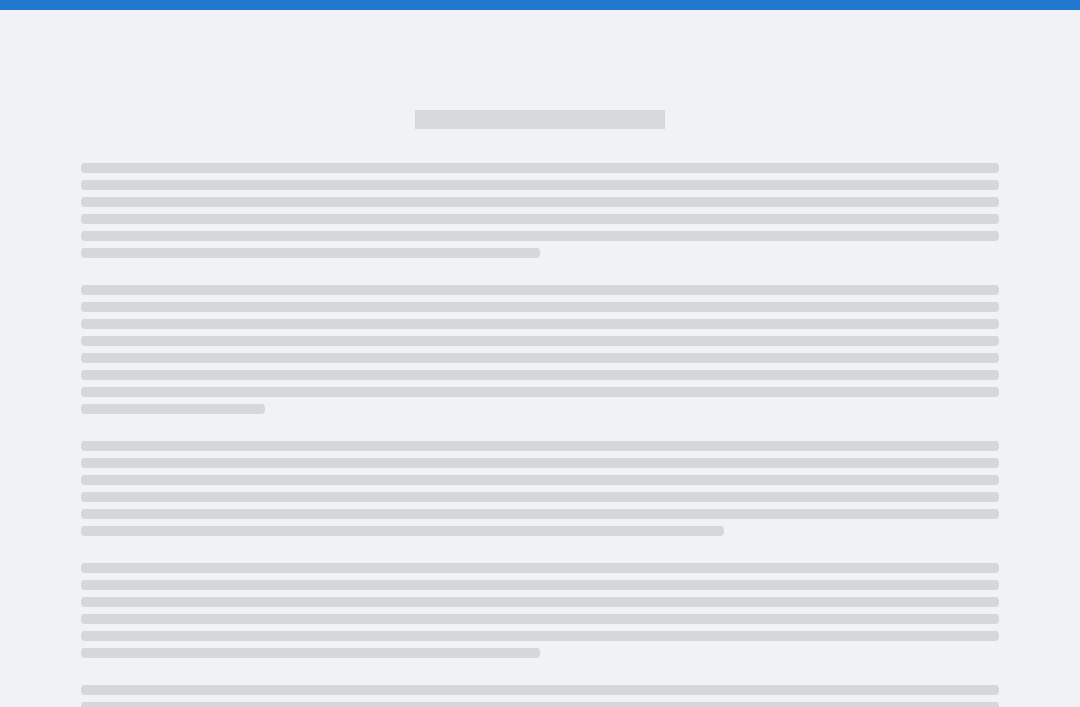 scroll, scrollTop: 64, scrollLeft: 0, axis: vertical 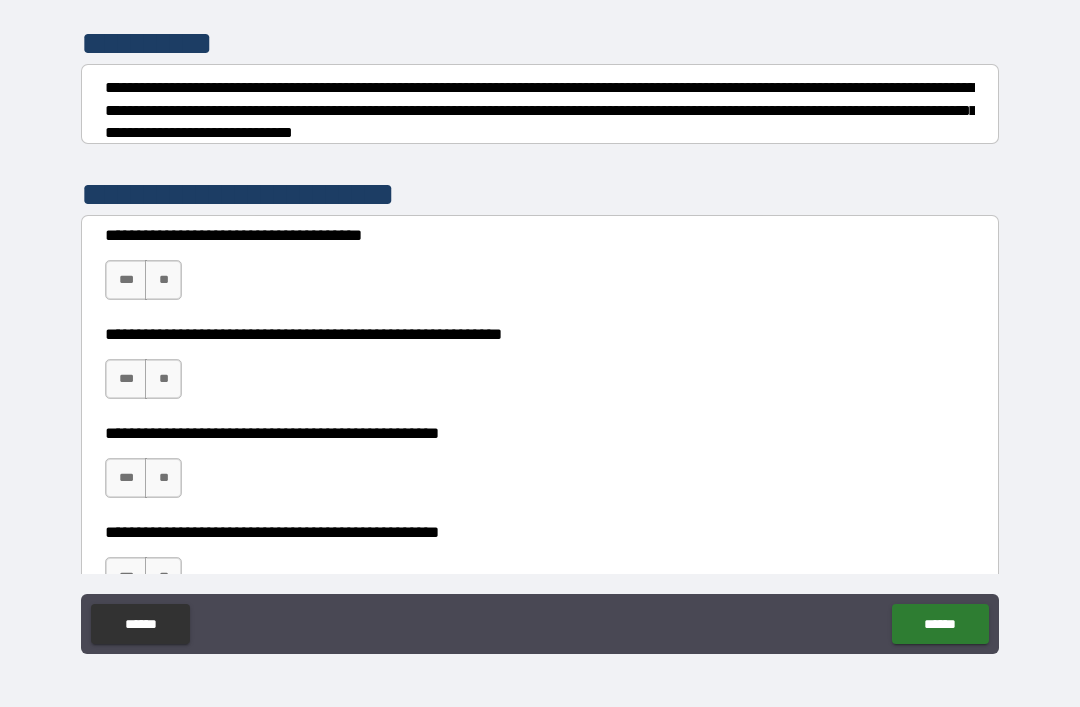 click on "**" at bounding box center (163, 280) 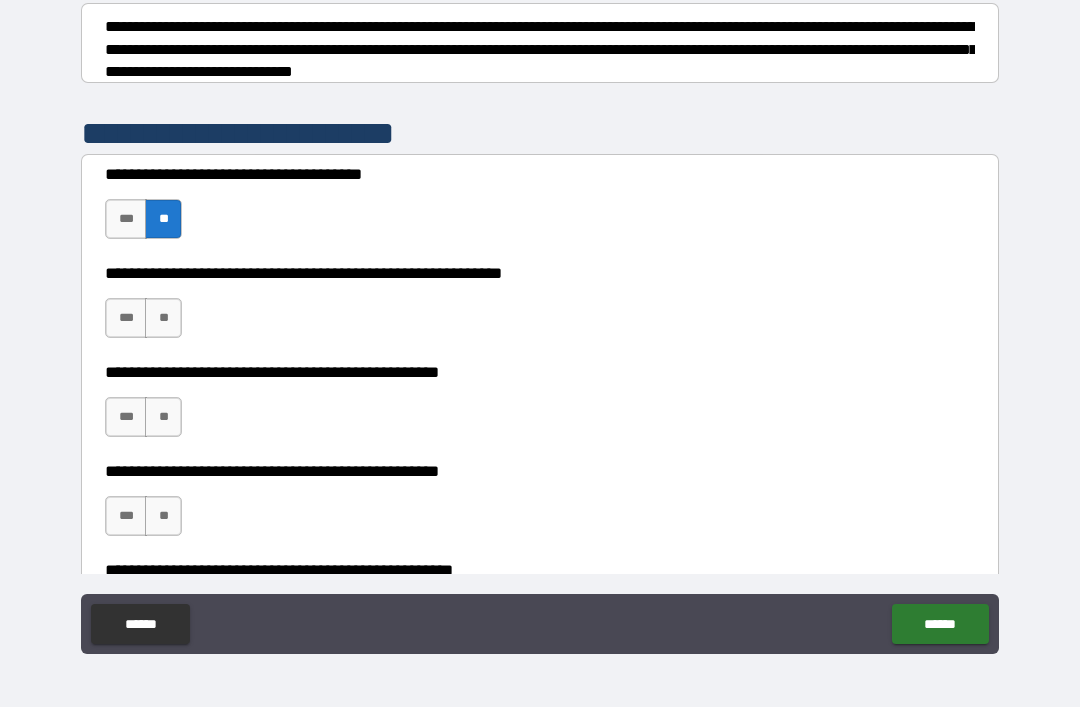 scroll, scrollTop: 299, scrollLeft: 0, axis: vertical 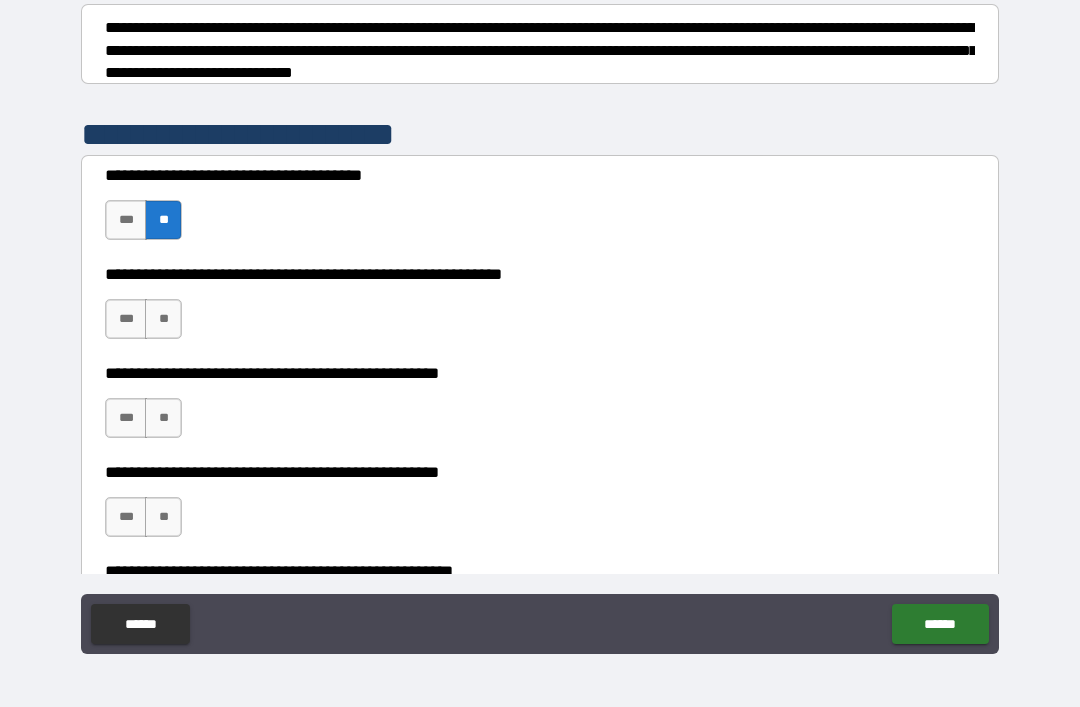 click on "**" at bounding box center (163, 319) 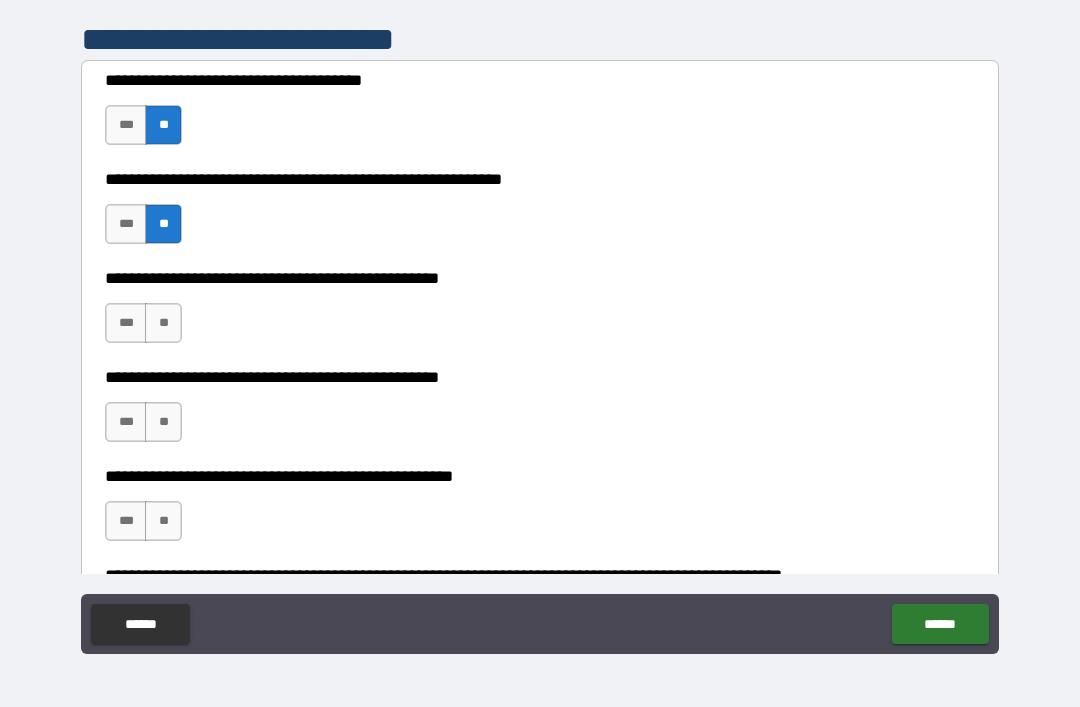 scroll, scrollTop: 395, scrollLeft: 0, axis: vertical 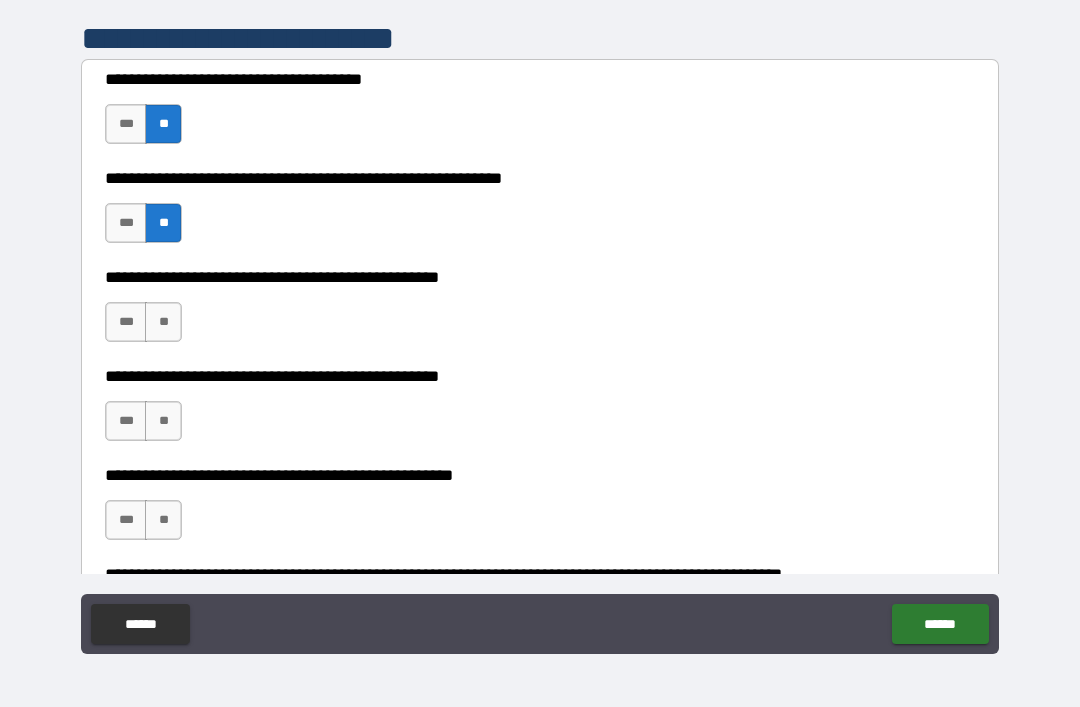 click on "**" at bounding box center (163, 322) 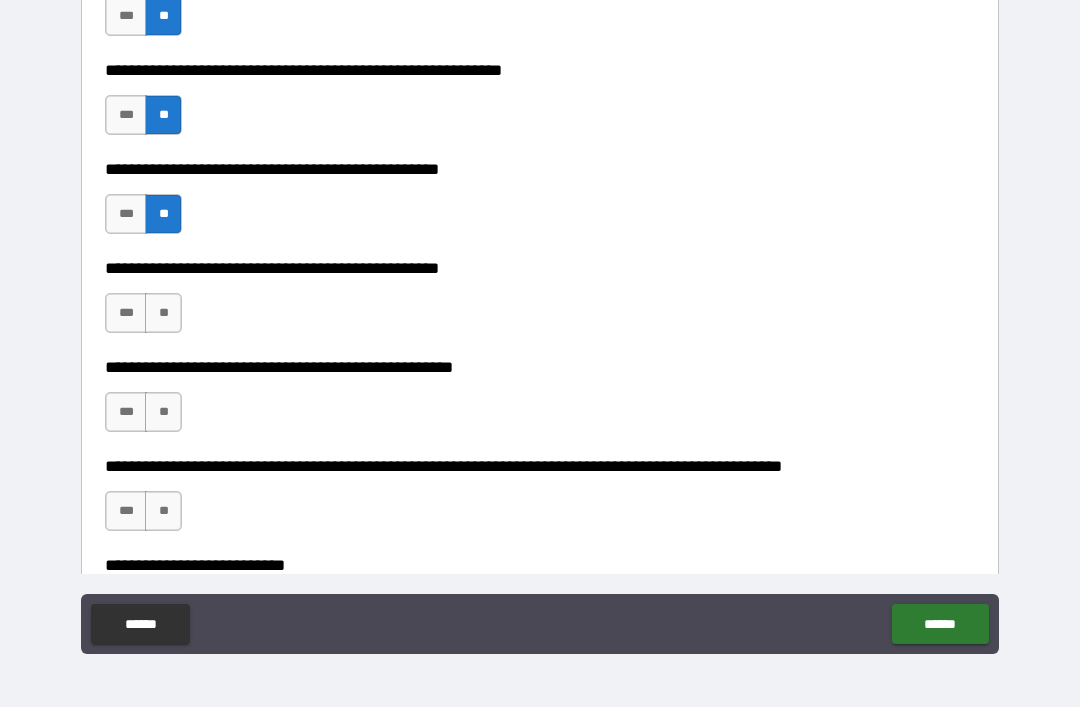 scroll, scrollTop: 511, scrollLeft: 0, axis: vertical 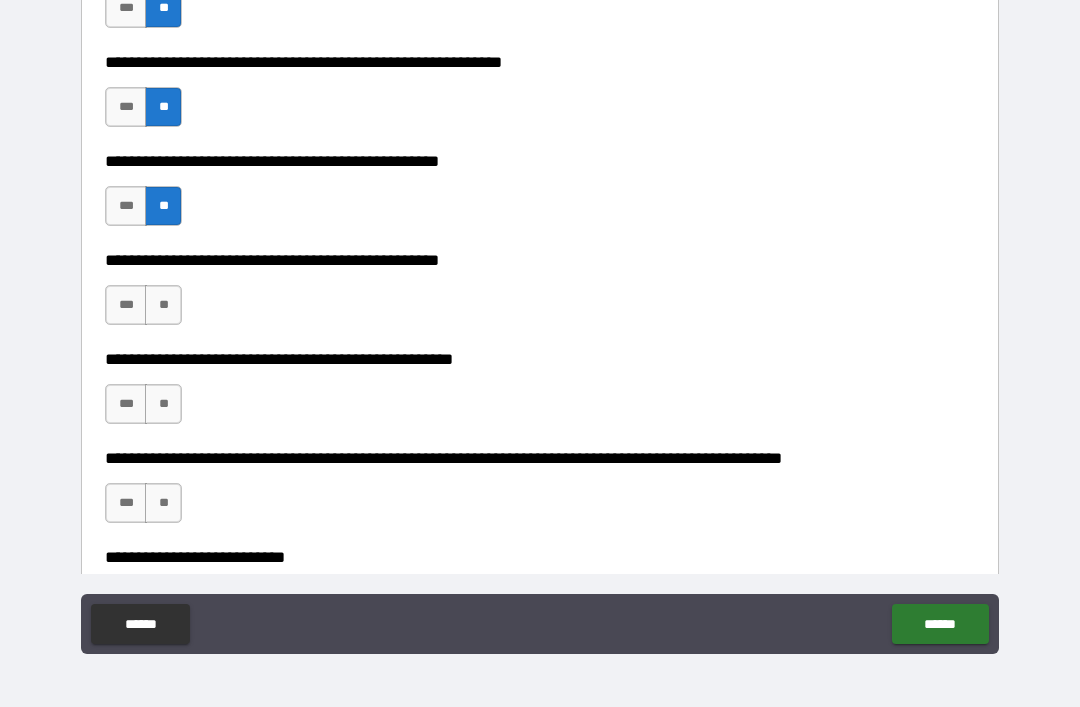 click on "**" at bounding box center [163, 305] 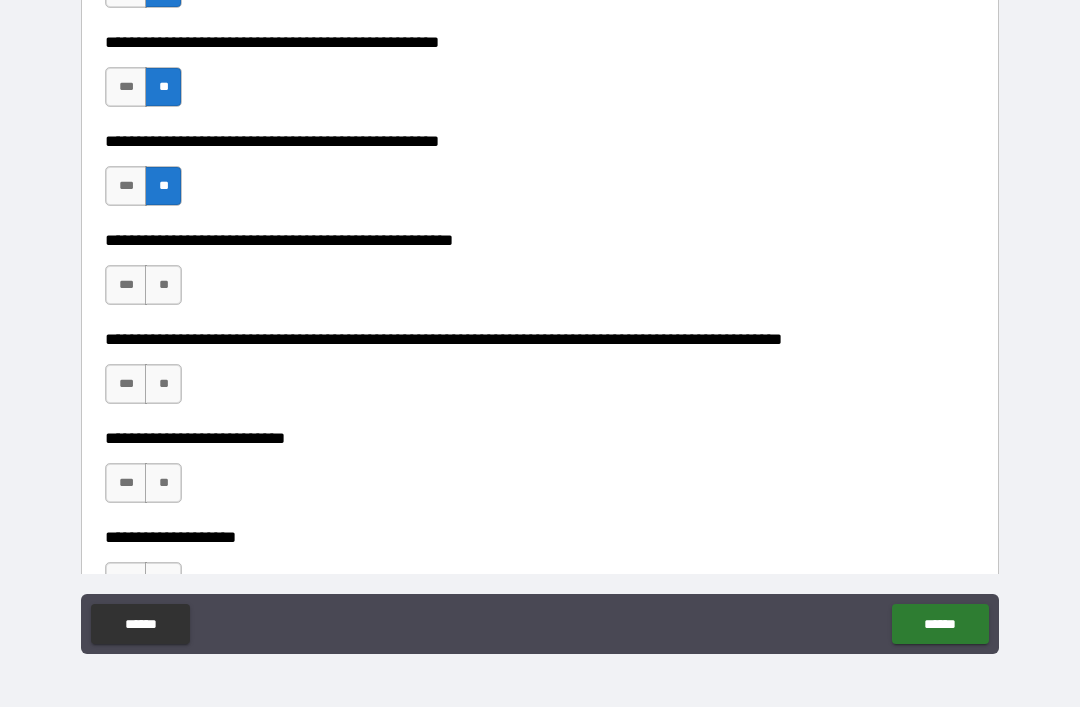 scroll, scrollTop: 633, scrollLeft: 0, axis: vertical 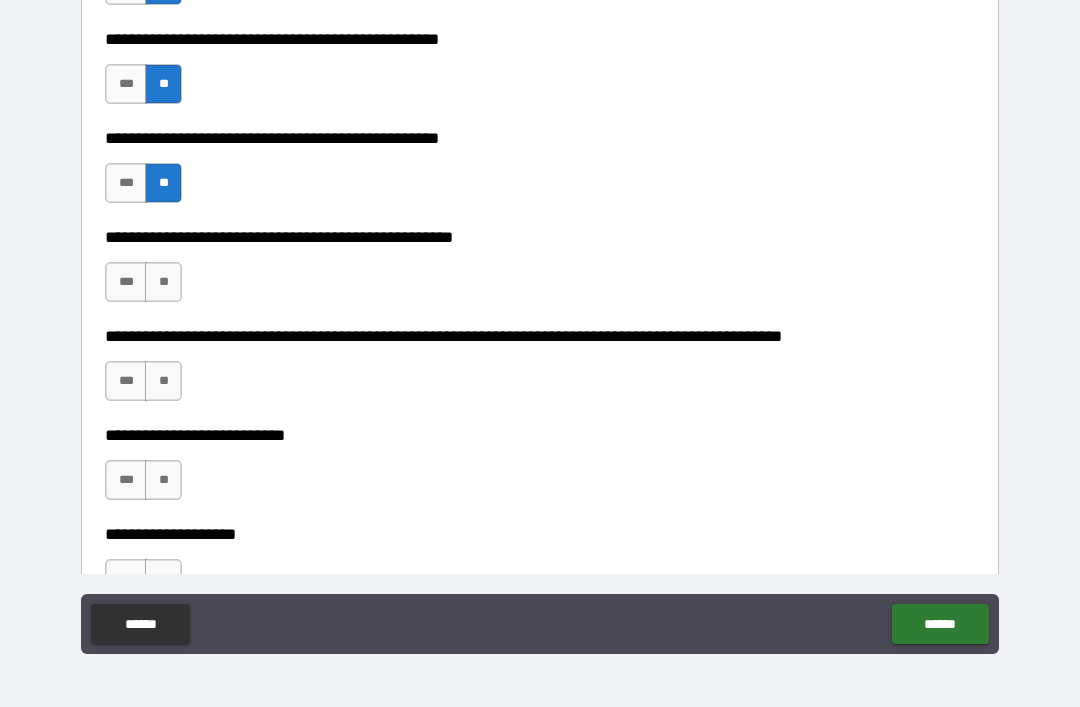 click on "**" at bounding box center [163, 282] 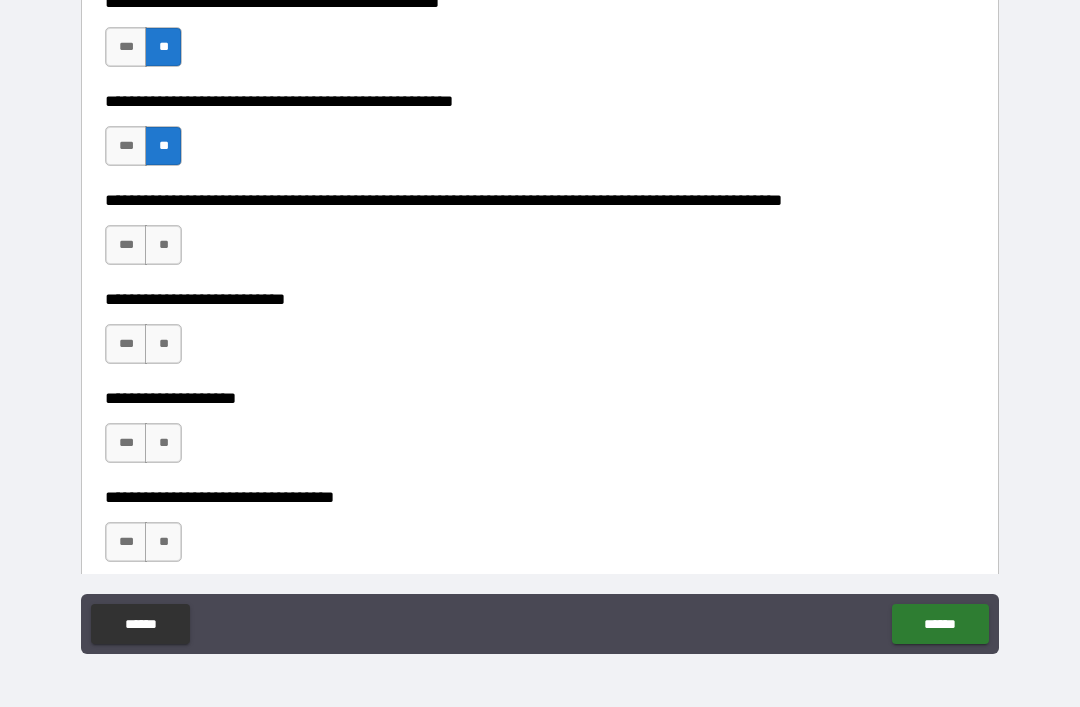 scroll, scrollTop: 779, scrollLeft: 0, axis: vertical 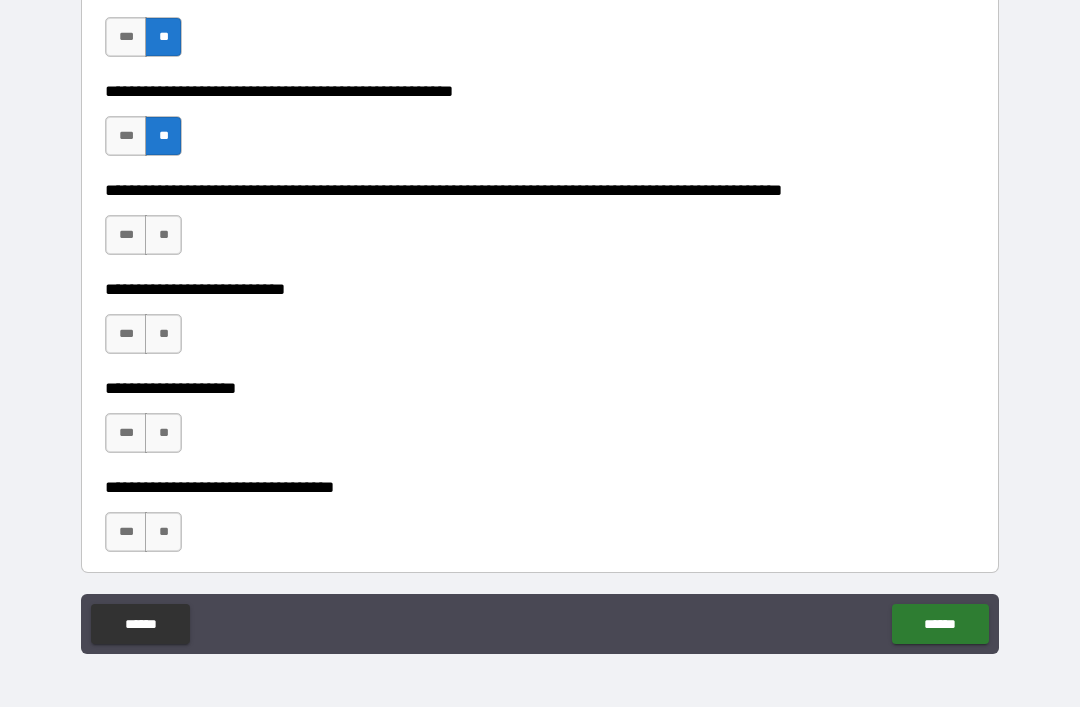 click on "**" at bounding box center [163, 235] 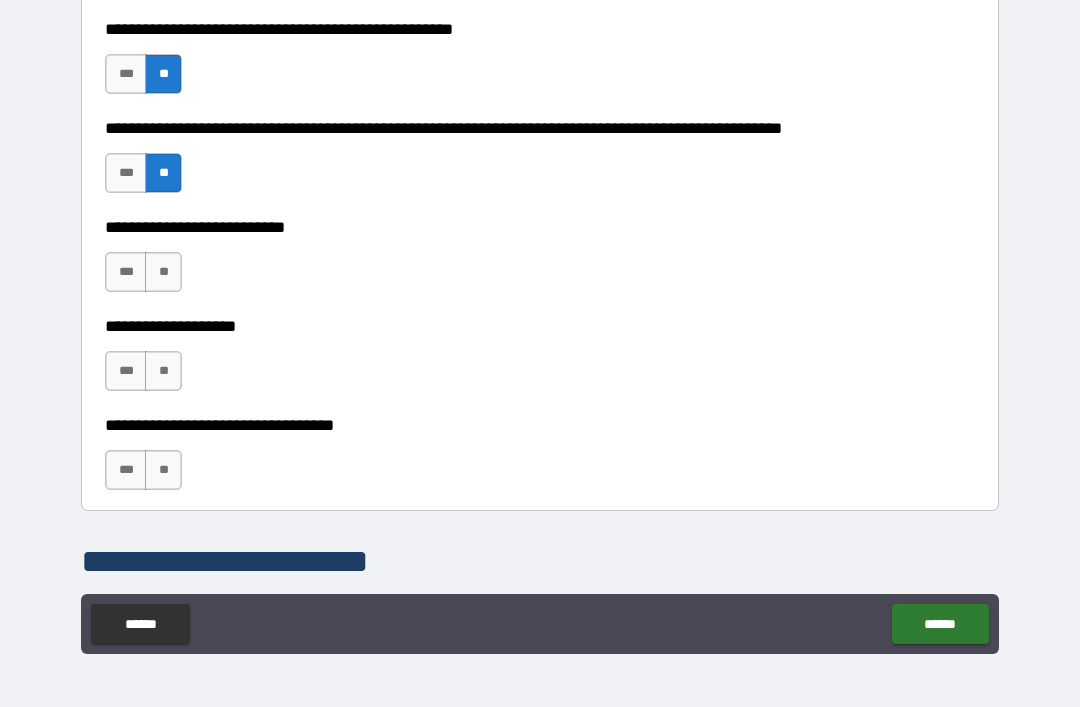 scroll, scrollTop: 845, scrollLeft: 0, axis: vertical 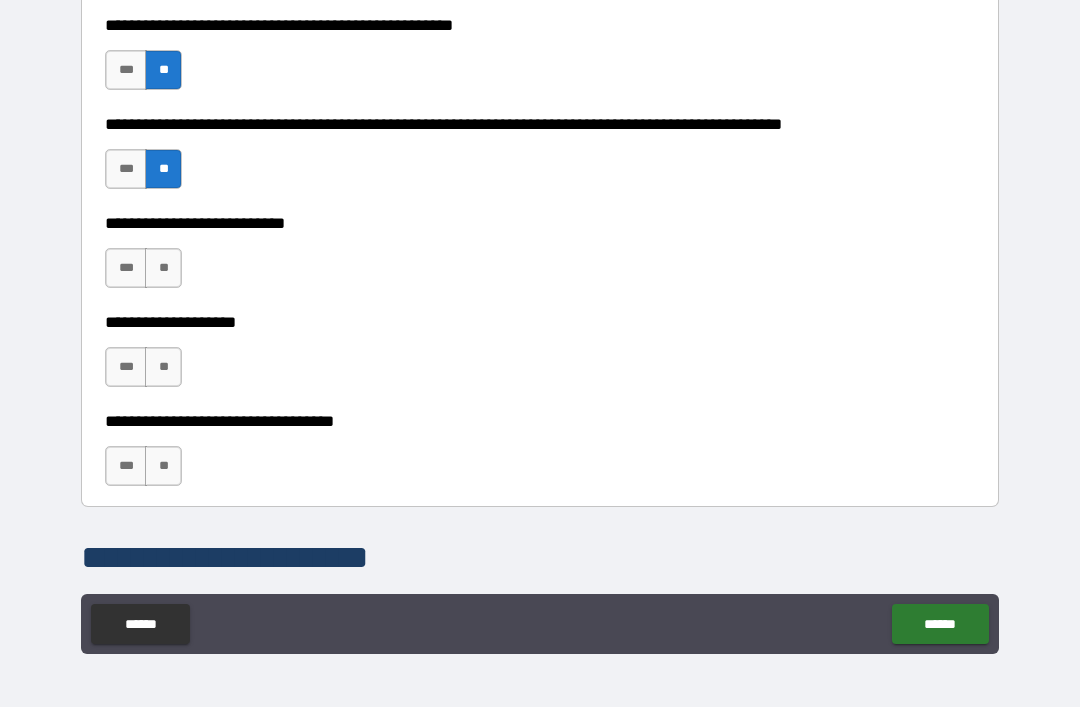 click on "**" at bounding box center (163, 268) 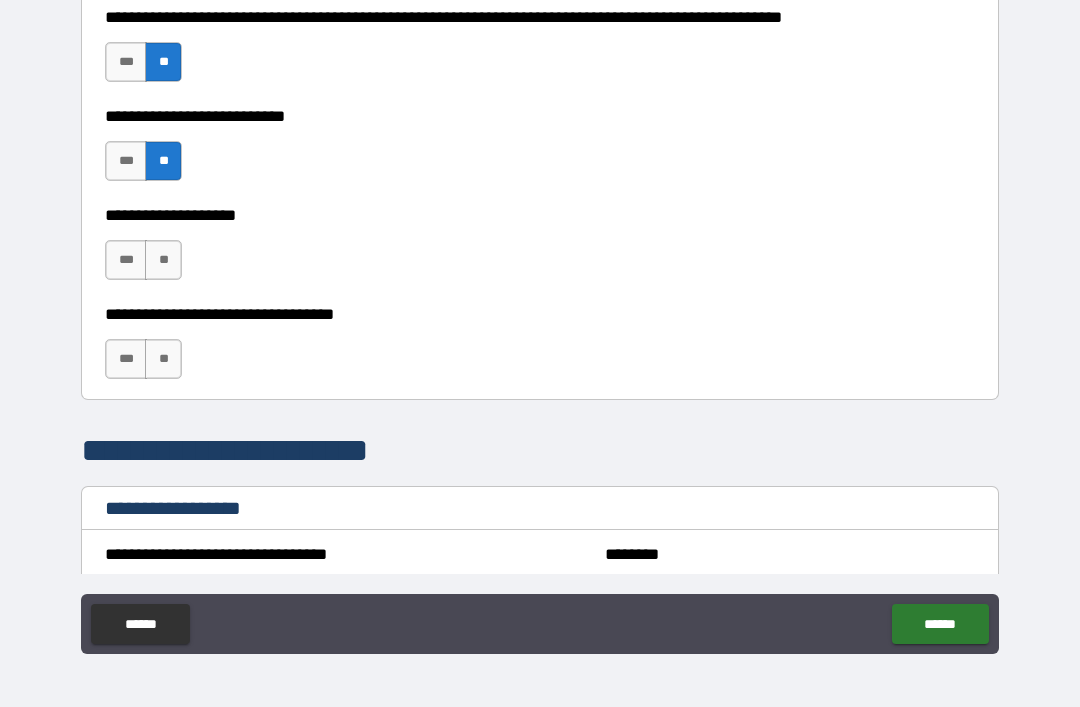 scroll, scrollTop: 971, scrollLeft: 0, axis: vertical 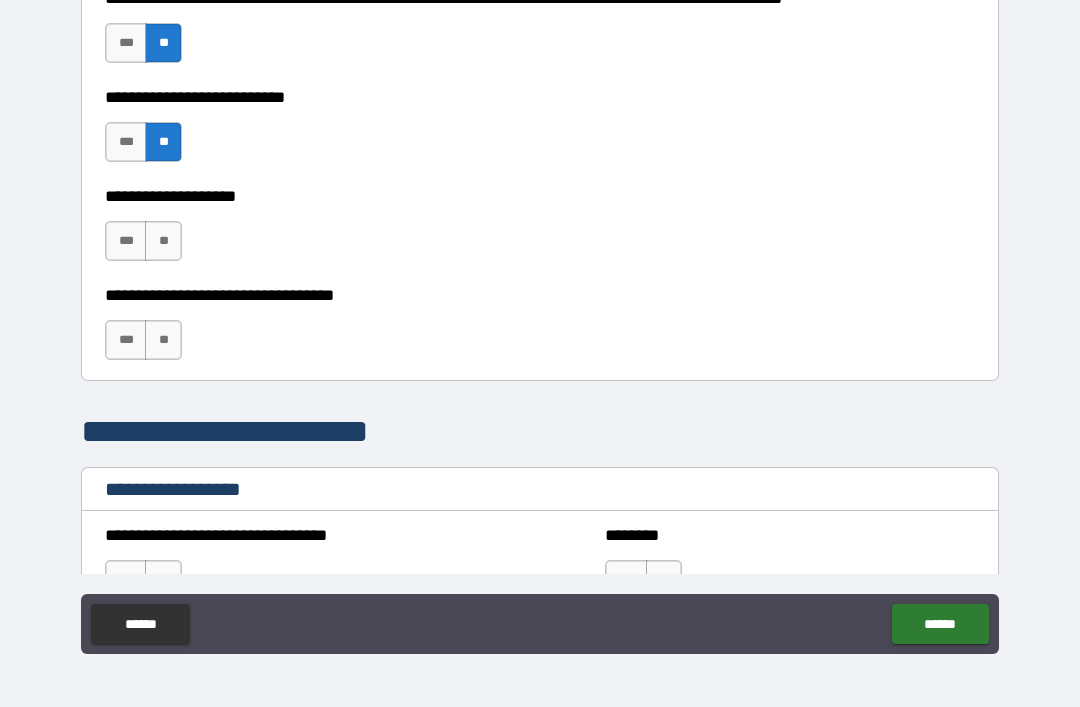 click on "**" at bounding box center (163, 241) 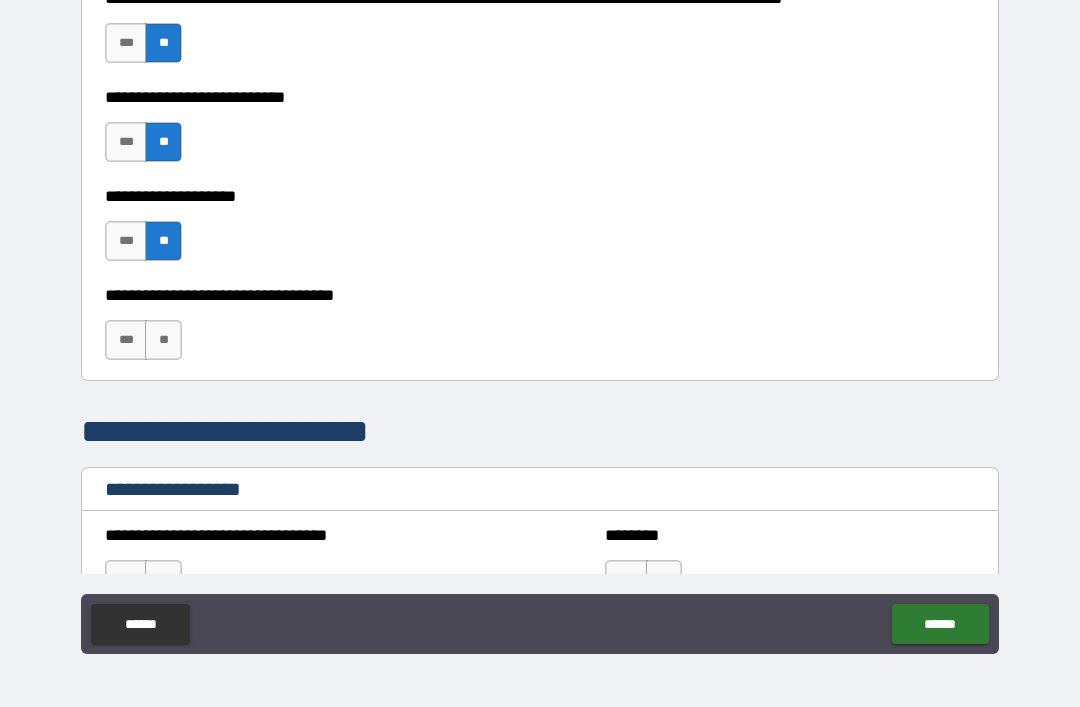 click on "**" at bounding box center (163, 340) 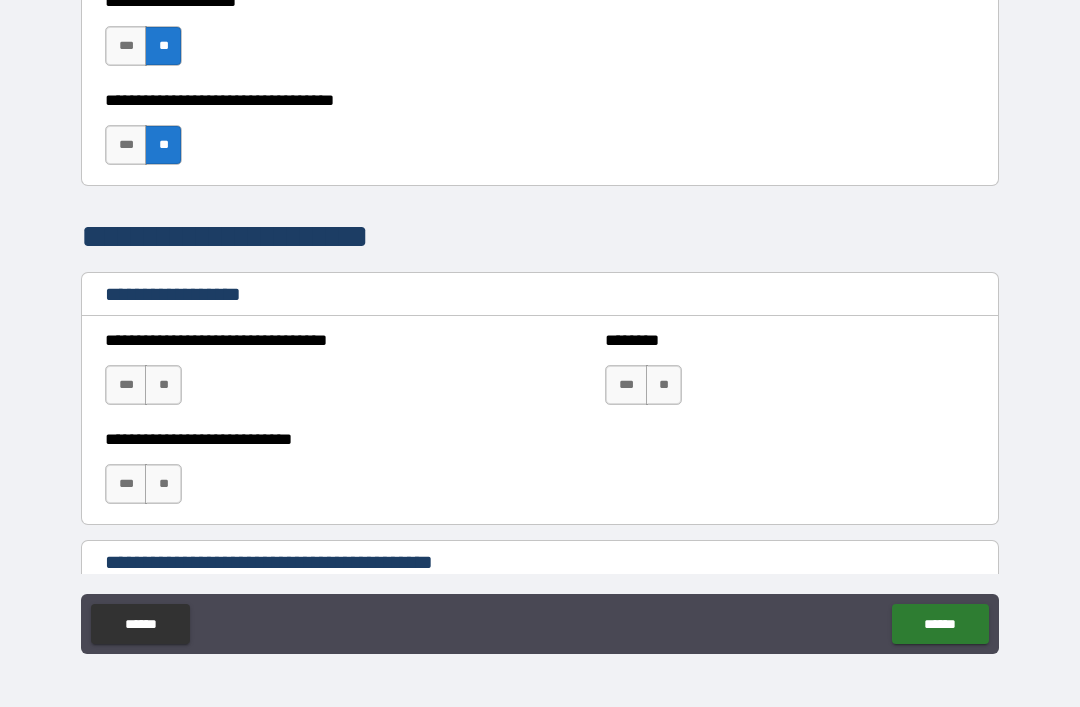 scroll, scrollTop: 1188, scrollLeft: 0, axis: vertical 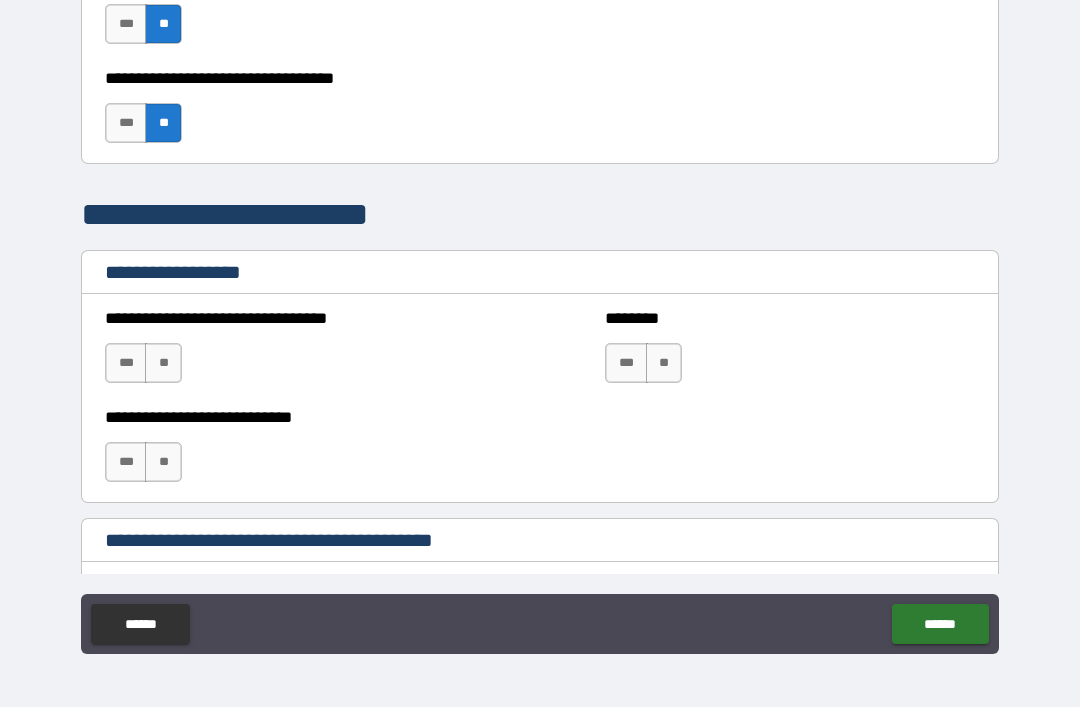 click on "**" at bounding box center (163, 363) 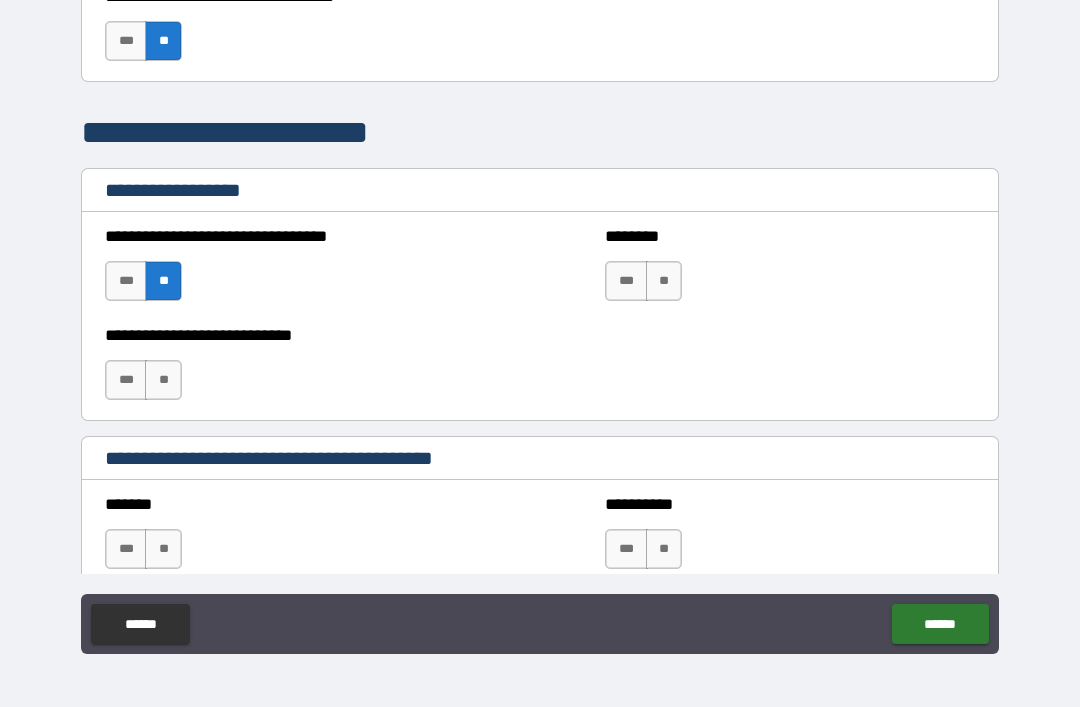 scroll, scrollTop: 1271, scrollLeft: 0, axis: vertical 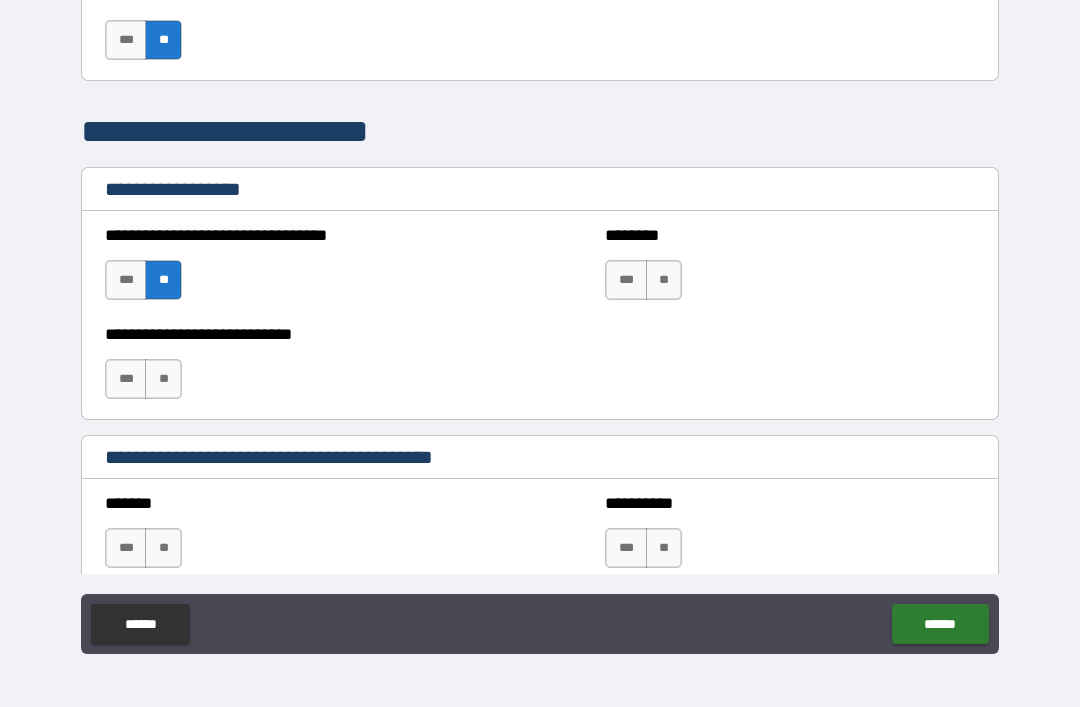 click on "**" at bounding box center (664, 280) 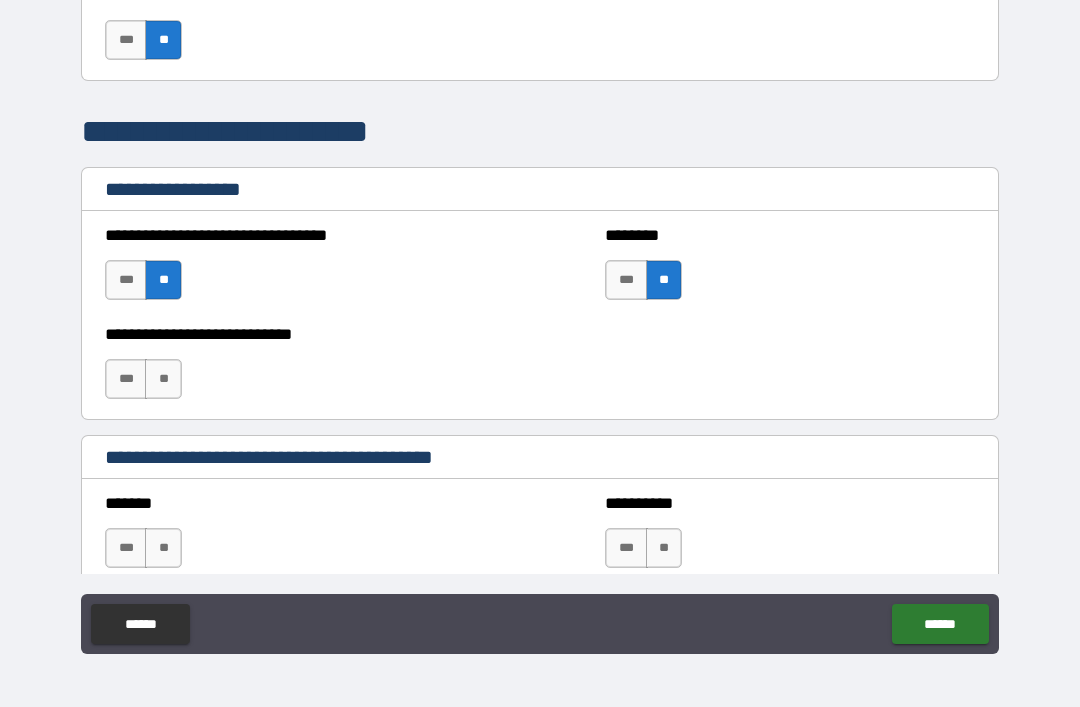 click on "**" at bounding box center (163, 379) 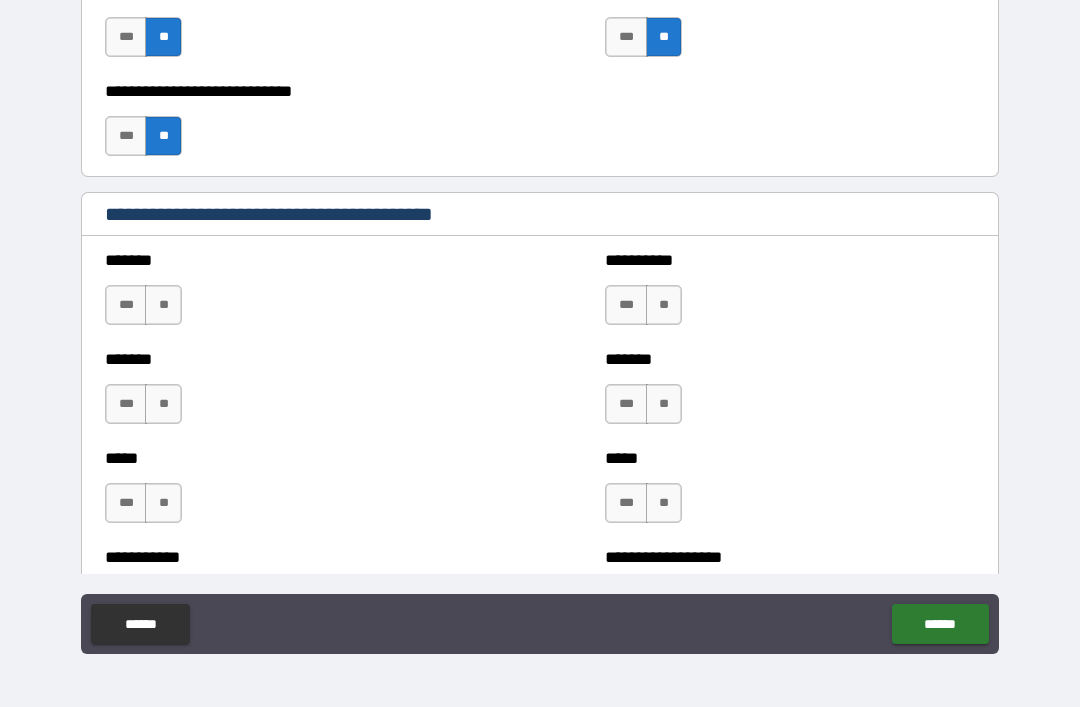 scroll, scrollTop: 1519, scrollLeft: 0, axis: vertical 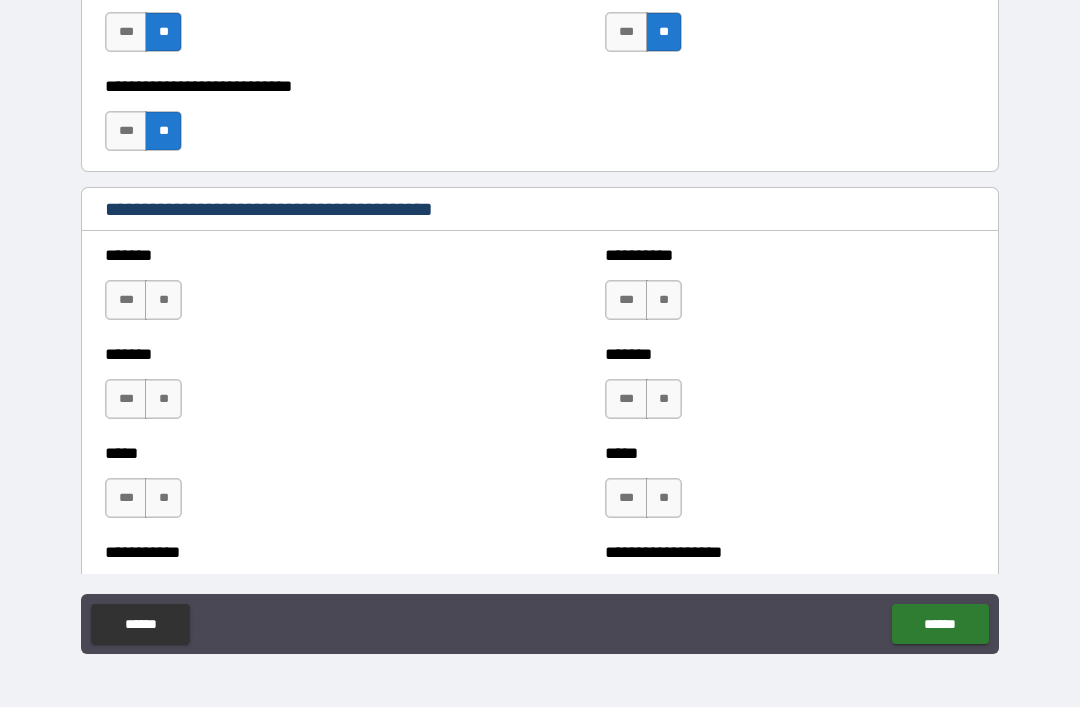 click on "******* *** **" at bounding box center (290, 290) 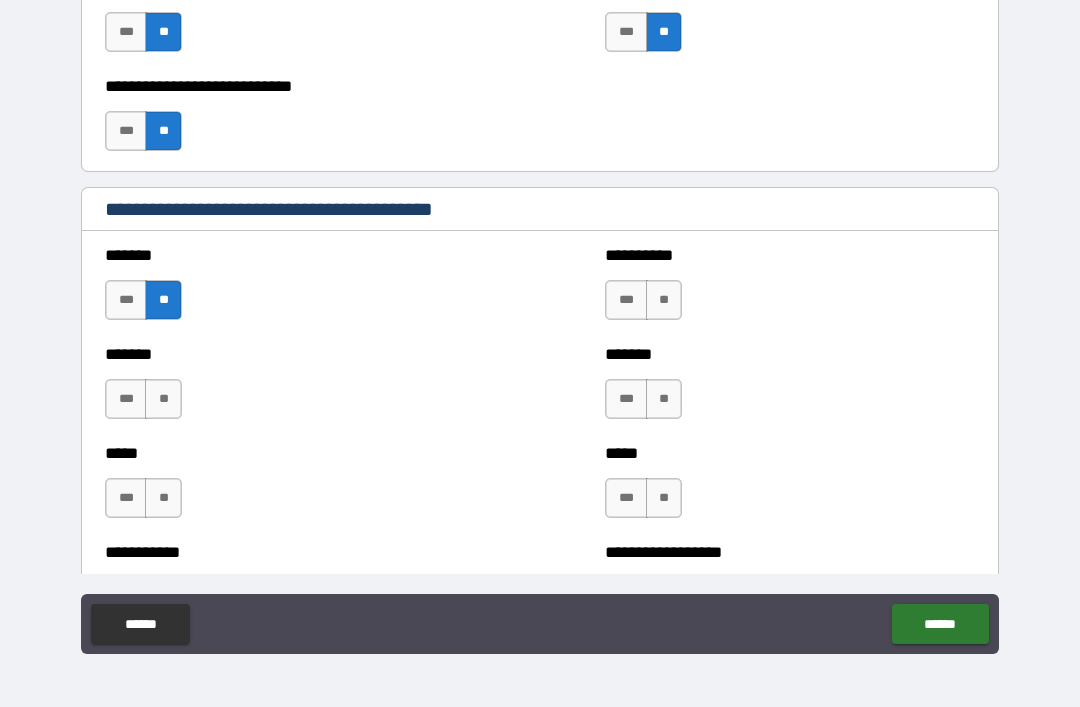 click on "**" at bounding box center (664, 300) 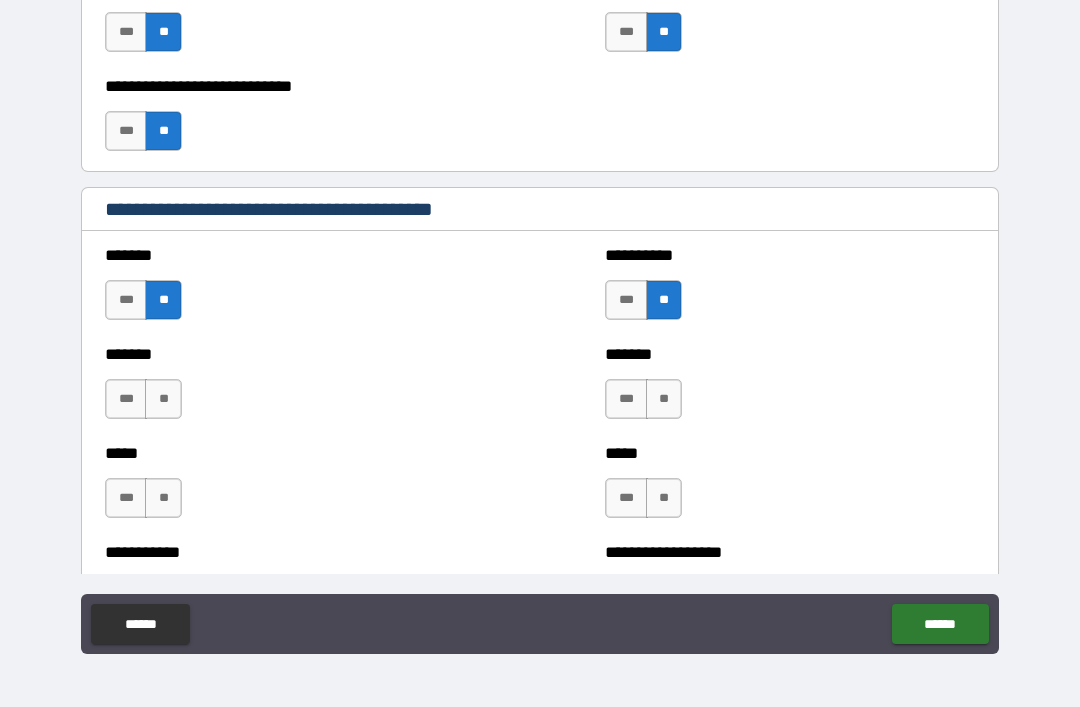 click on "**" at bounding box center (664, 399) 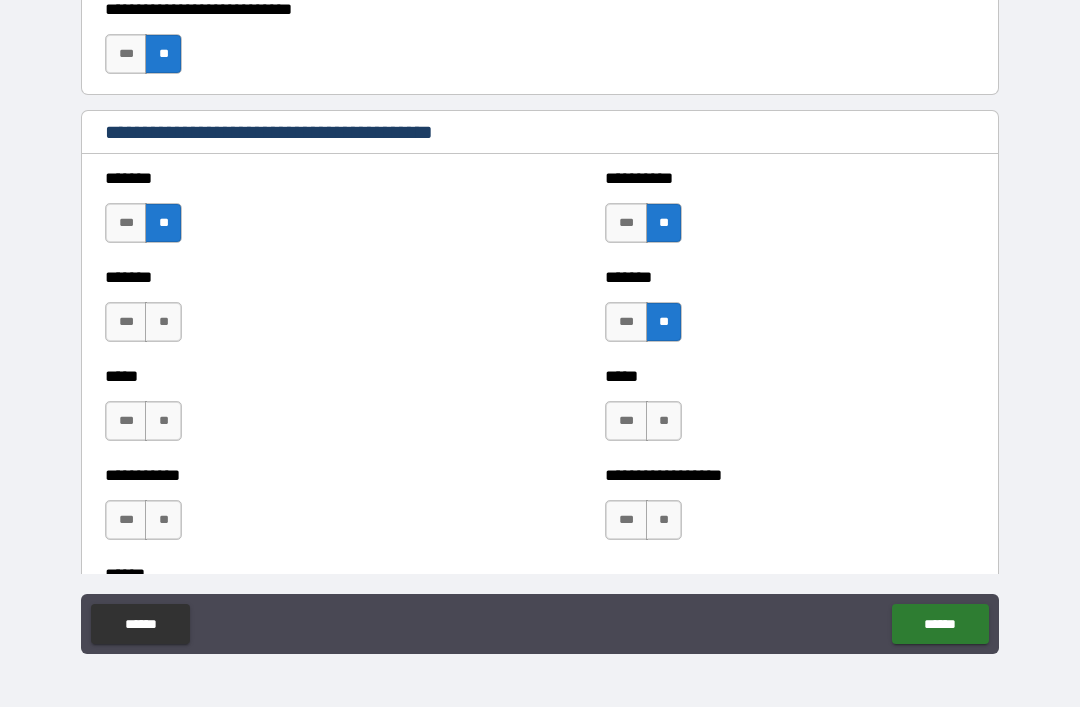 scroll, scrollTop: 1600, scrollLeft: 0, axis: vertical 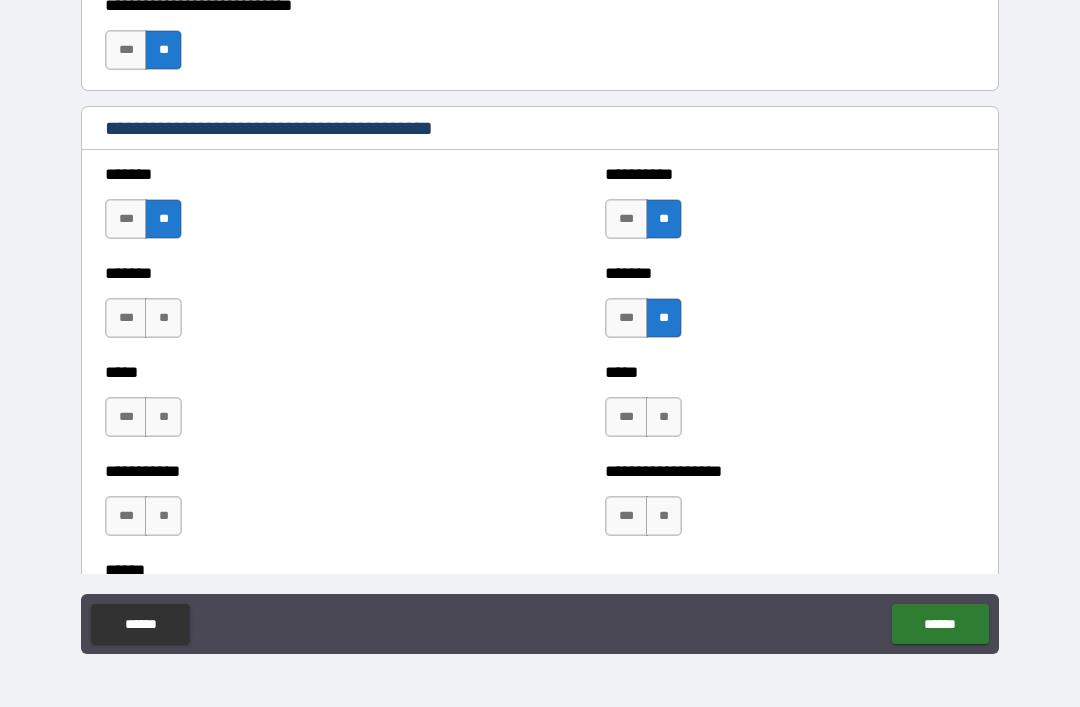 click on "**" at bounding box center (163, 318) 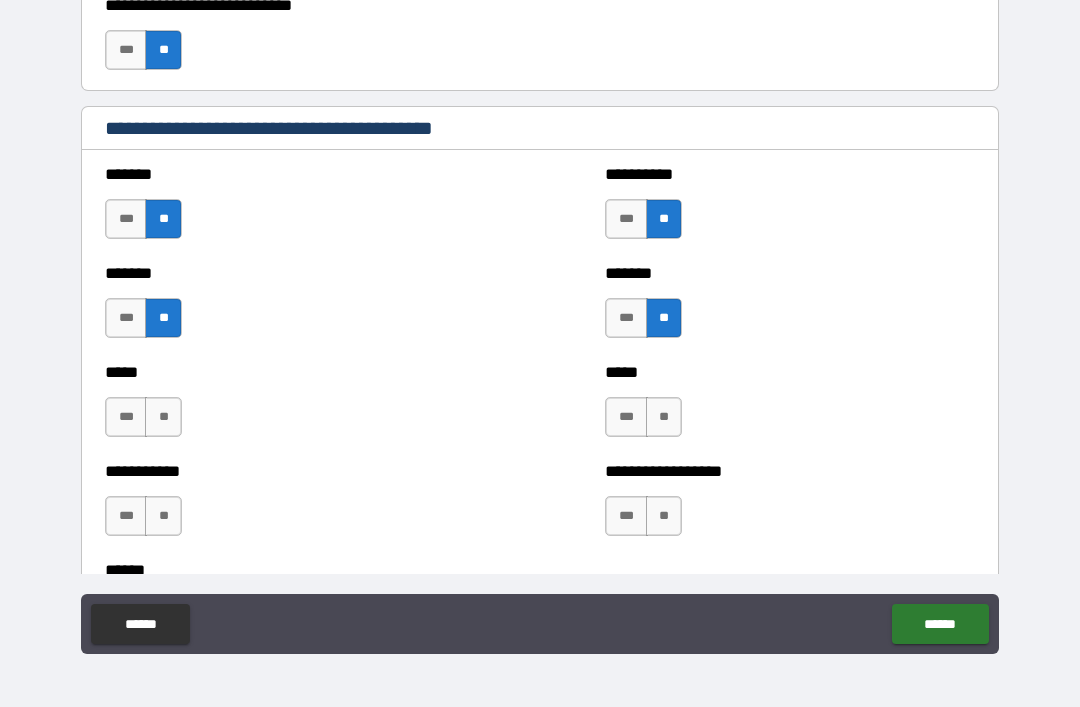 click on "**" at bounding box center (664, 417) 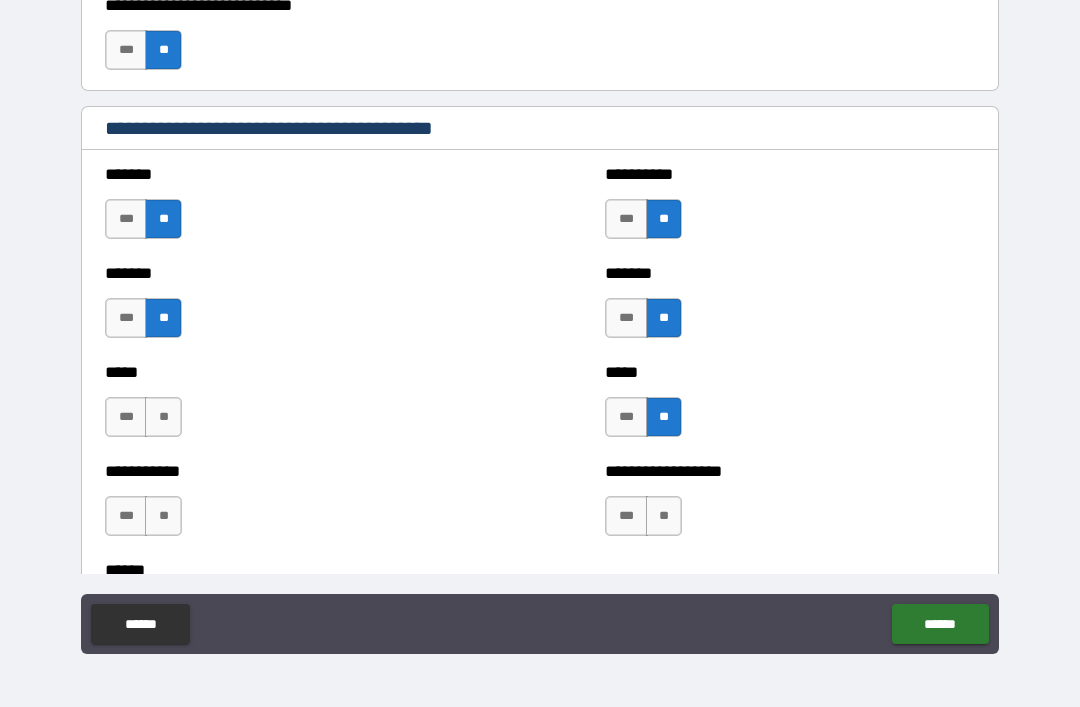 click on "**" at bounding box center [163, 417] 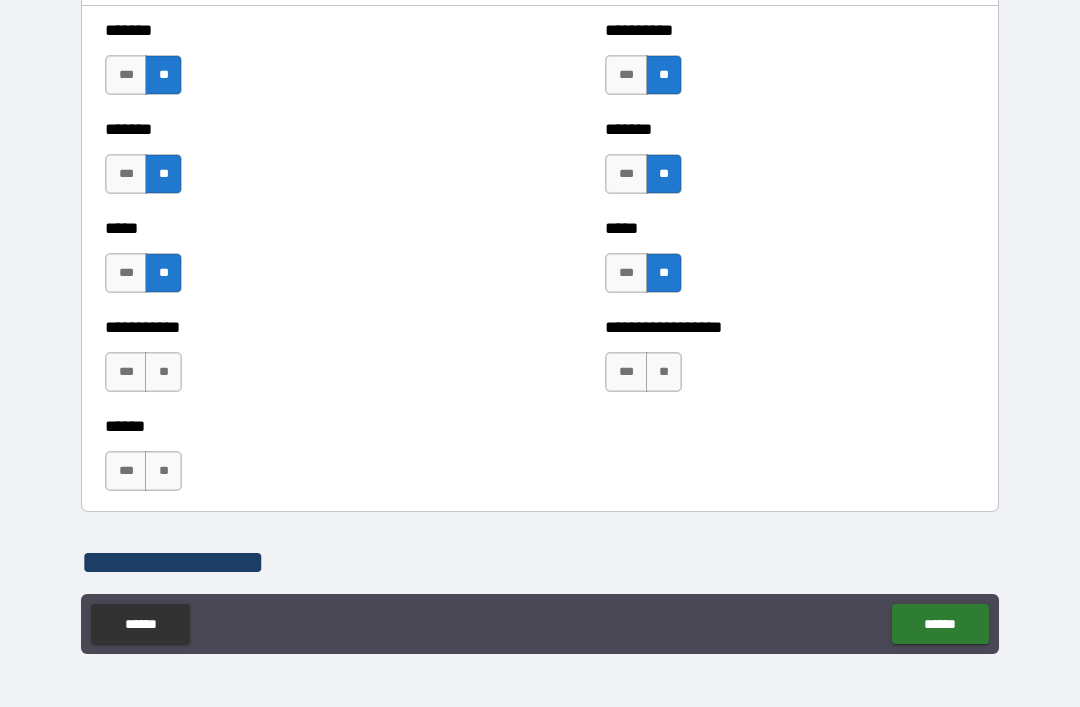 scroll, scrollTop: 1746, scrollLeft: 0, axis: vertical 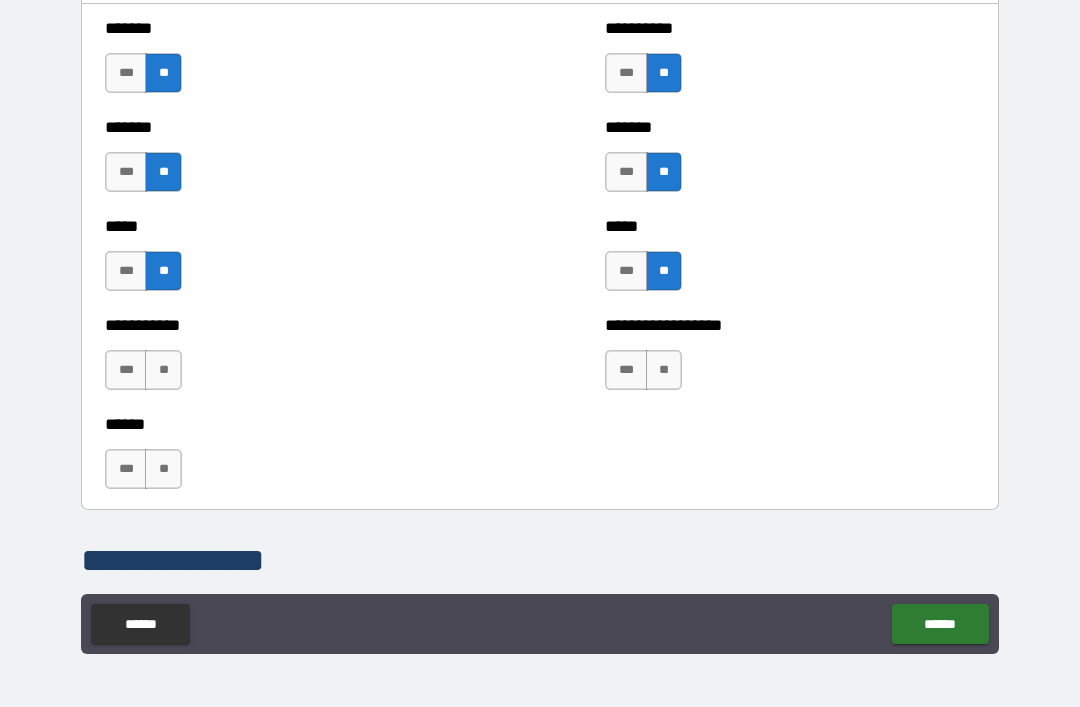 click on "**" at bounding box center [664, 370] 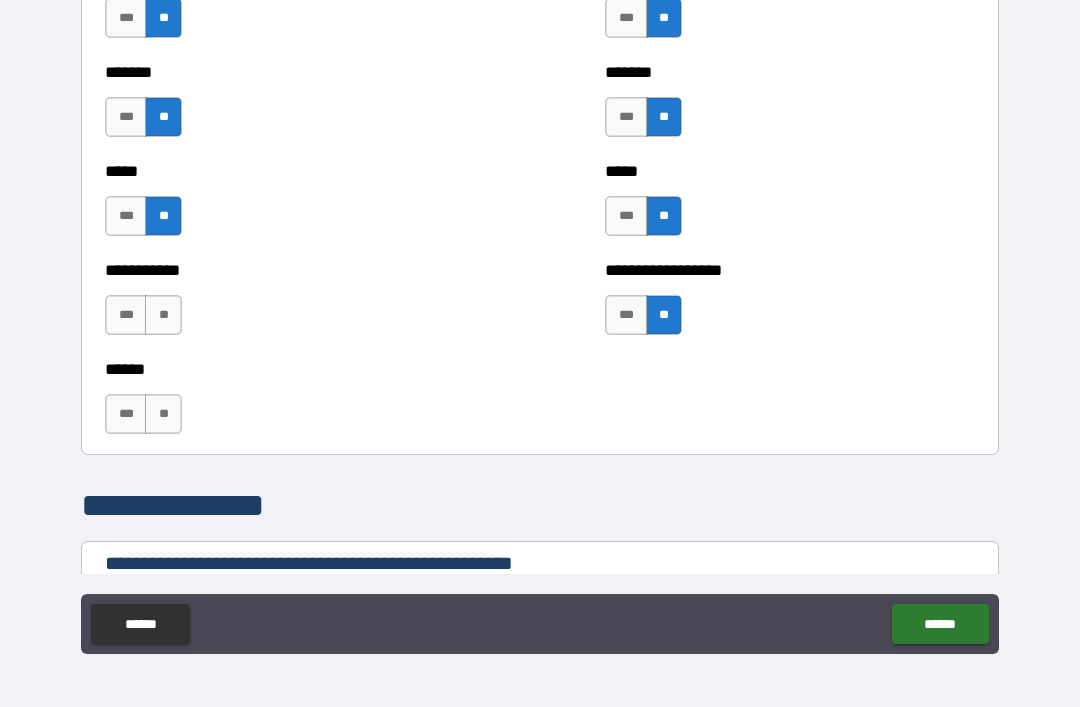 scroll, scrollTop: 1805, scrollLeft: 0, axis: vertical 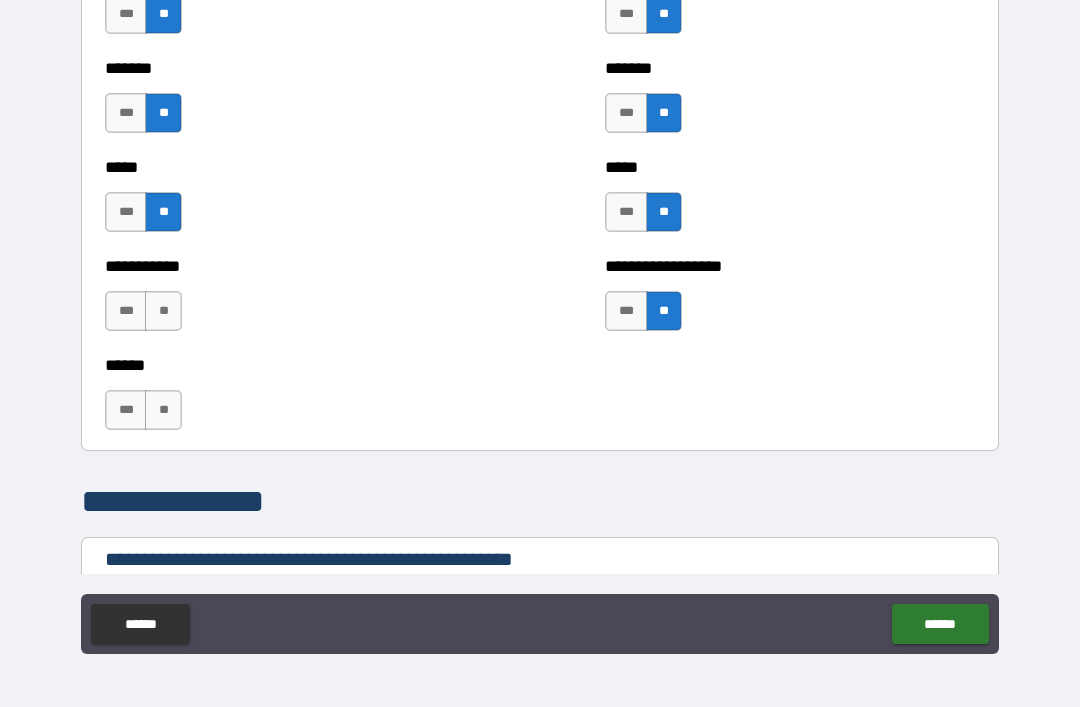 click on "**" at bounding box center (163, 311) 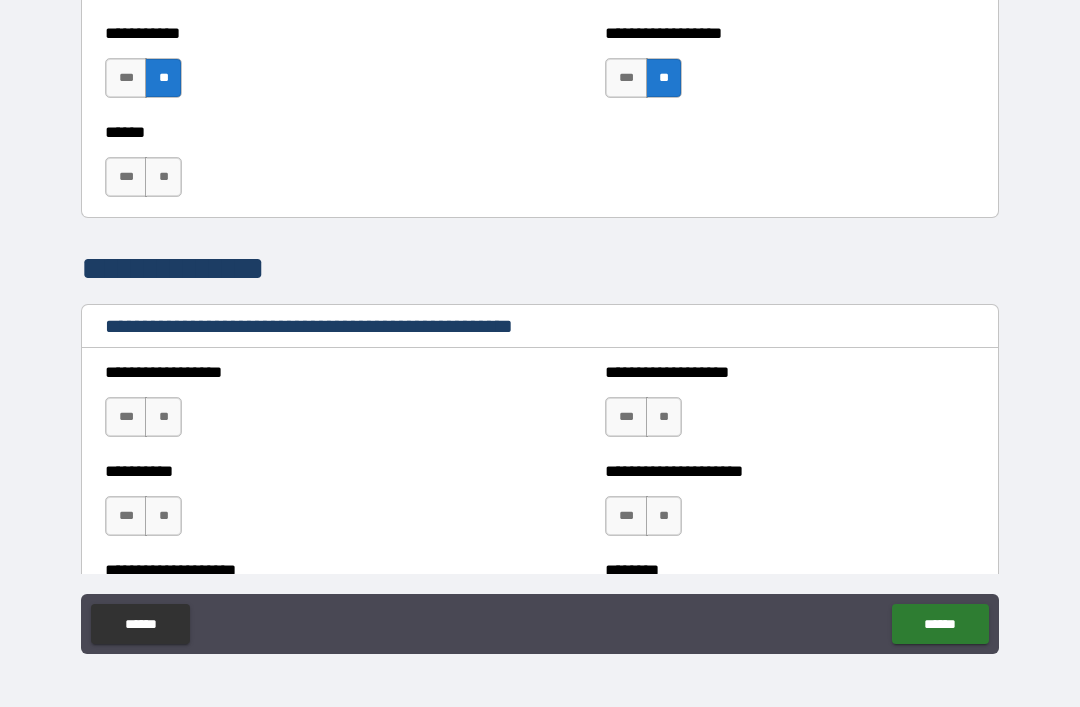 scroll, scrollTop: 2039, scrollLeft: 0, axis: vertical 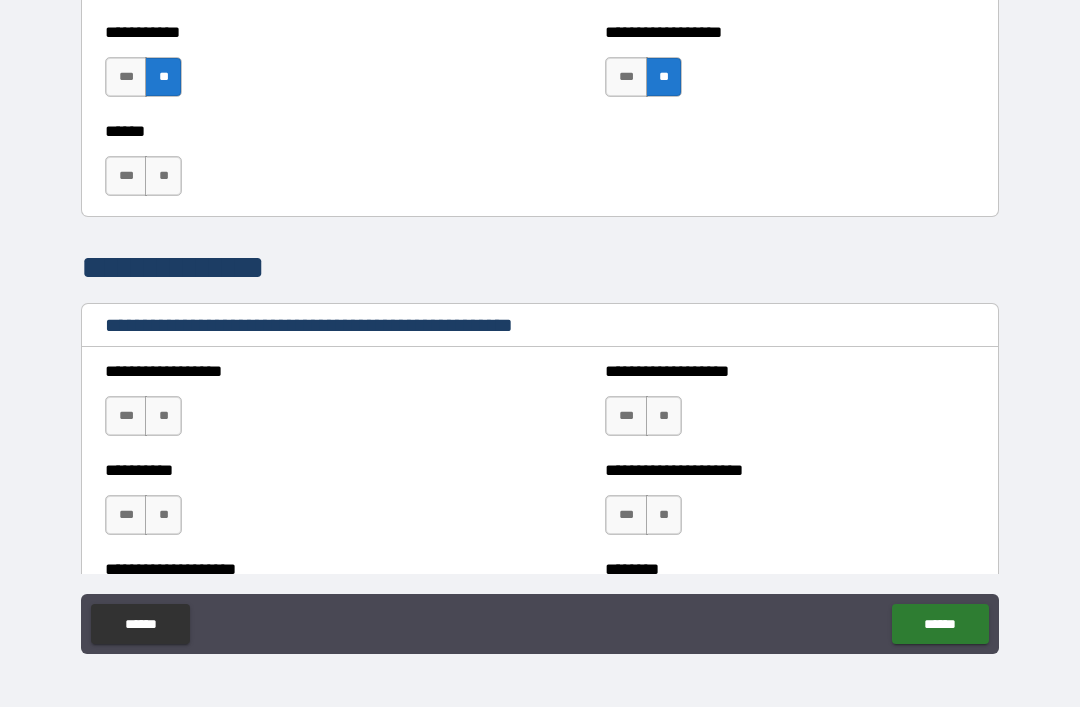 click on "**" at bounding box center [163, 176] 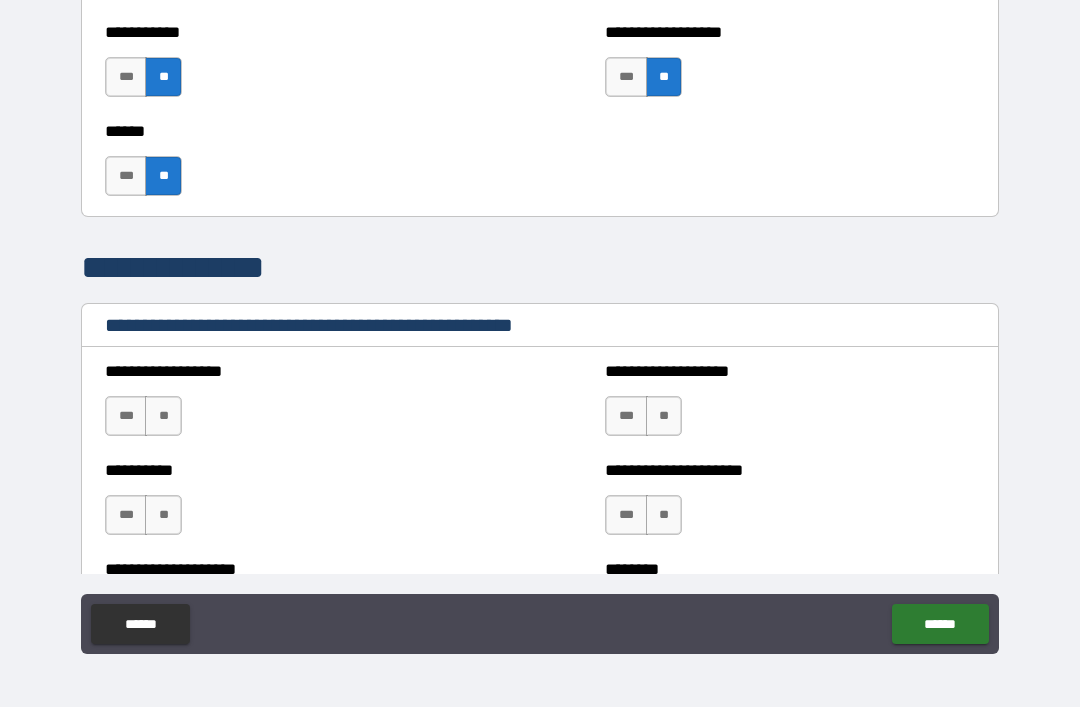 click on "**" at bounding box center [163, 176] 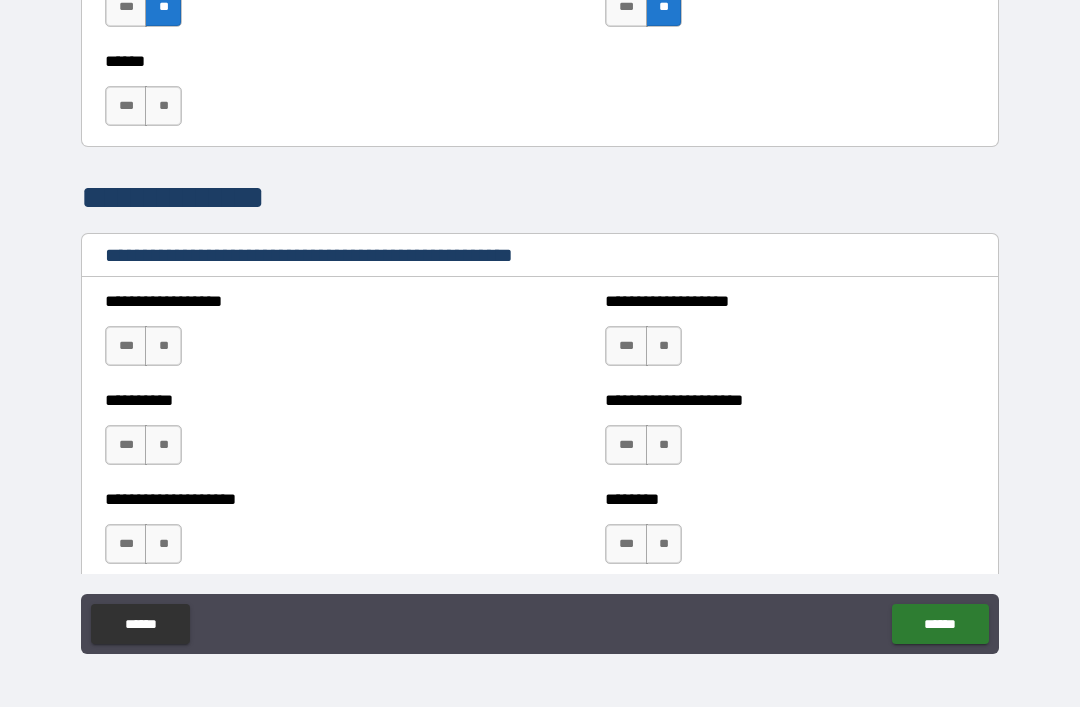 scroll, scrollTop: 2110, scrollLeft: 0, axis: vertical 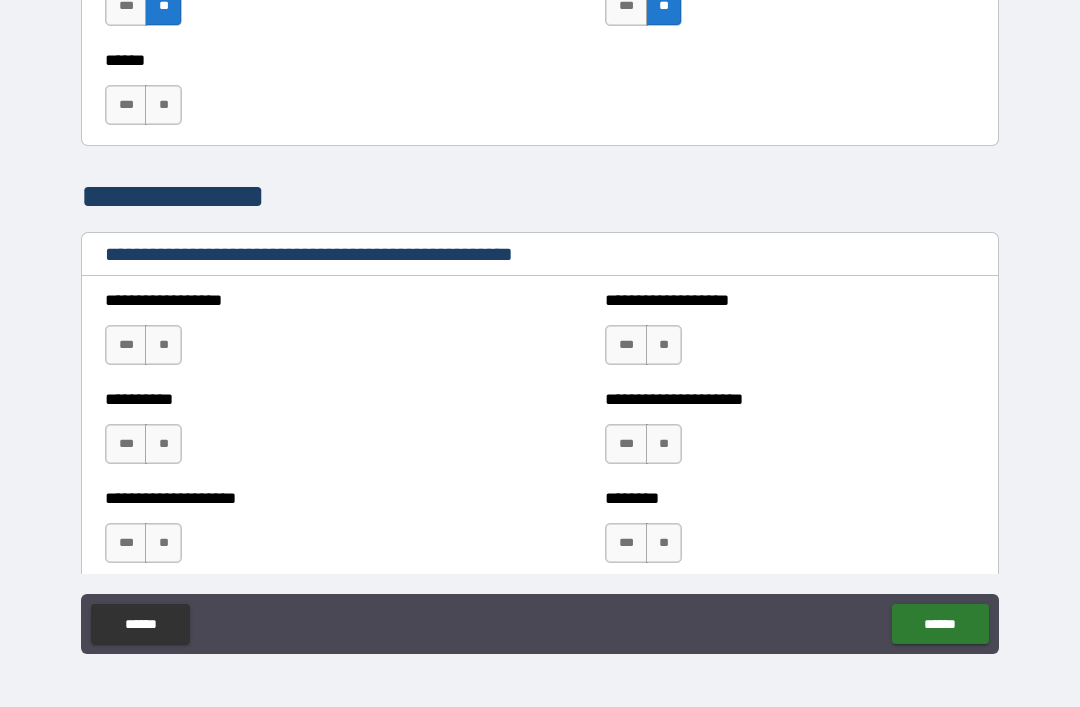 click on "**" at bounding box center [163, 105] 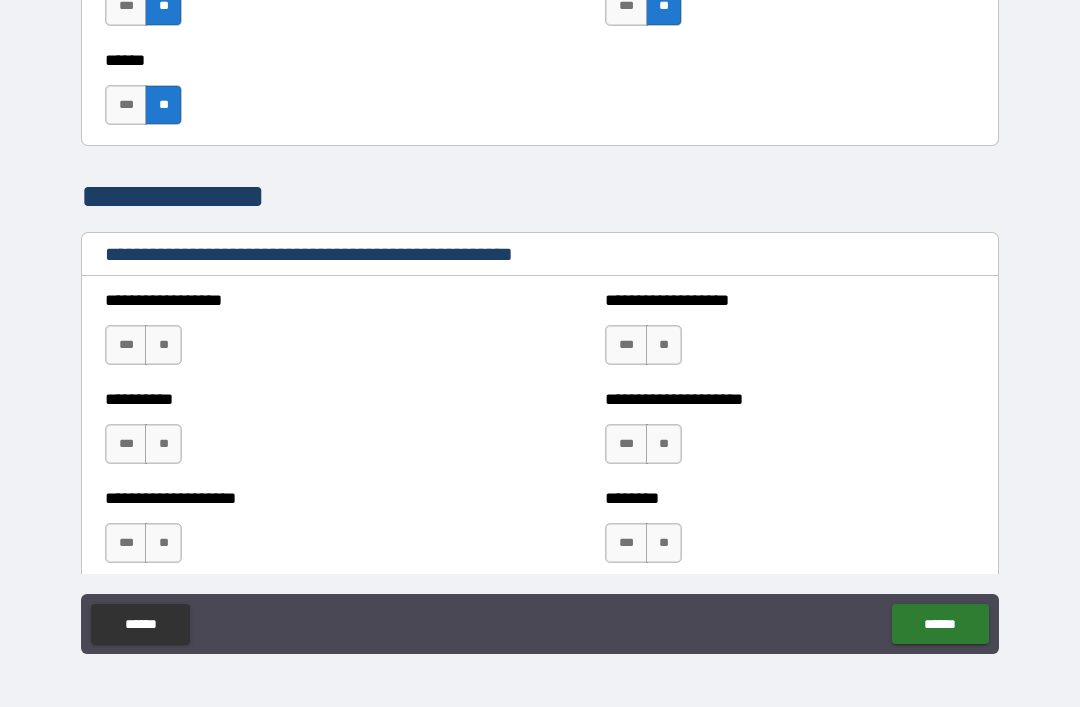 click on "**" at bounding box center [163, 345] 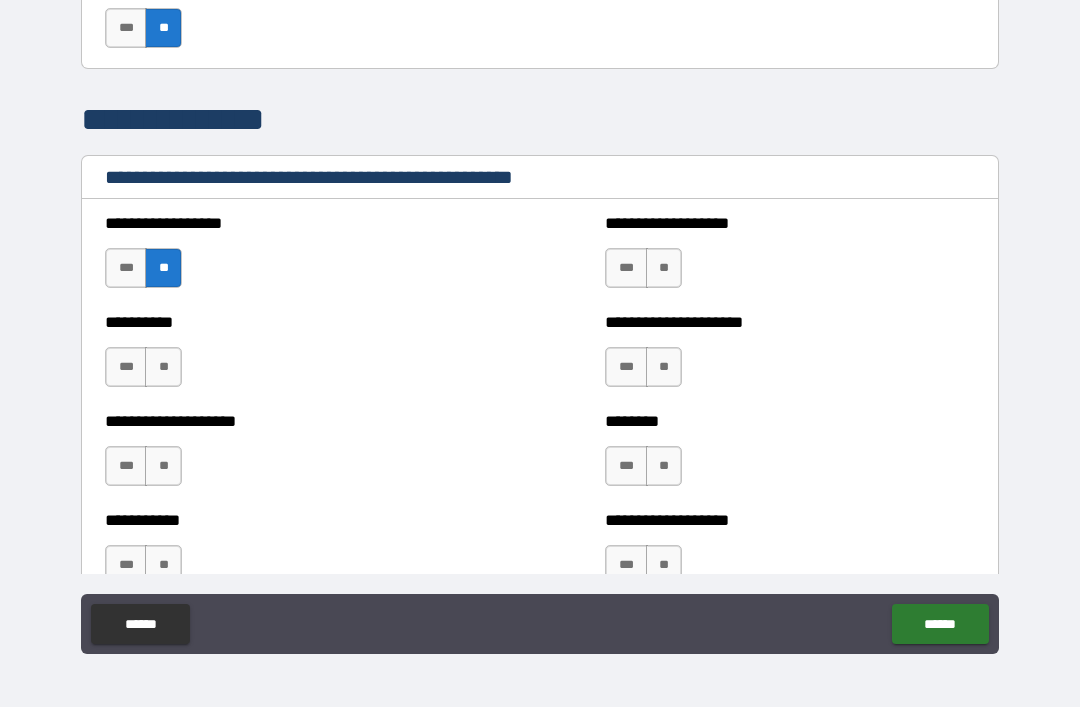 scroll, scrollTop: 2213, scrollLeft: 0, axis: vertical 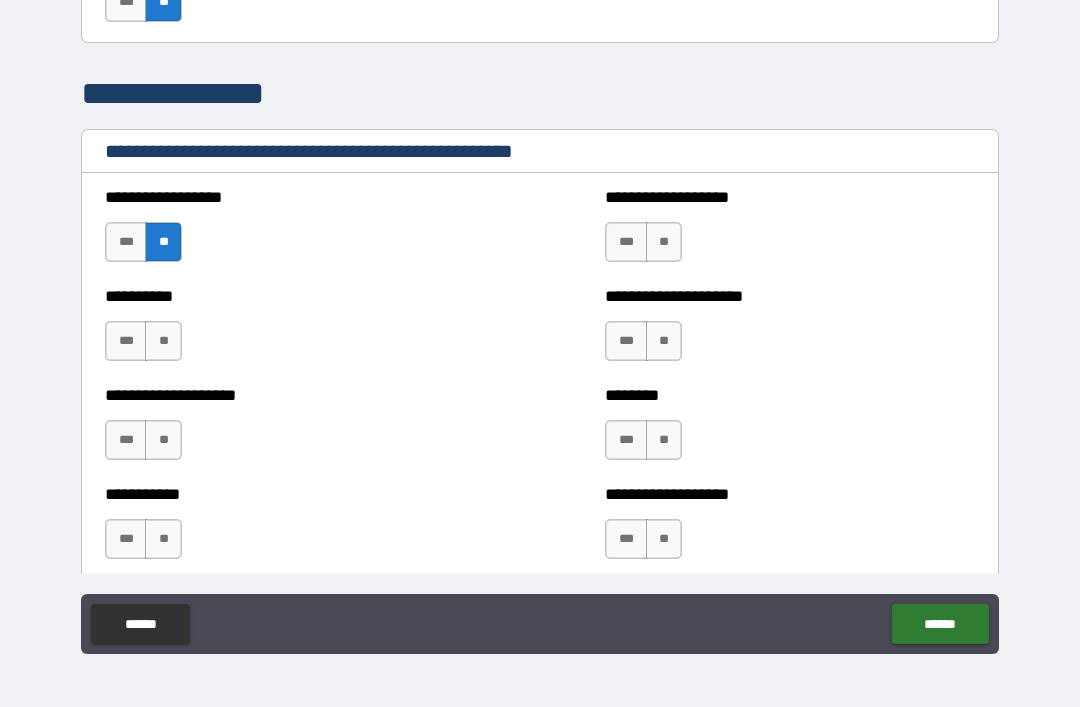 click on "**" at bounding box center (664, 242) 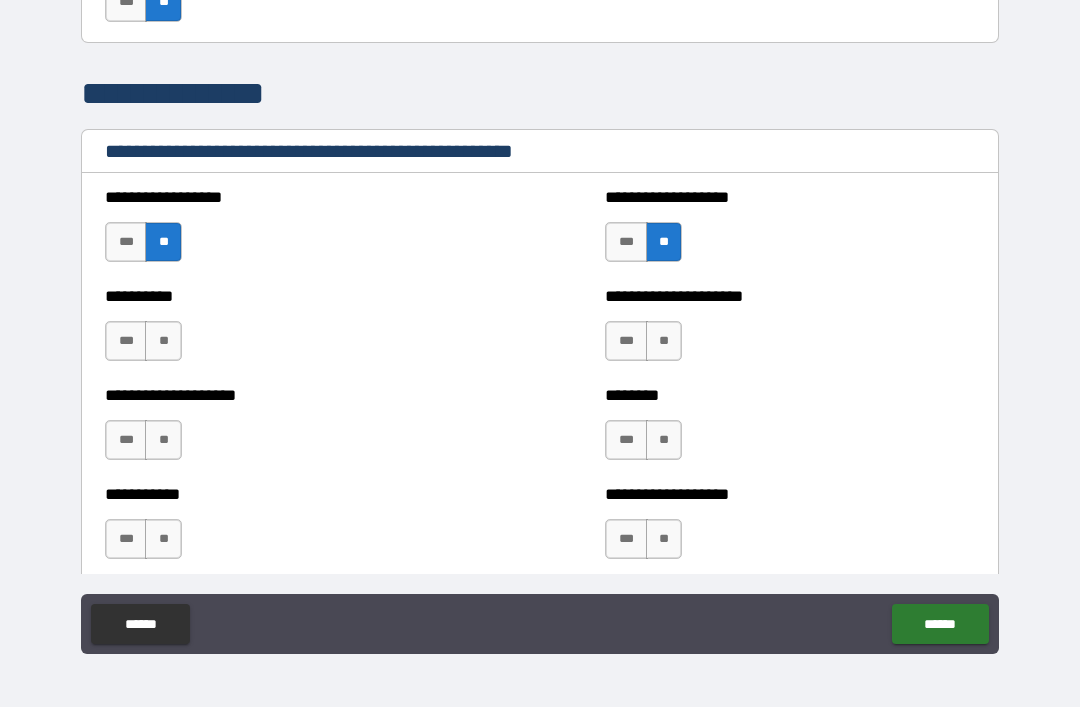 click on "**" at bounding box center [664, 341] 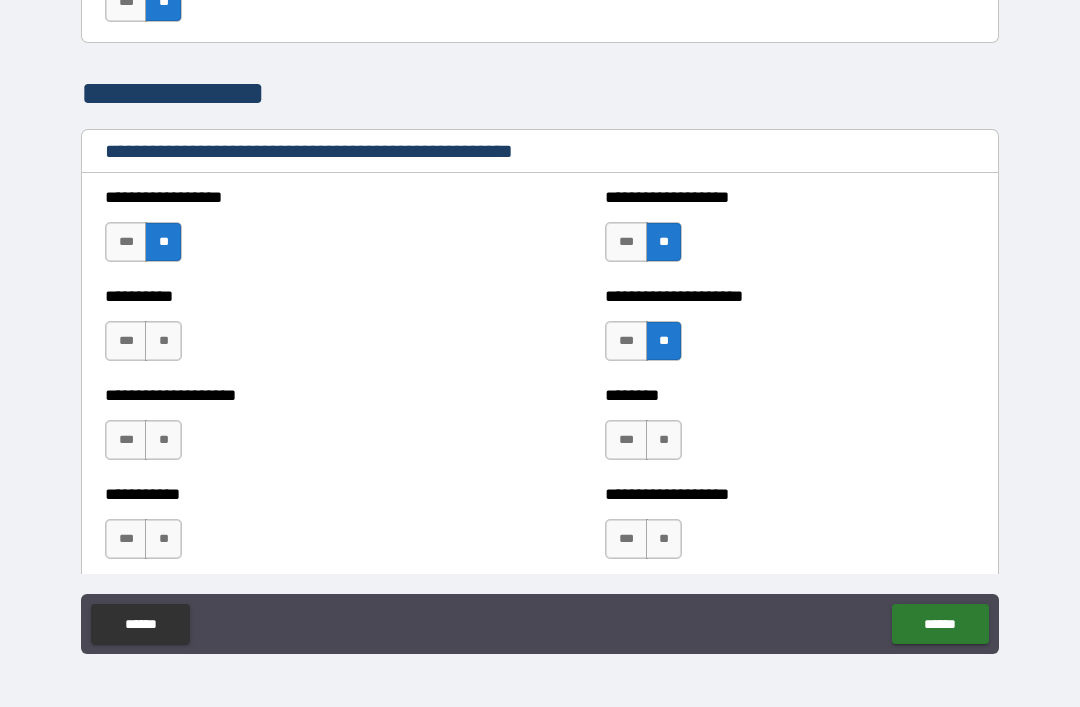 click on "**" at bounding box center (664, 440) 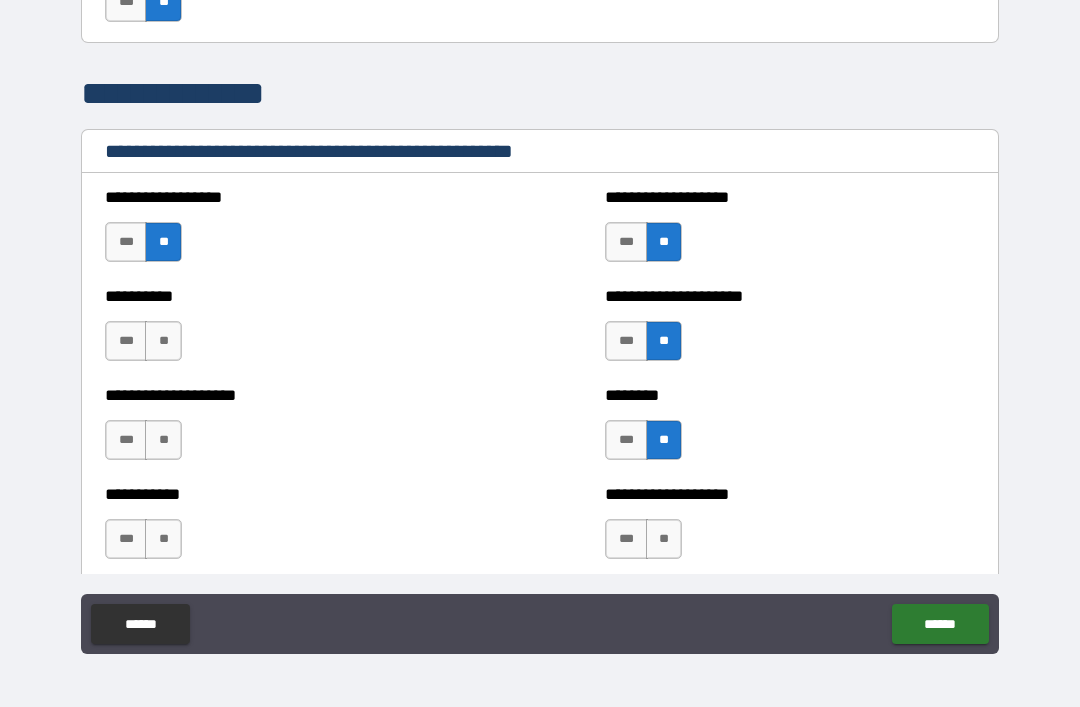 click on "**" at bounding box center (163, 341) 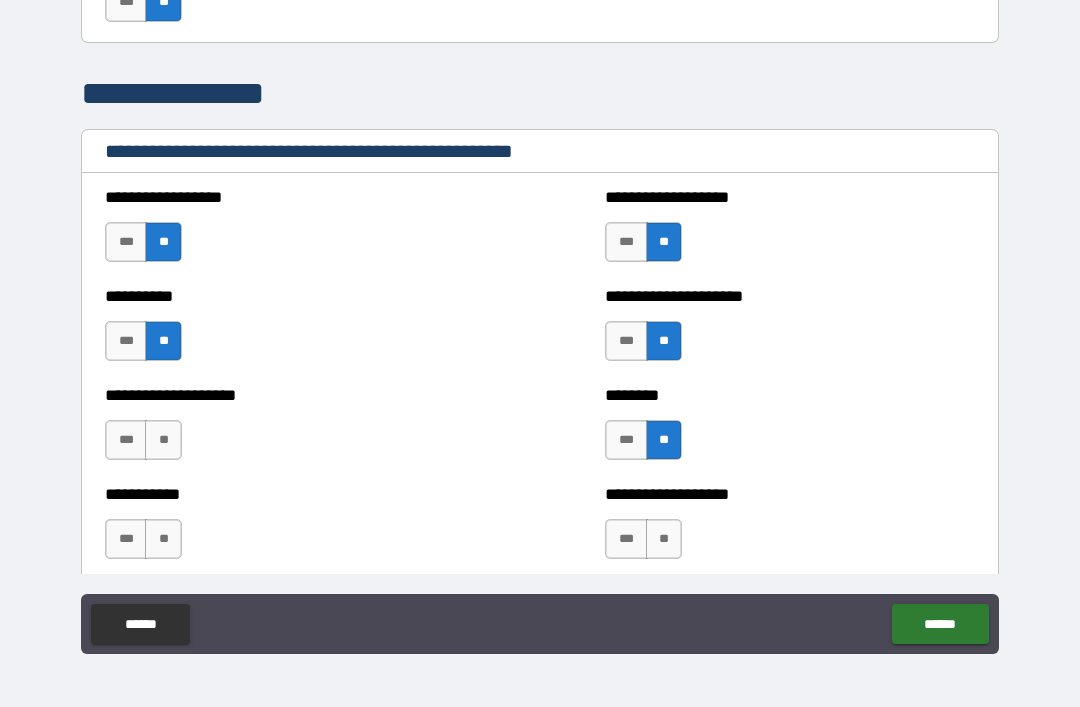 click on "**" at bounding box center [163, 440] 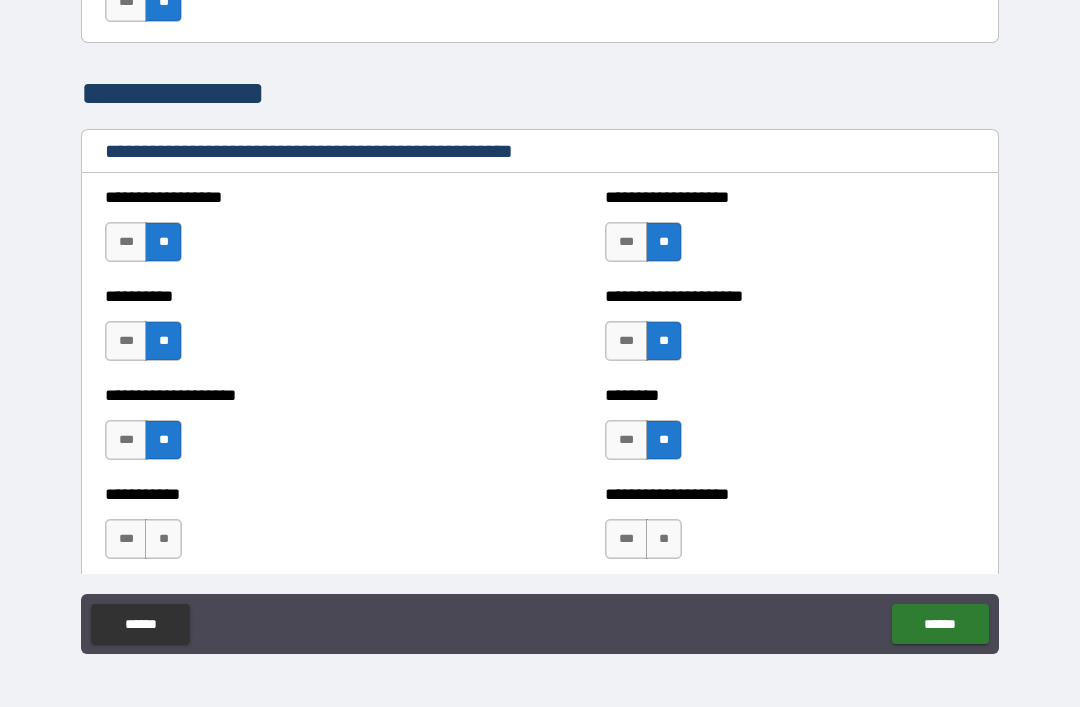 click on "**" at bounding box center [163, 539] 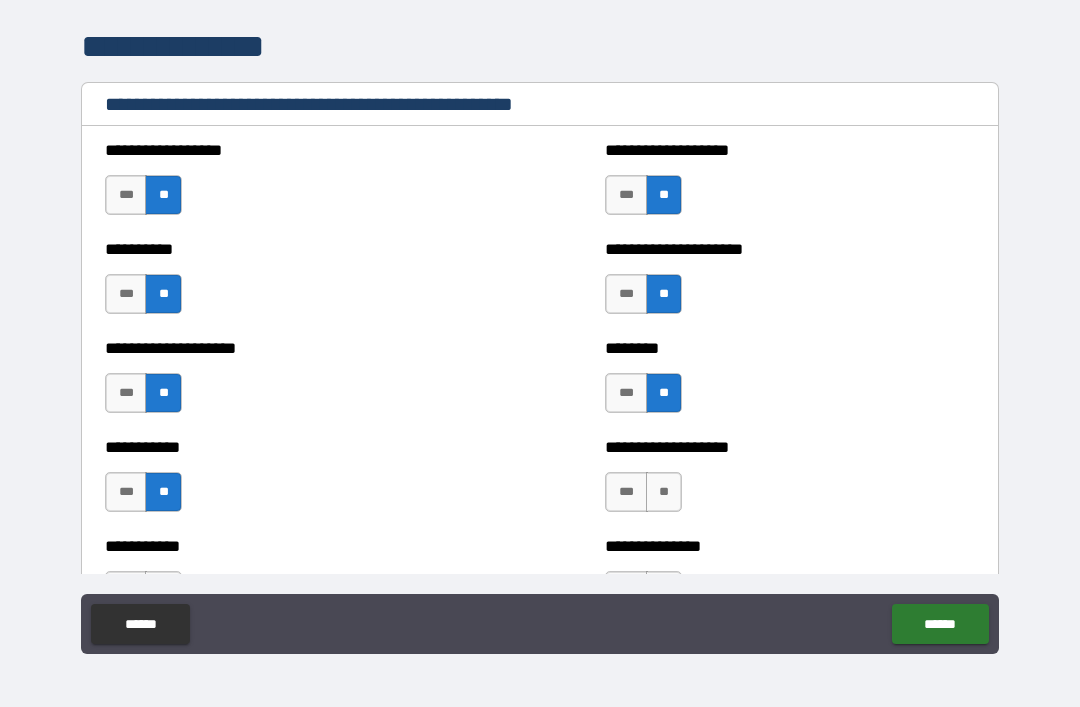 scroll, scrollTop: 2297, scrollLeft: 0, axis: vertical 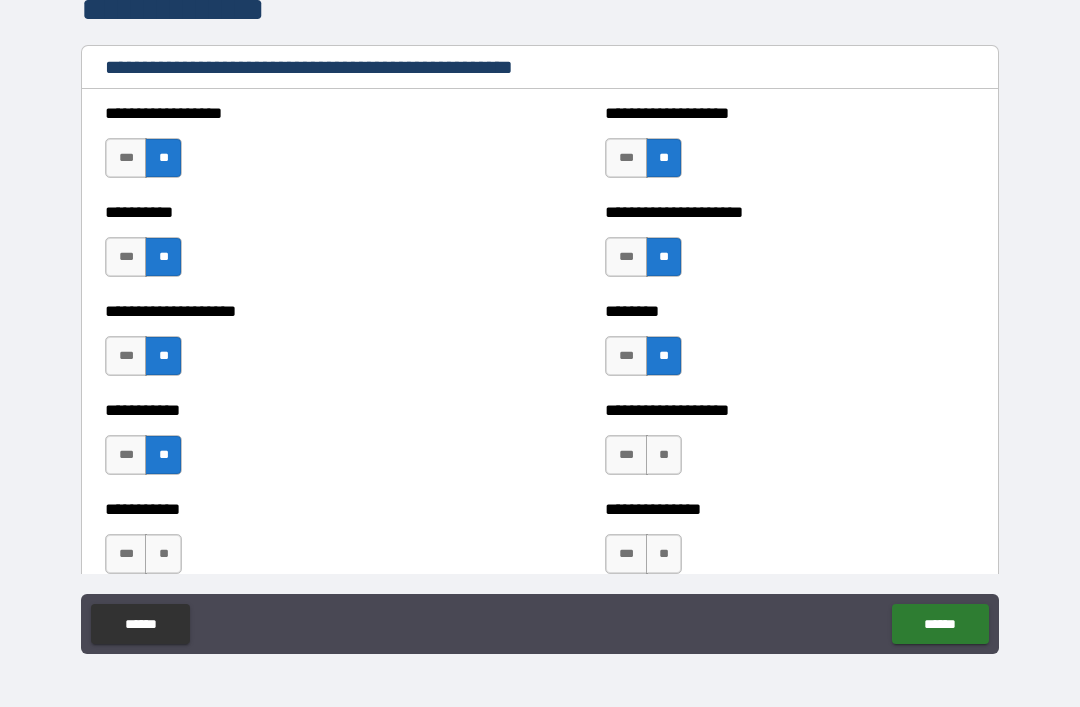 click on "**" at bounding box center [664, 455] 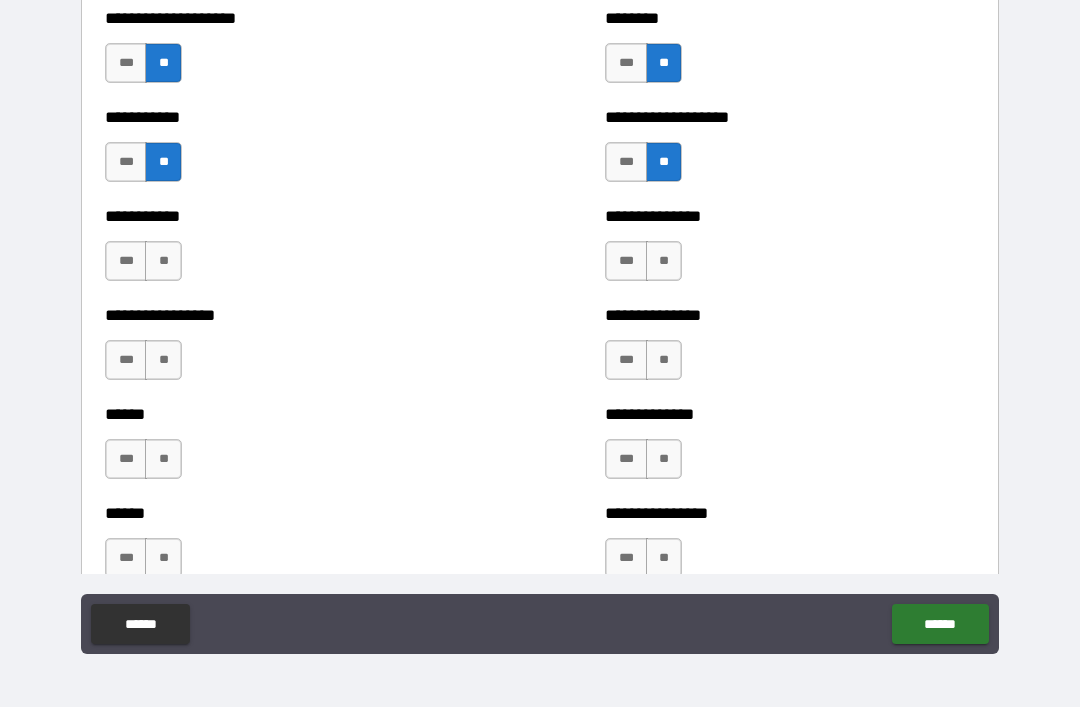 scroll, scrollTop: 2593, scrollLeft: 0, axis: vertical 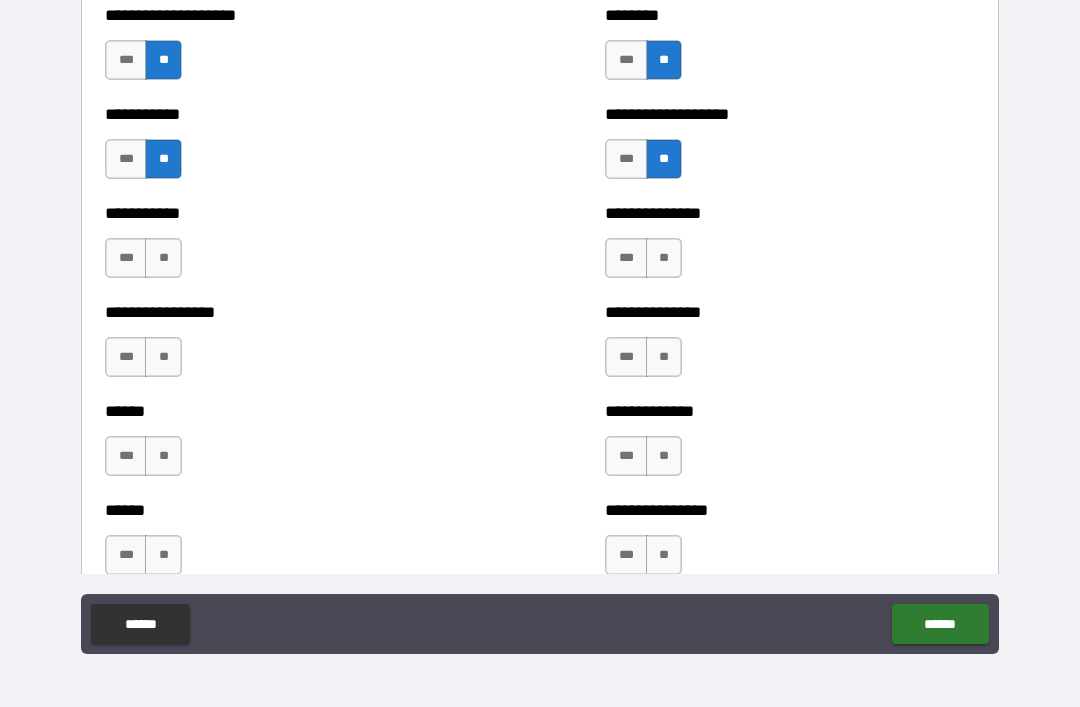 click on "**" at bounding box center (664, 258) 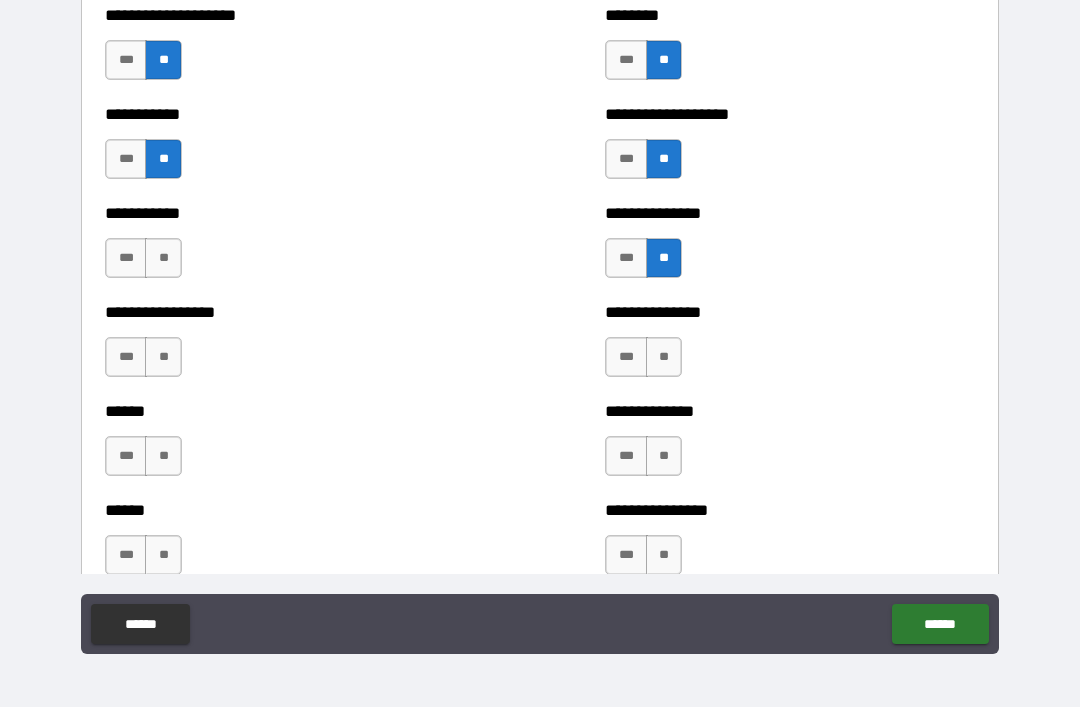 click on "**" at bounding box center (664, 357) 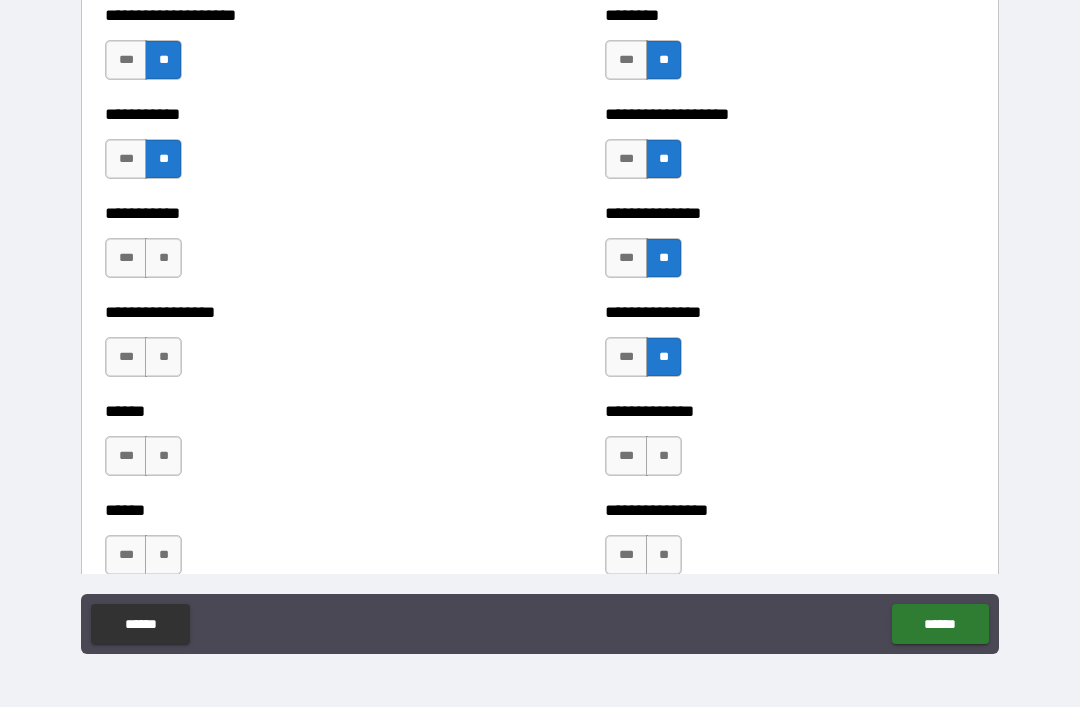 click on "**" at bounding box center (163, 357) 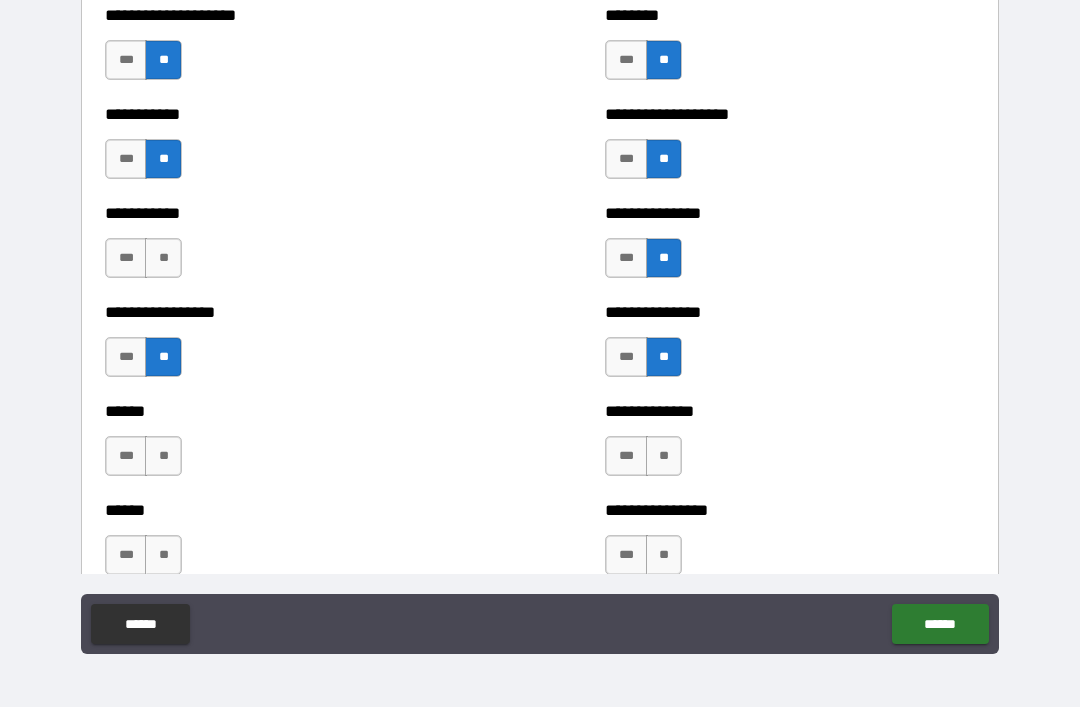 click on "**" at bounding box center (163, 258) 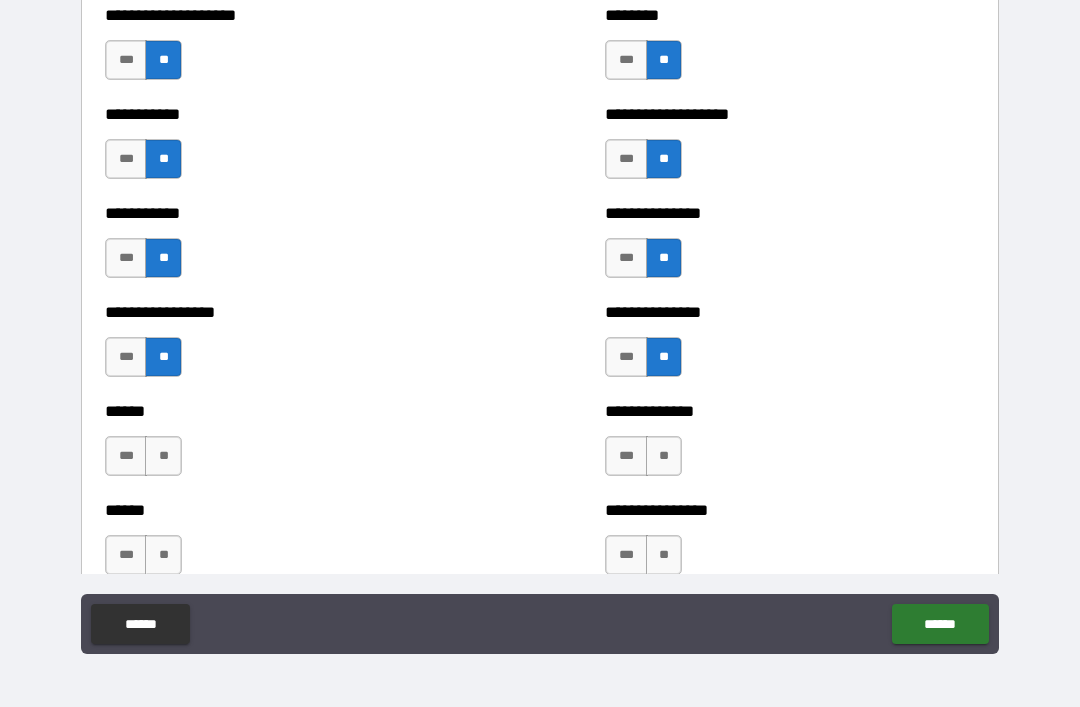 click on "**" at bounding box center [163, 456] 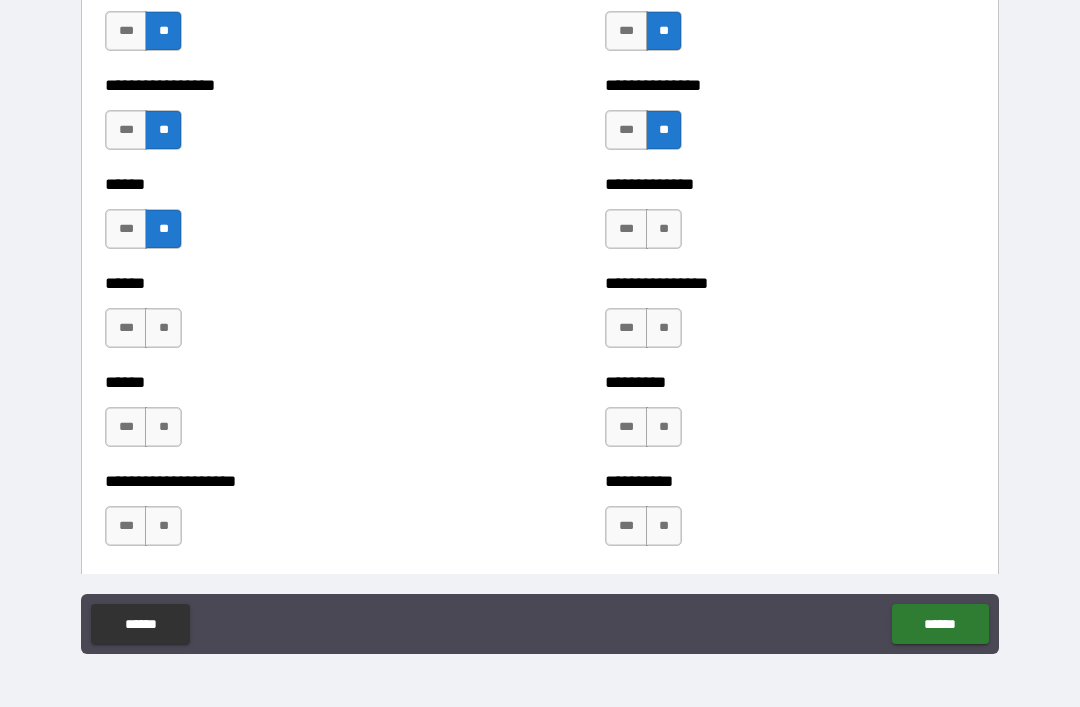 scroll, scrollTop: 2823, scrollLeft: 0, axis: vertical 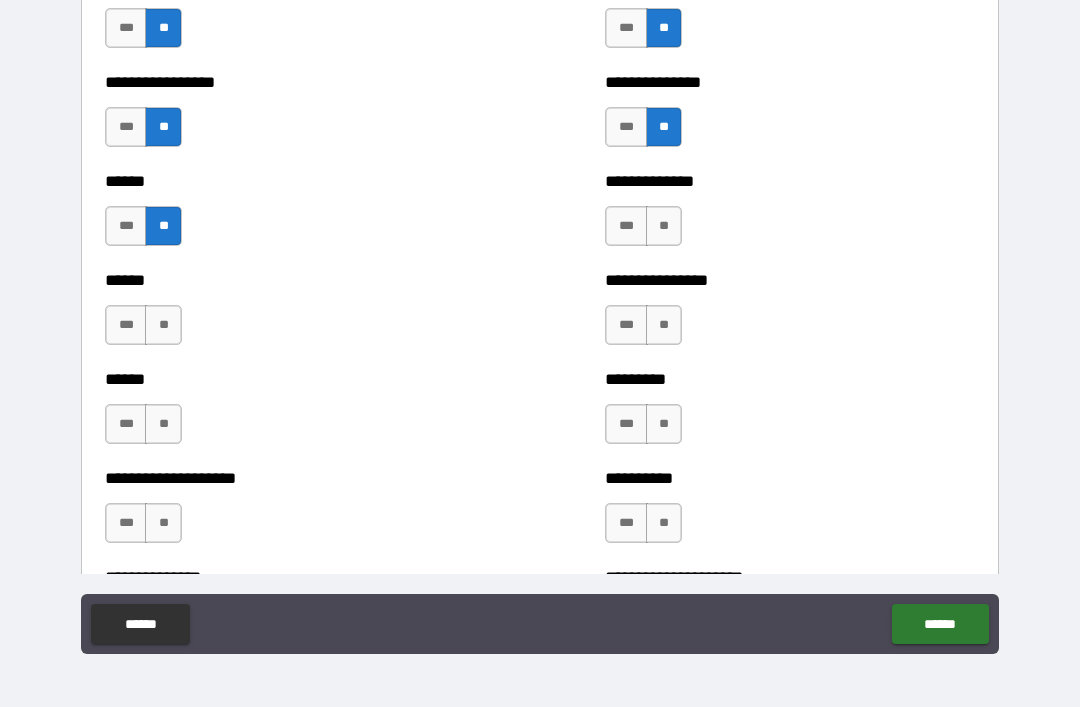 click on "**" at bounding box center [664, 226] 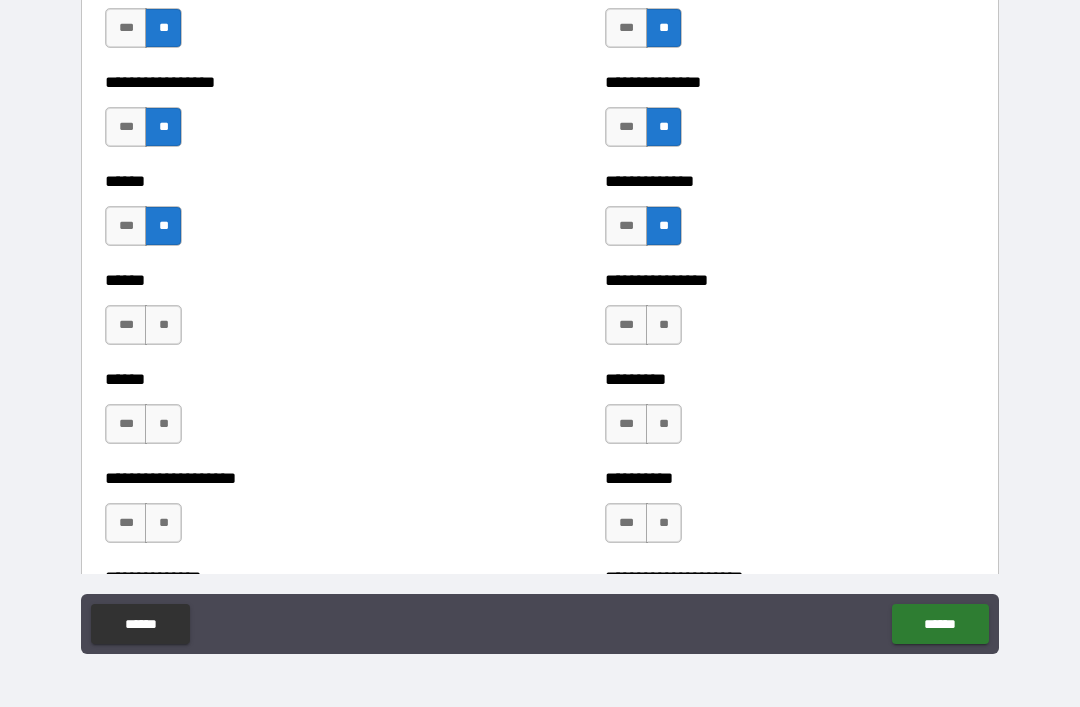 click on "**" at bounding box center [664, 325] 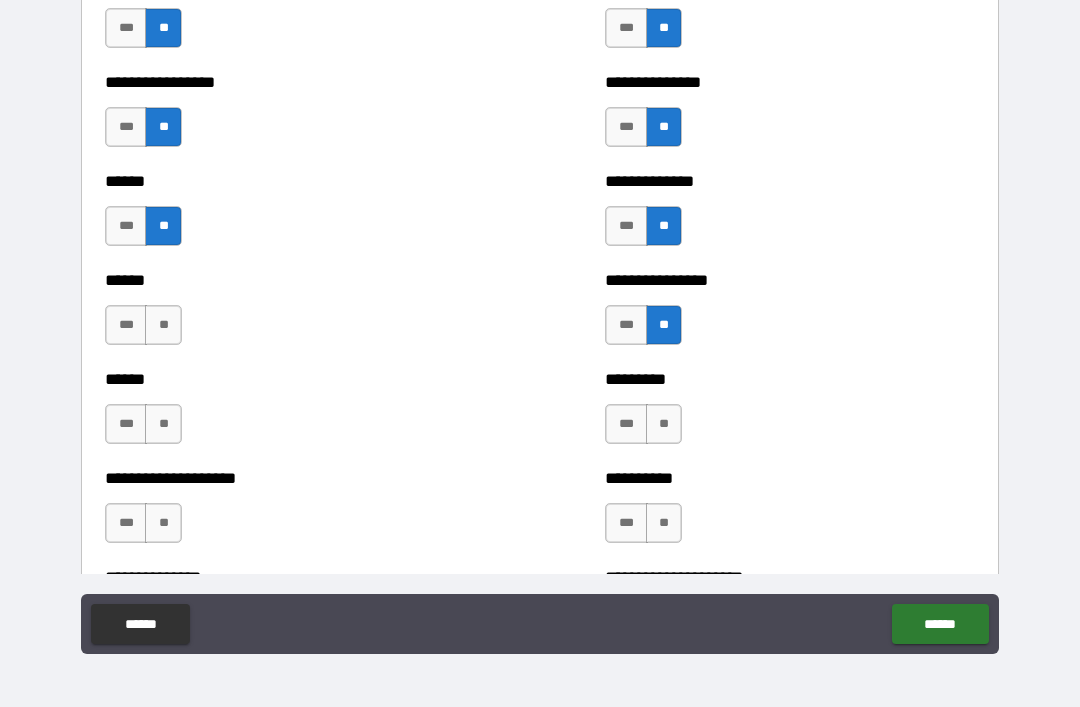 click on "**" at bounding box center (664, 424) 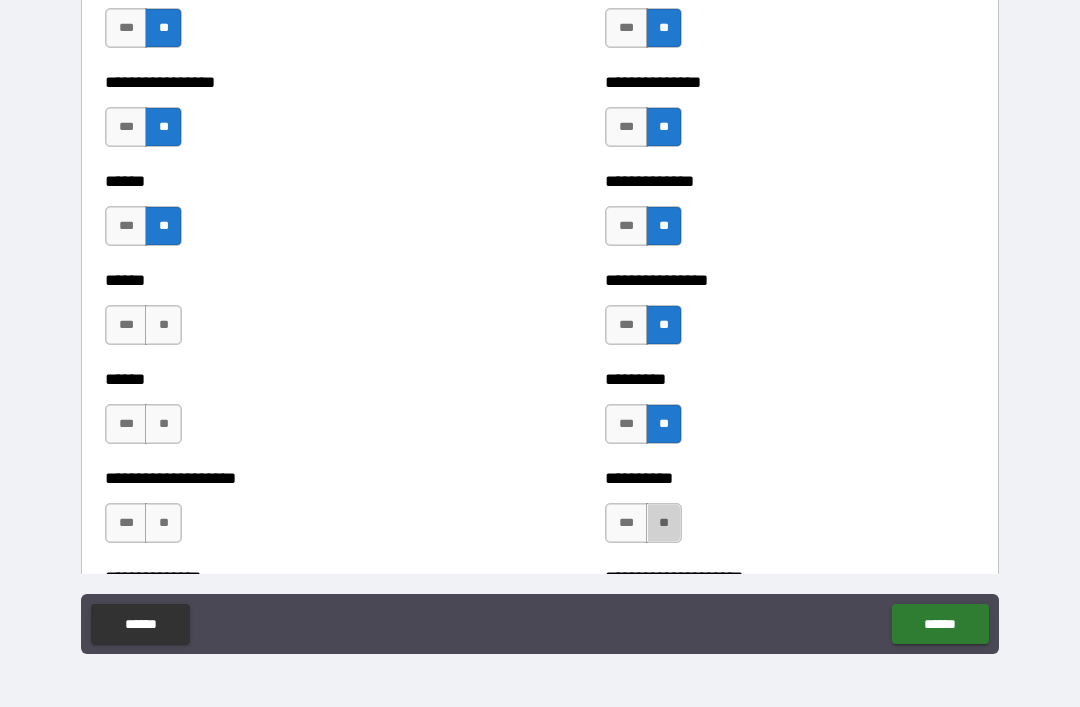 click on "**" at bounding box center [664, 523] 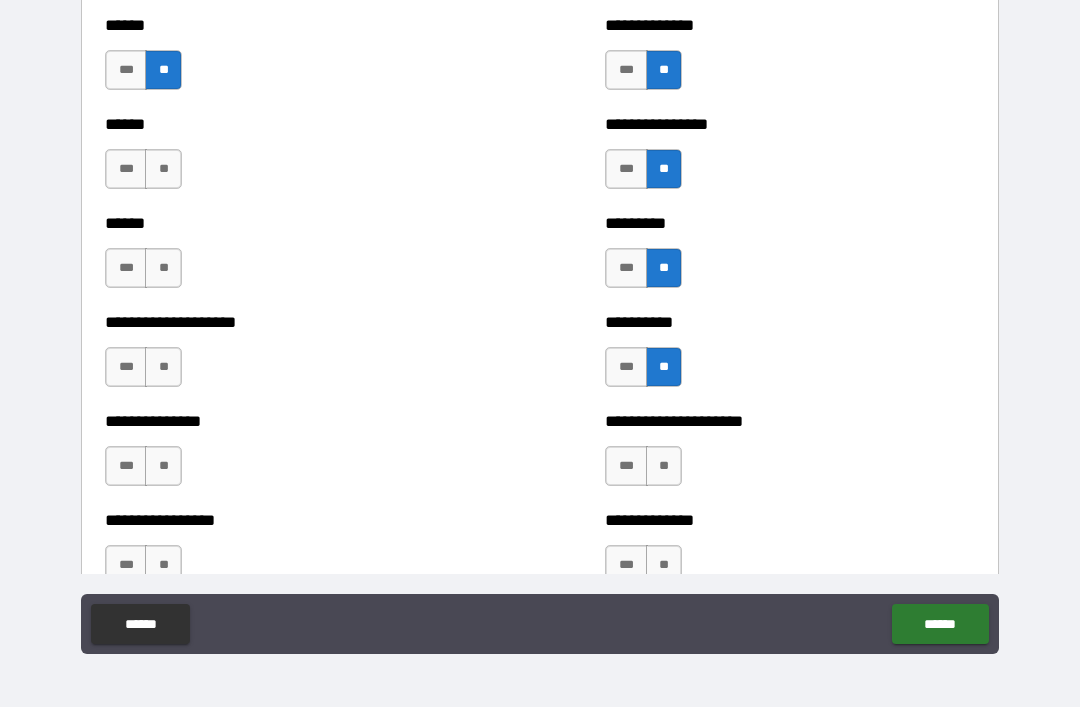 scroll, scrollTop: 2976, scrollLeft: 0, axis: vertical 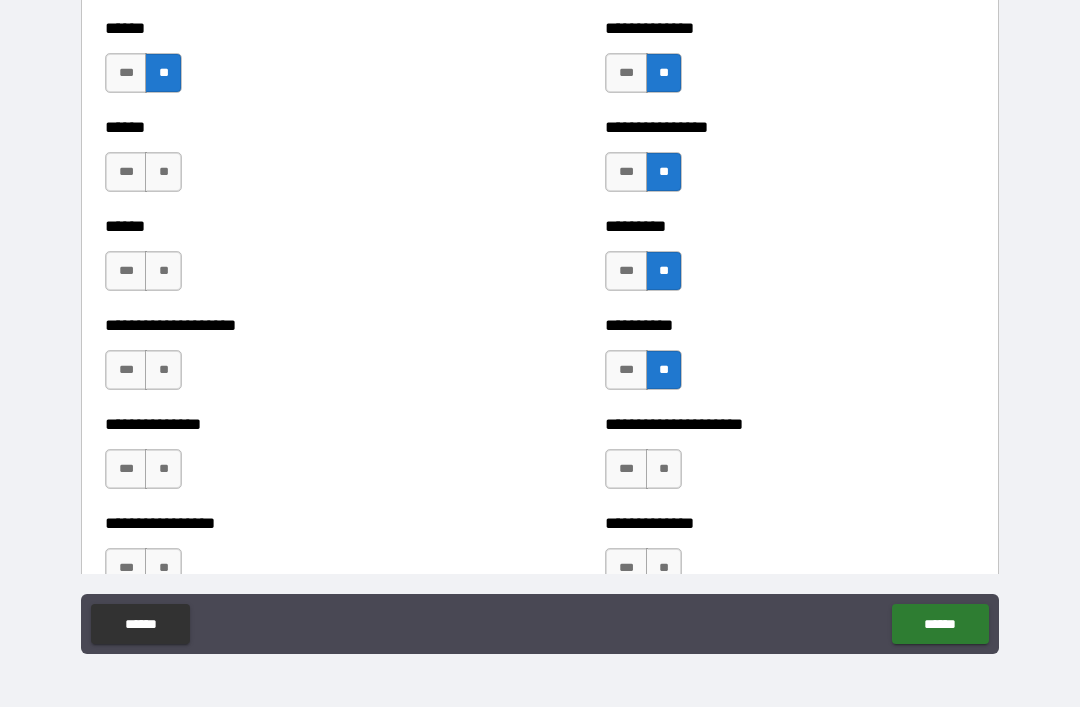 click on "**" at bounding box center (163, 172) 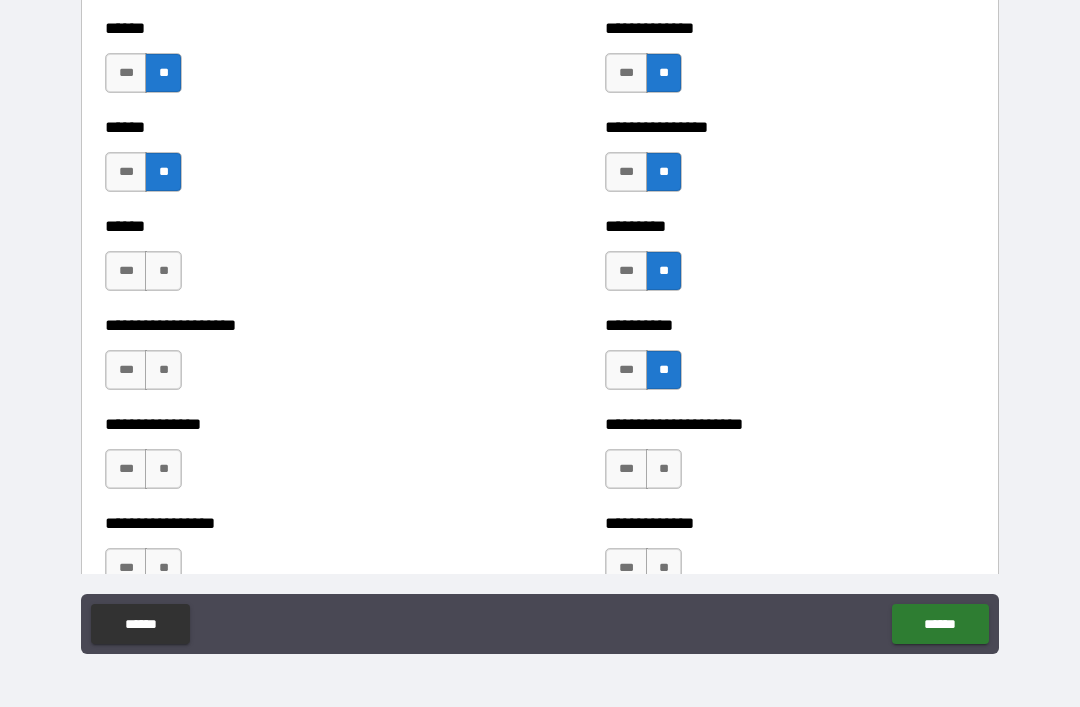 click on "**" at bounding box center [163, 271] 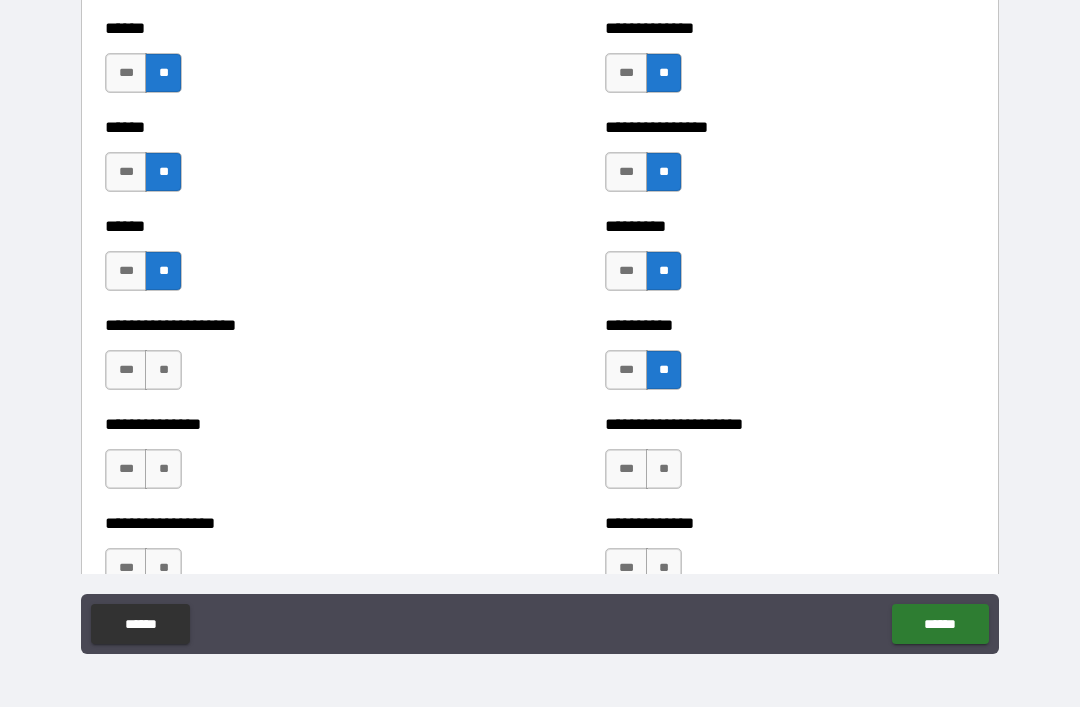click on "**" at bounding box center [163, 370] 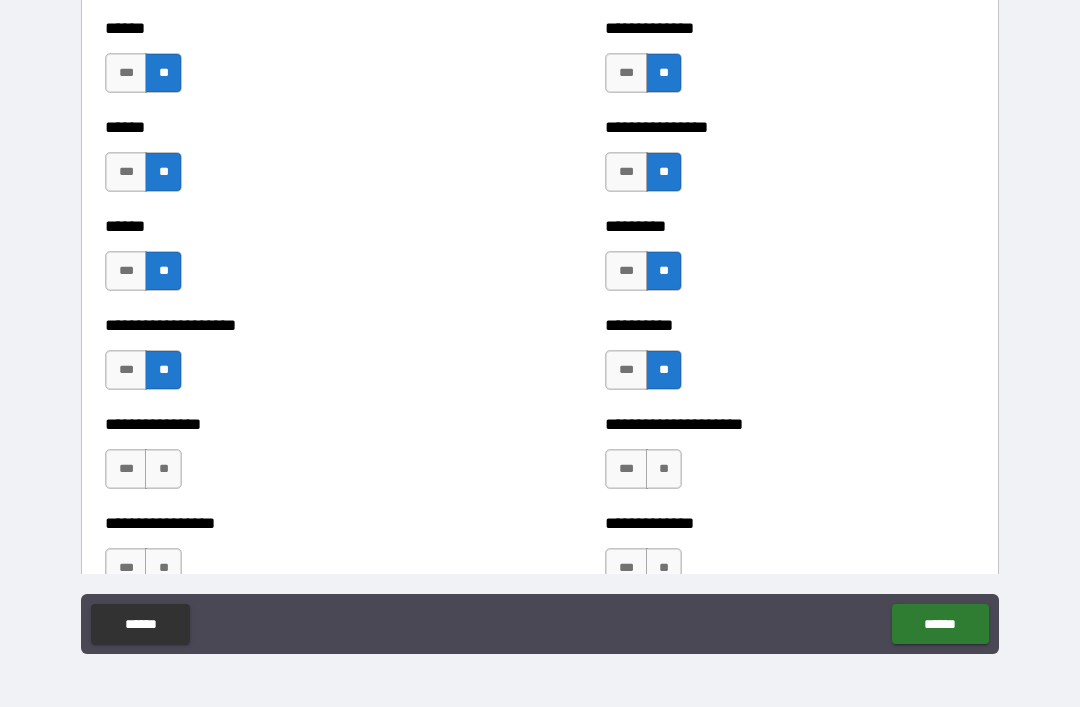 click on "**" at bounding box center (163, 469) 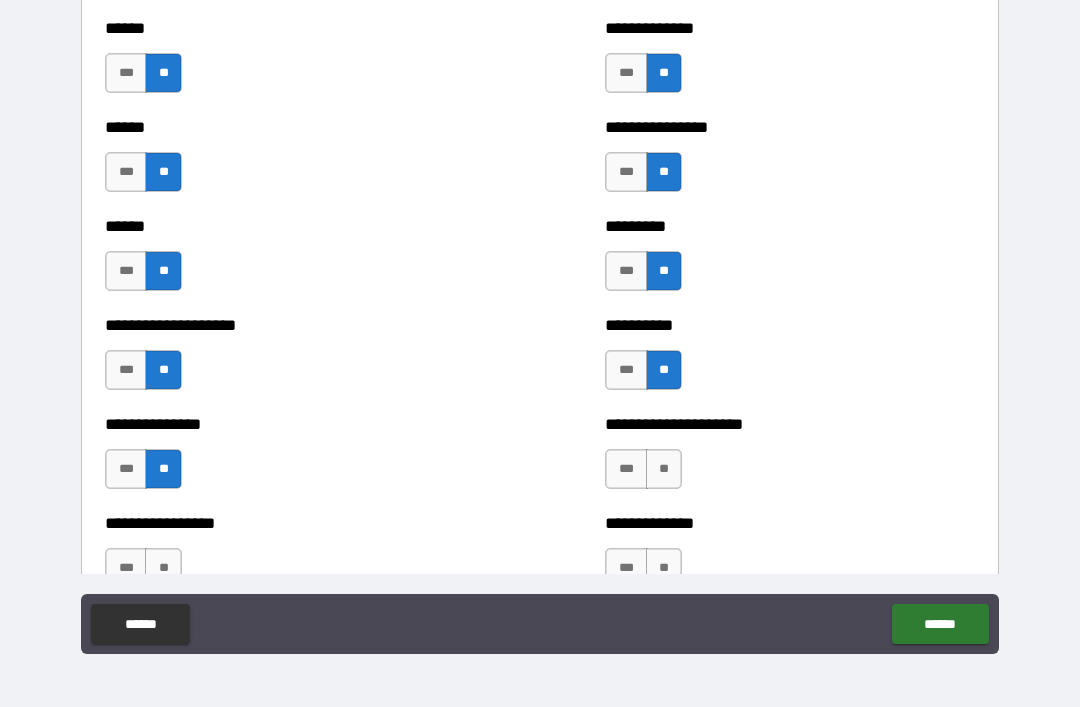 click on "**" at bounding box center [163, 568] 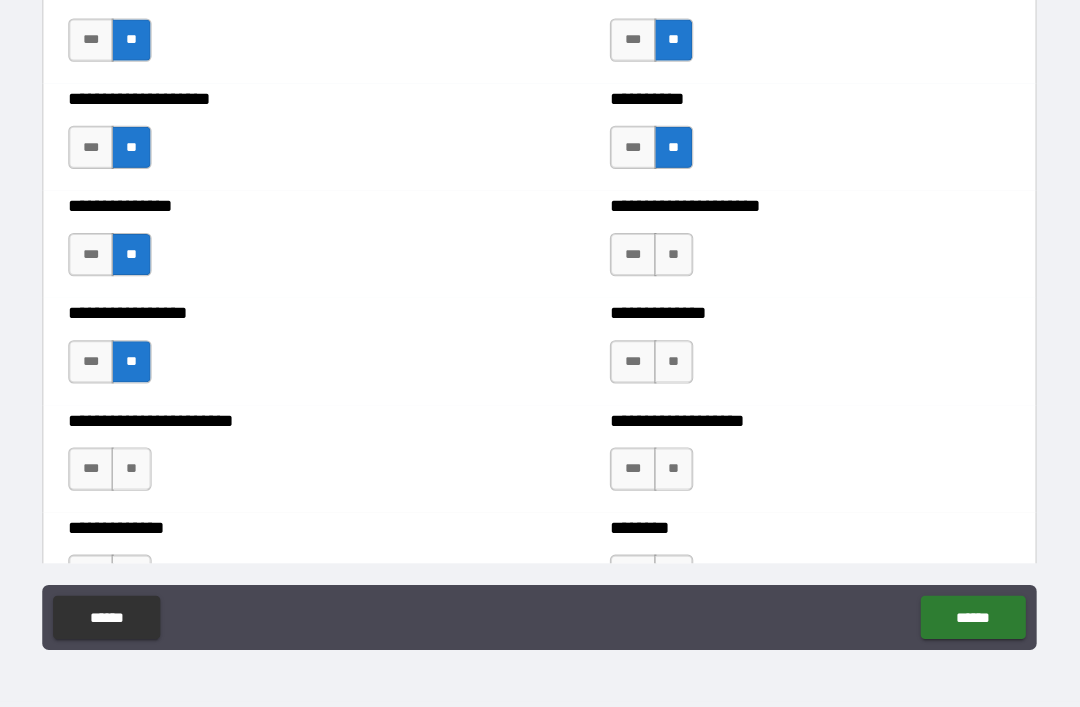 scroll, scrollTop: 3156, scrollLeft: 0, axis: vertical 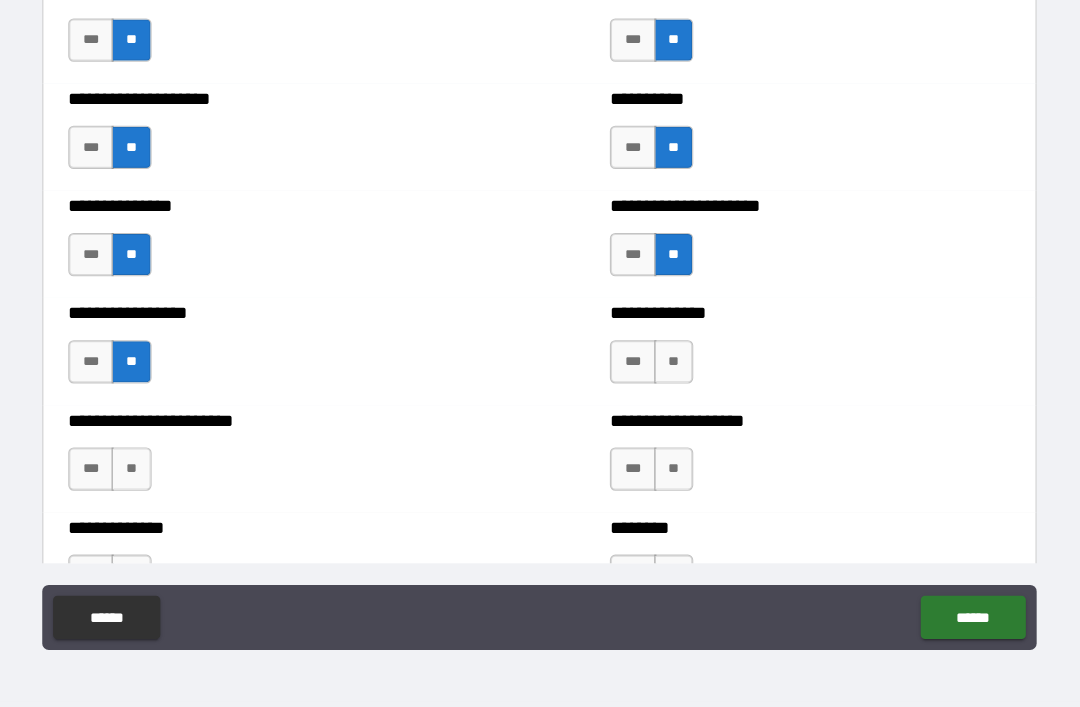 click on "**" at bounding box center (664, 388) 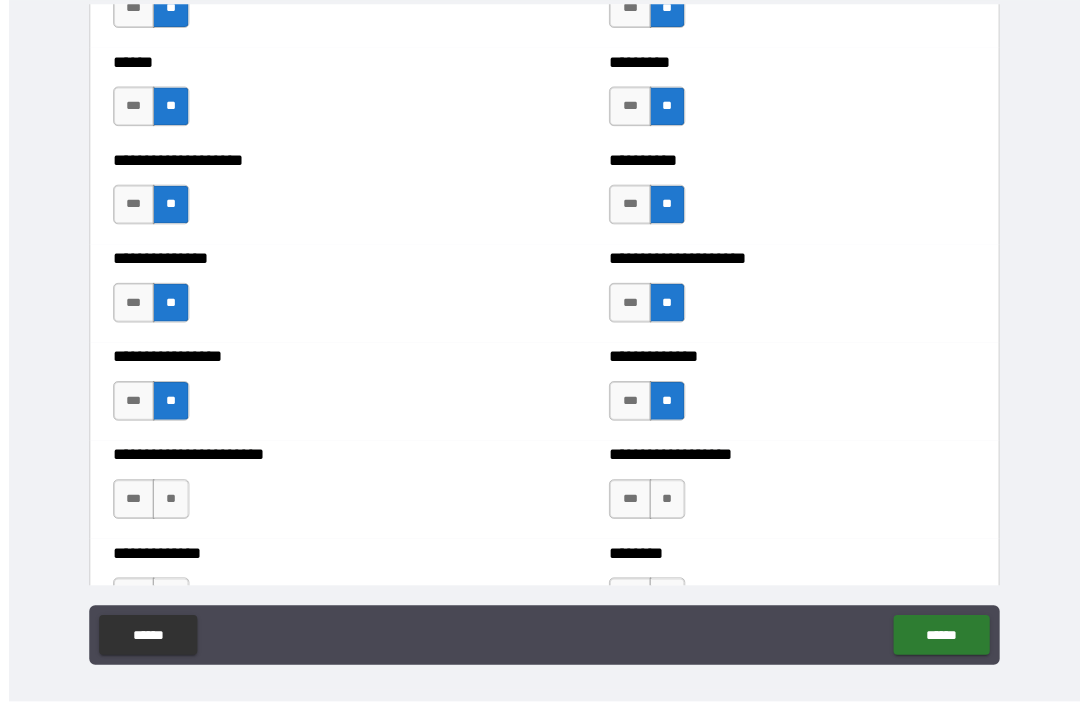 scroll, scrollTop: 64, scrollLeft: 0, axis: vertical 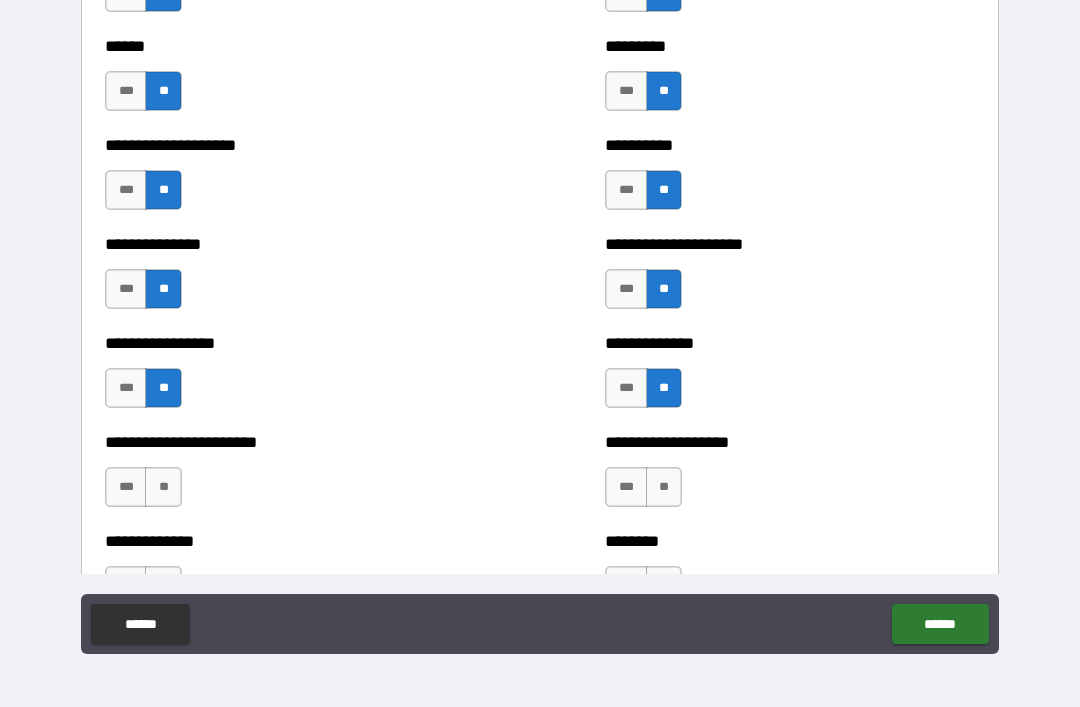 click on "**" at bounding box center (664, 487) 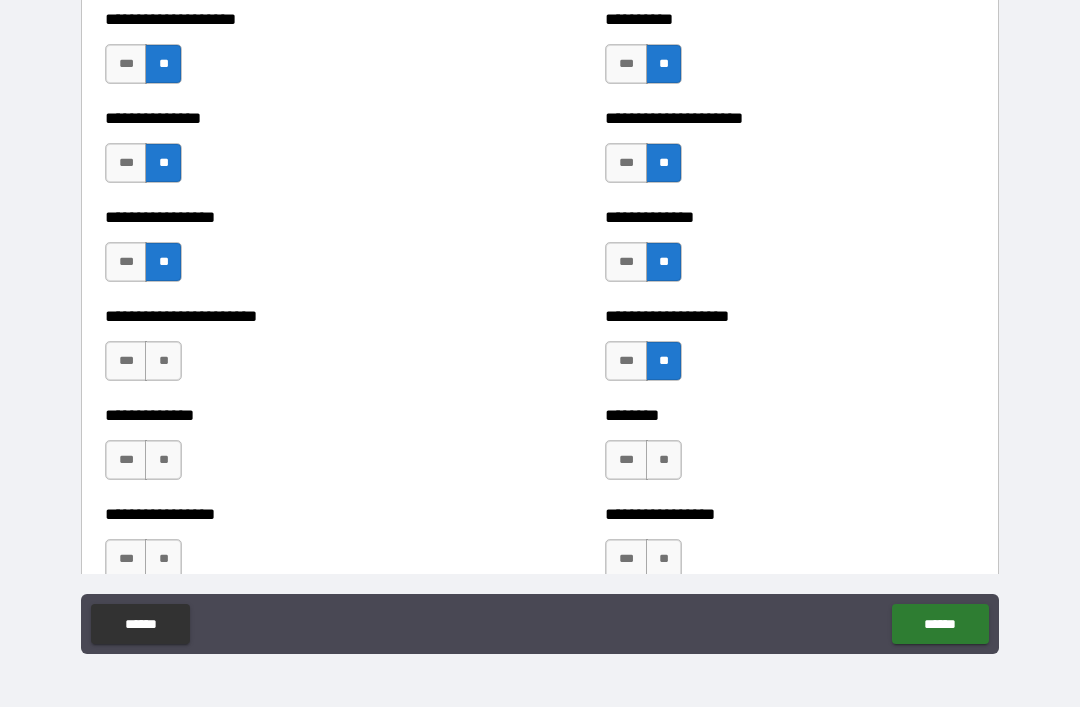 scroll, scrollTop: 3283, scrollLeft: 0, axis: vertical 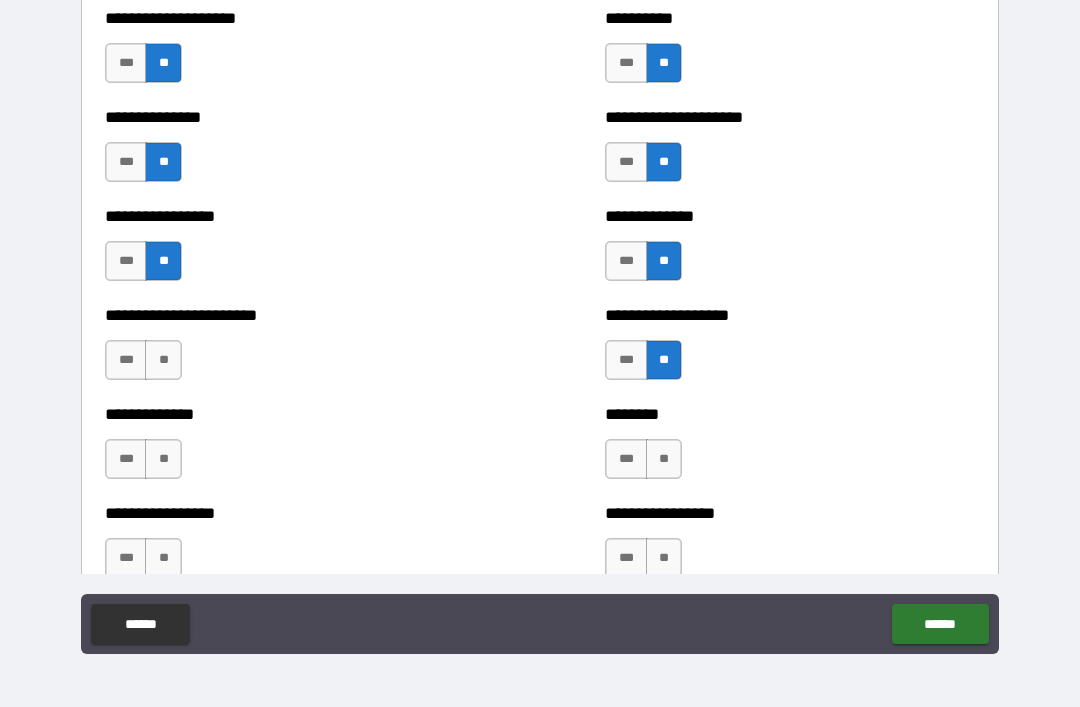 click on "**" at bounding box center (163, 360) 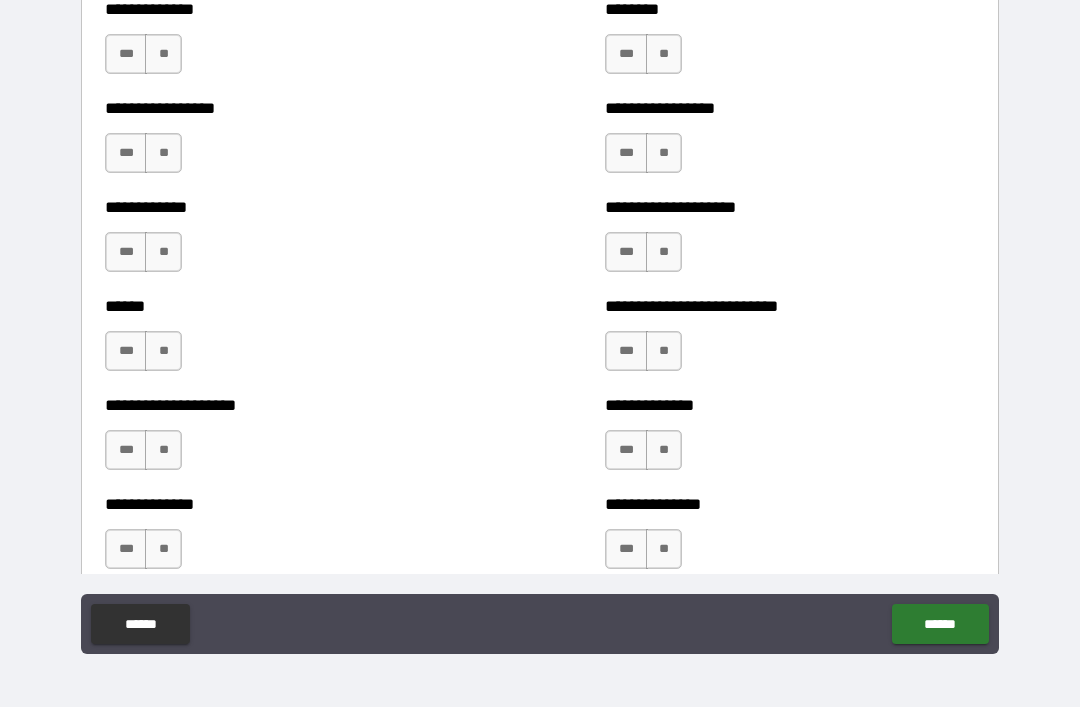 scroll, scrollTop: 3690, scrollLeft: 0, axis: vertical 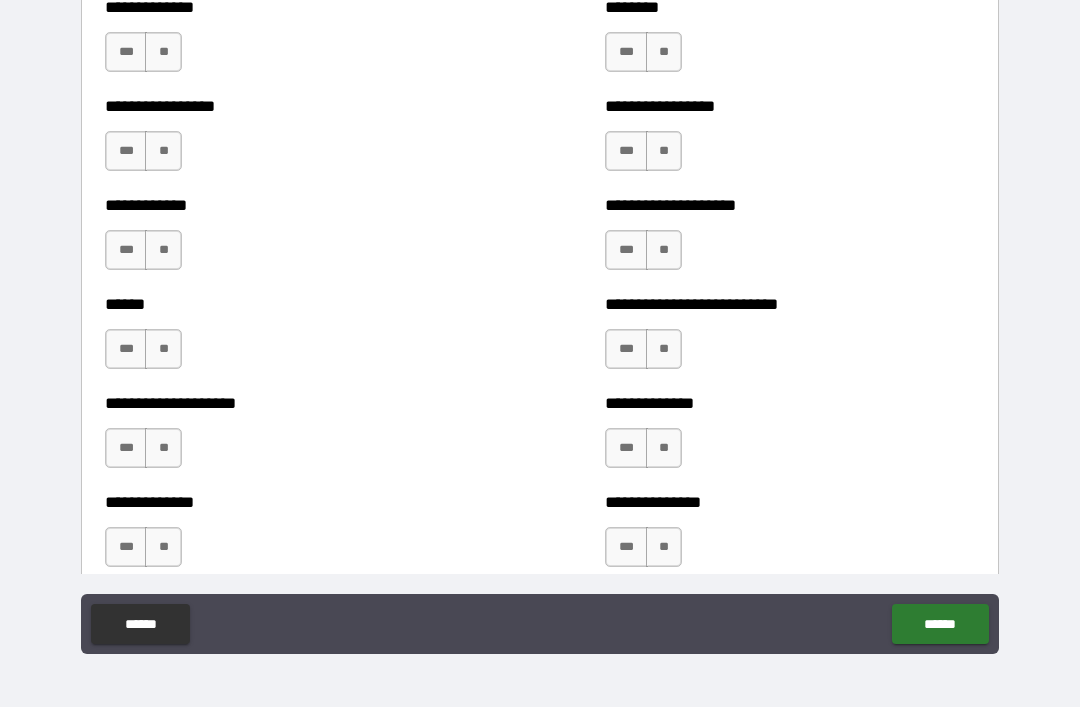 click on "**" at bounding box center [163, 52] 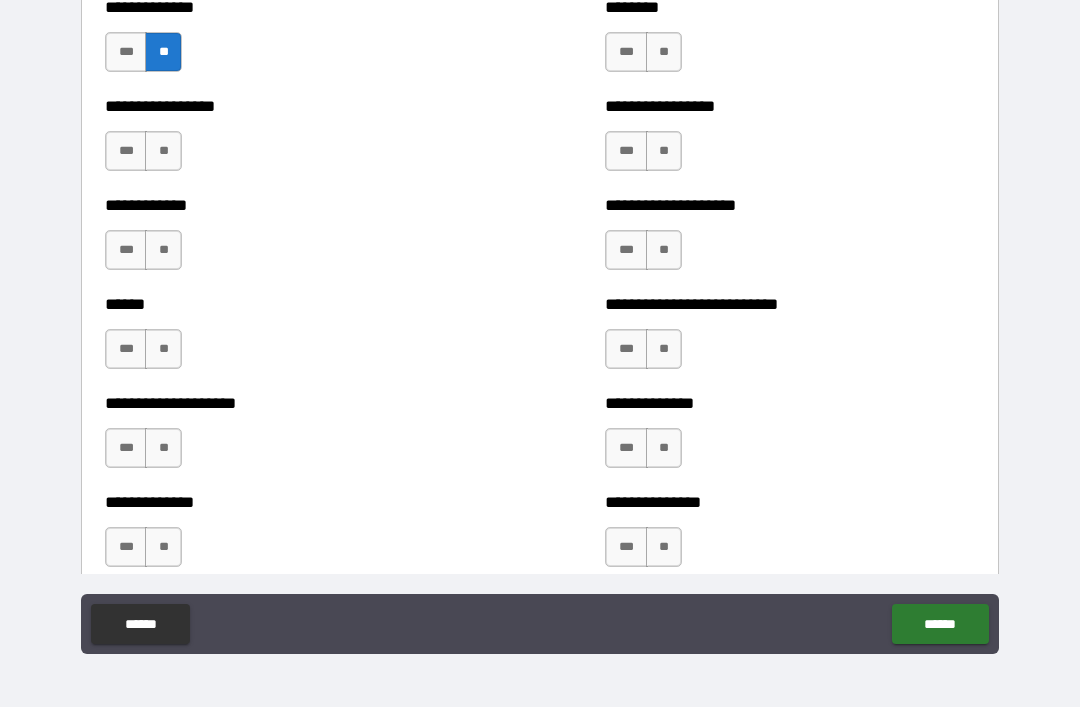 click on "**" at bounding box center [664, 52] 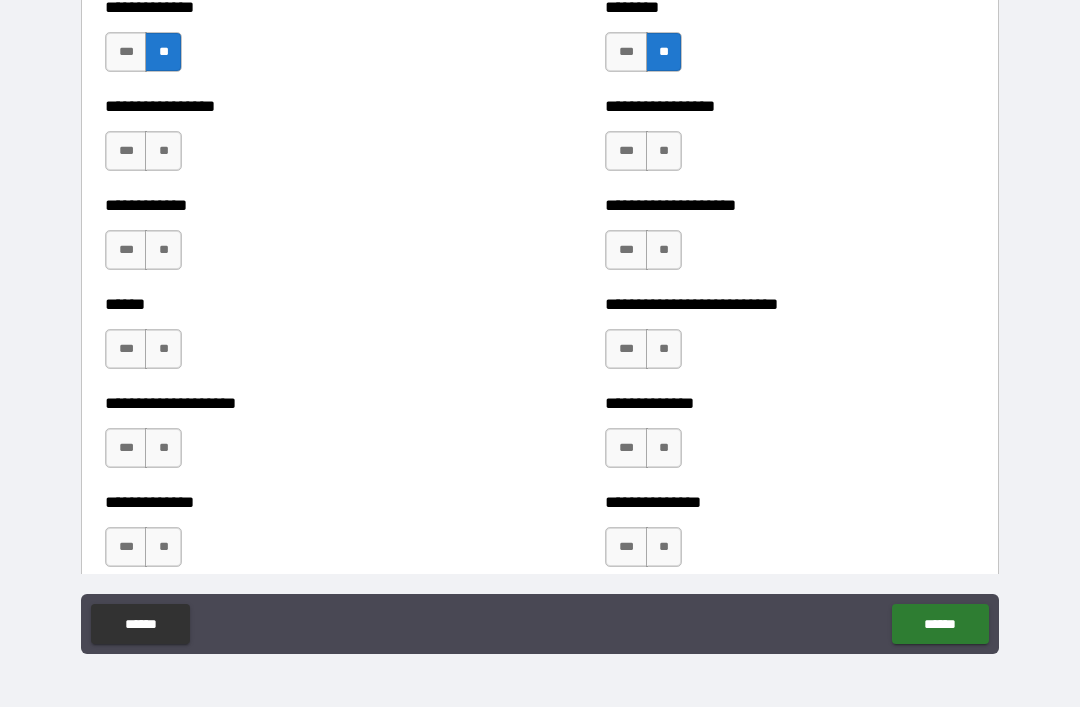 click on "**********" at bounding box center (790, 141) 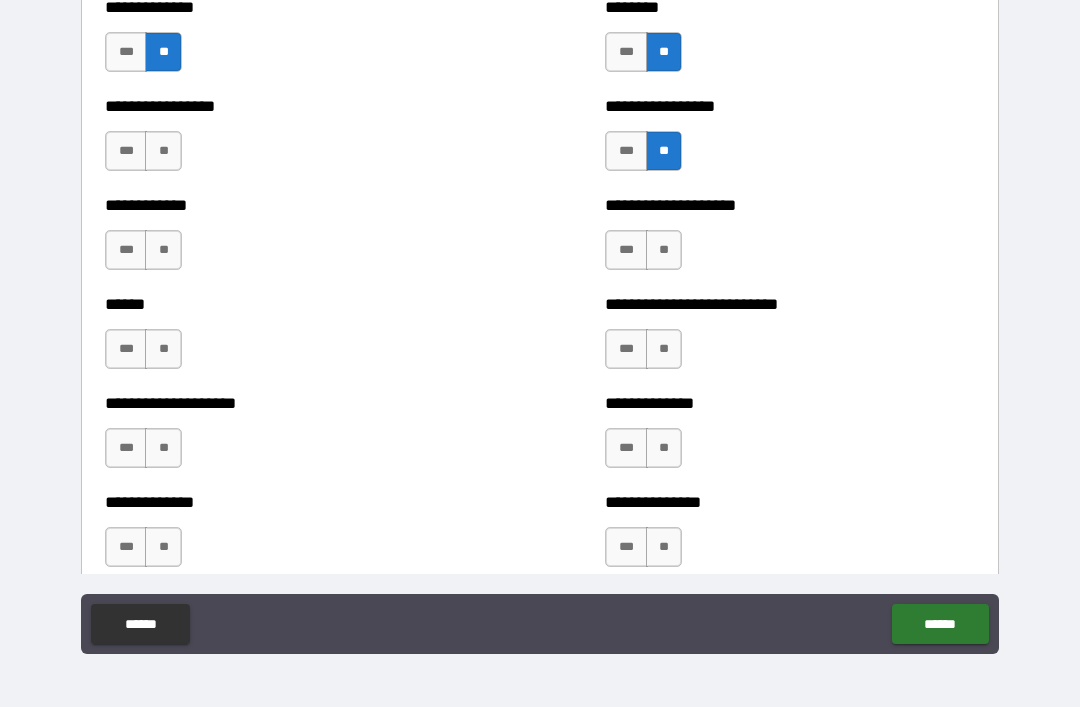 click on "**" at bounding box center [664, 250] 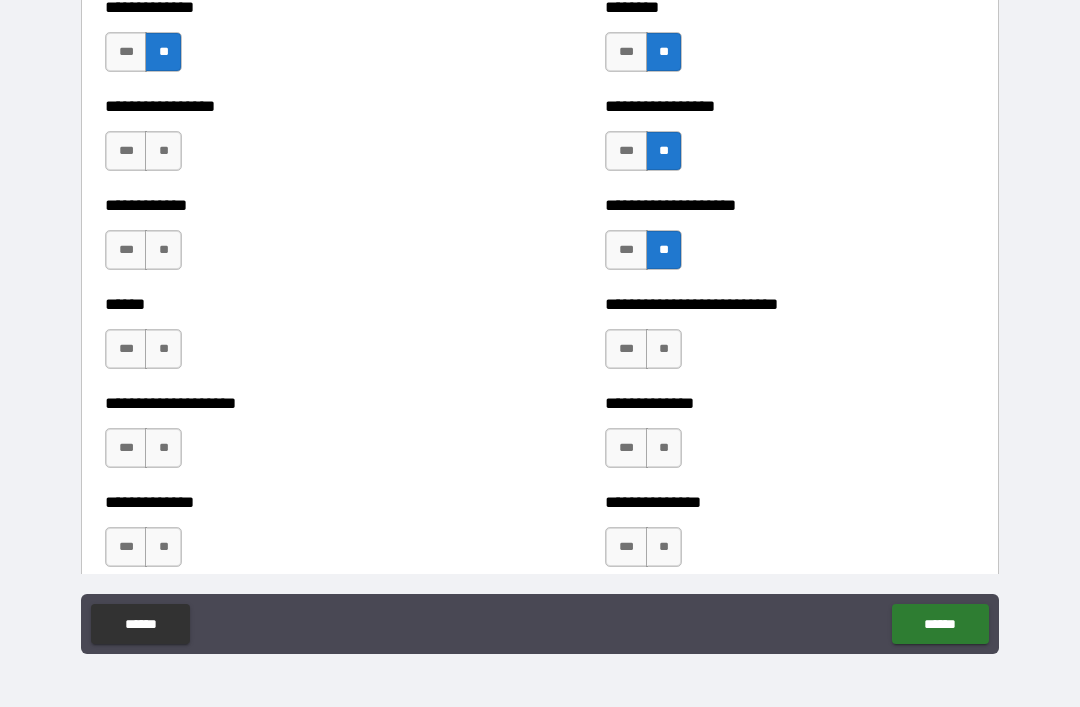 click on "**" at bounding box center [664, 349] 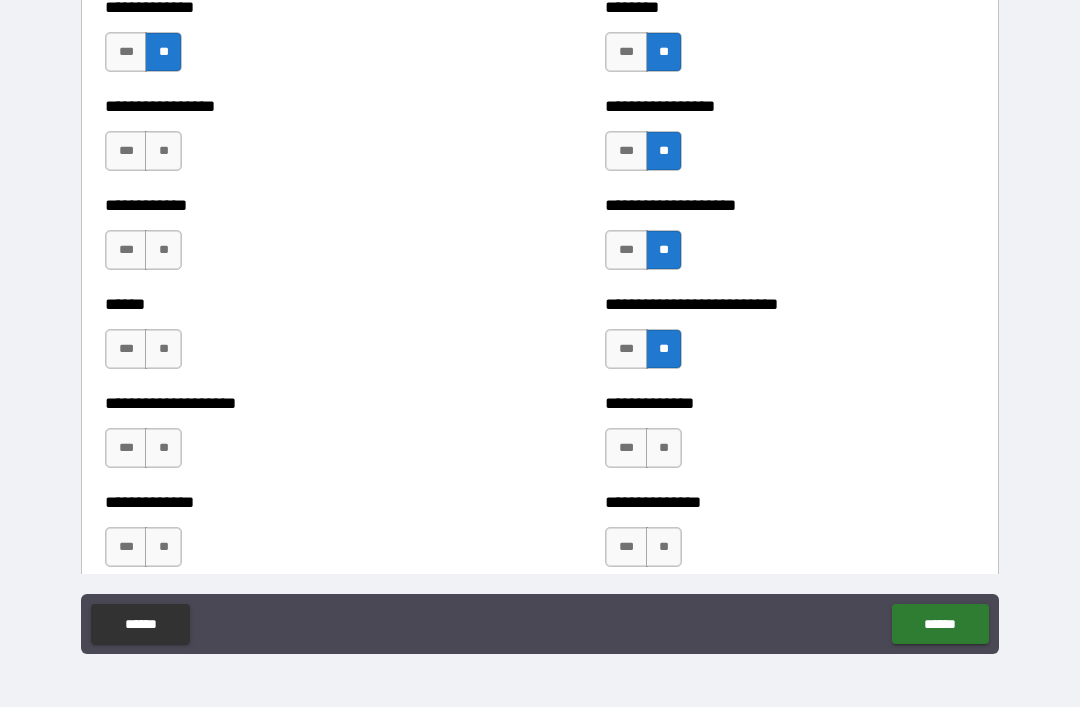 click on "**" at bounding box center [664, 448] 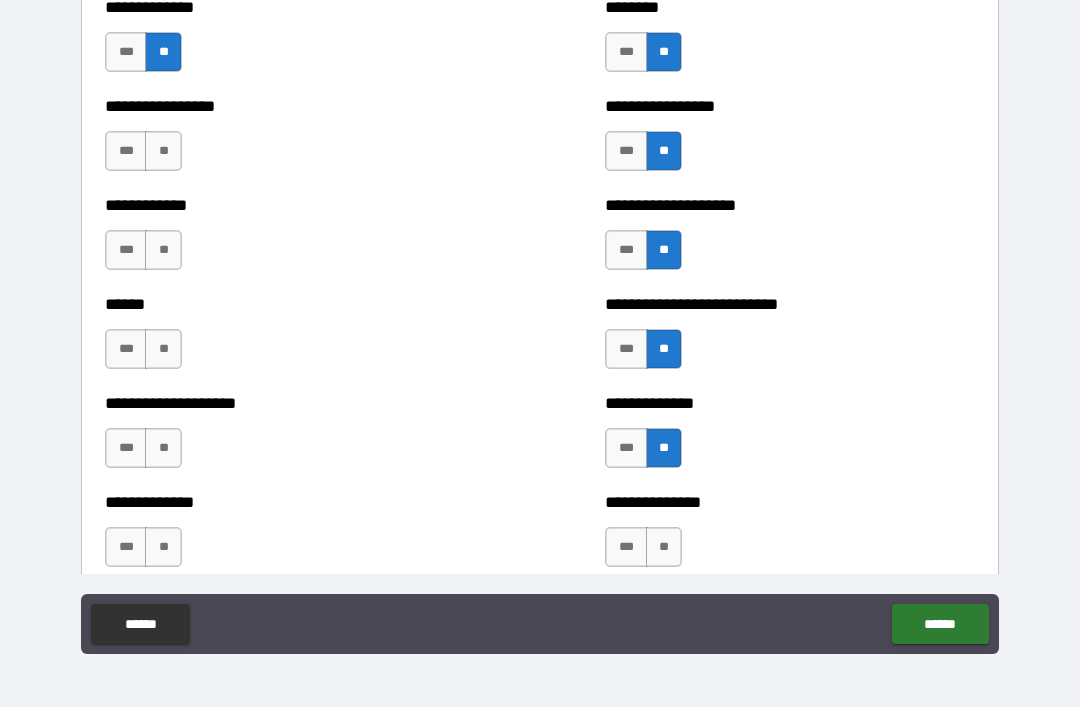 click on "**" at bounding box center [664, 547] 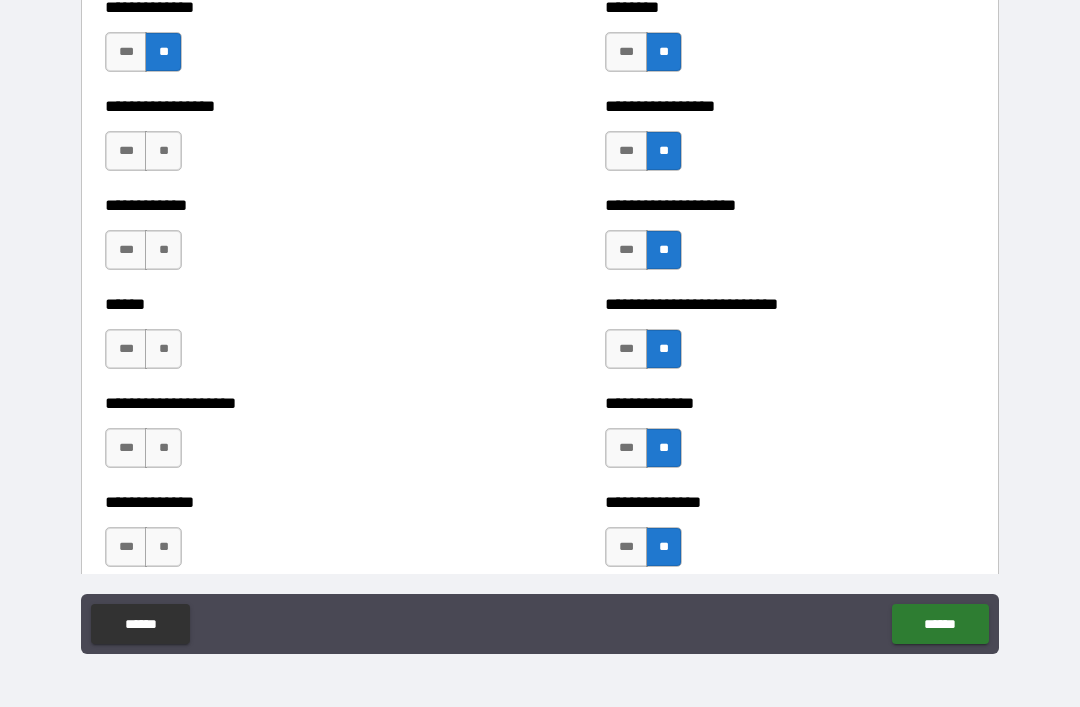 click on "**" at bounding box center [163, 151] 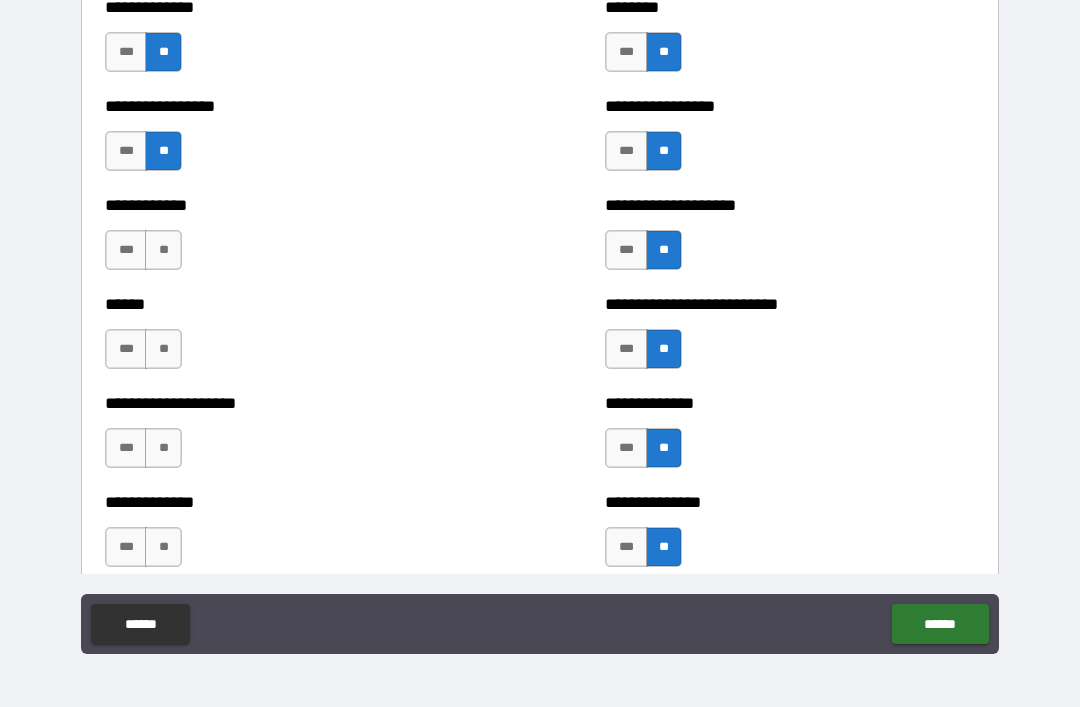 click on "**" at bounding box center [163, 250] 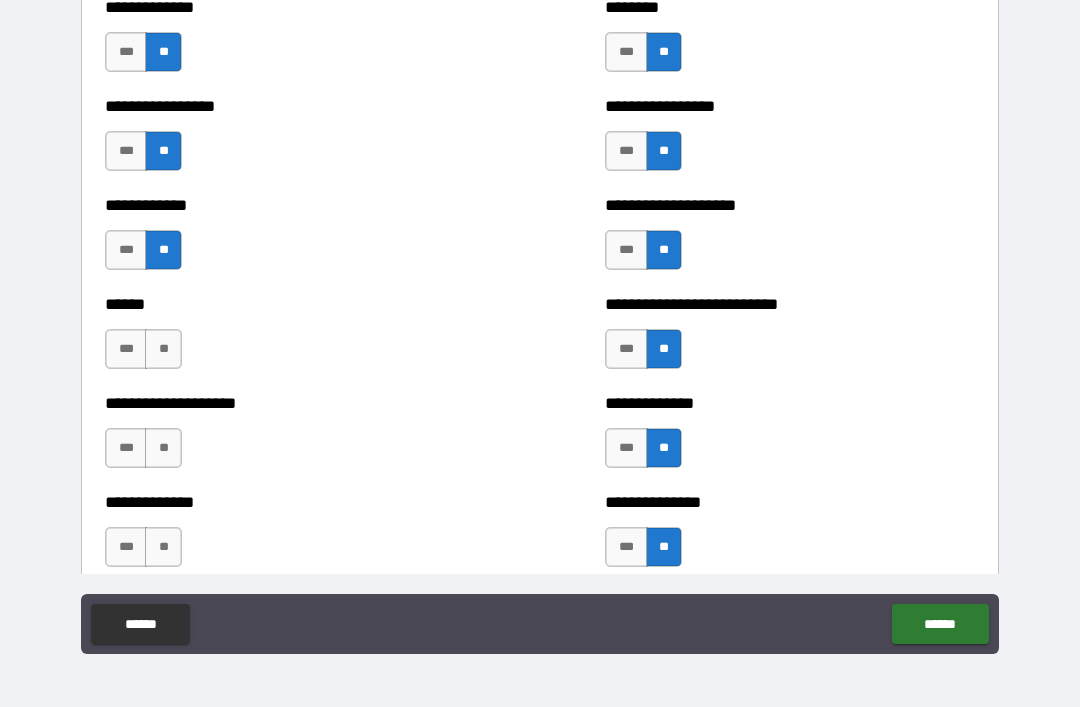 click on "**" at bounding box center (163, 349) 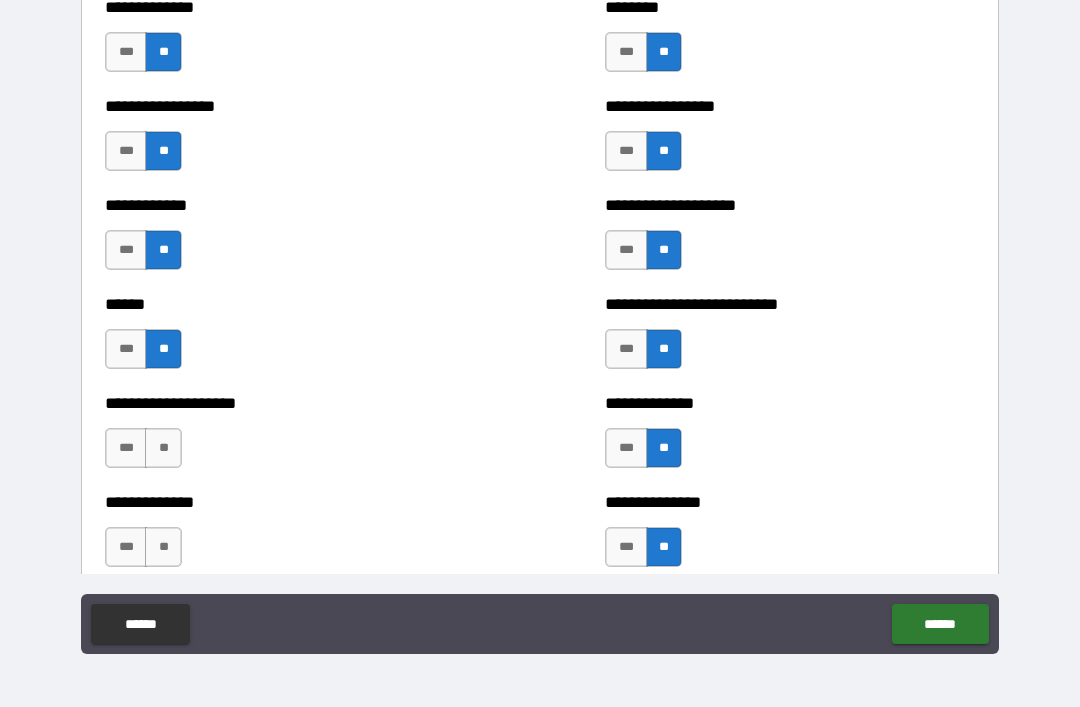 click on "**" at bounding box center (163, 448) 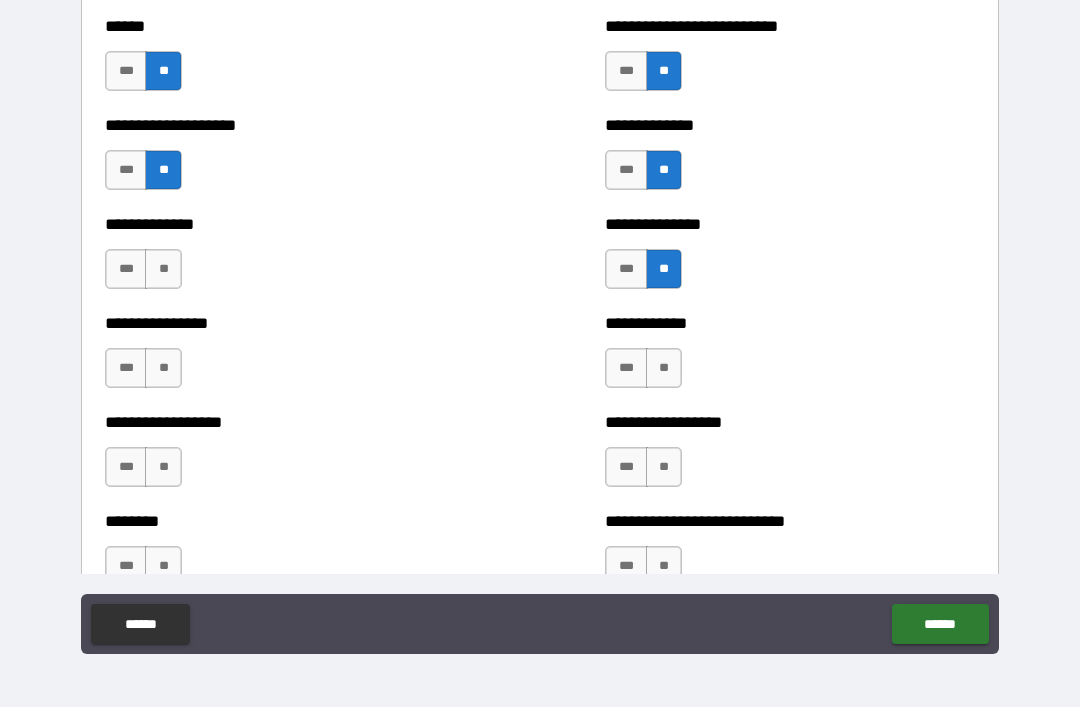 scroll, scrollTop: 3969, scrollLeft: 0, axis: vertical 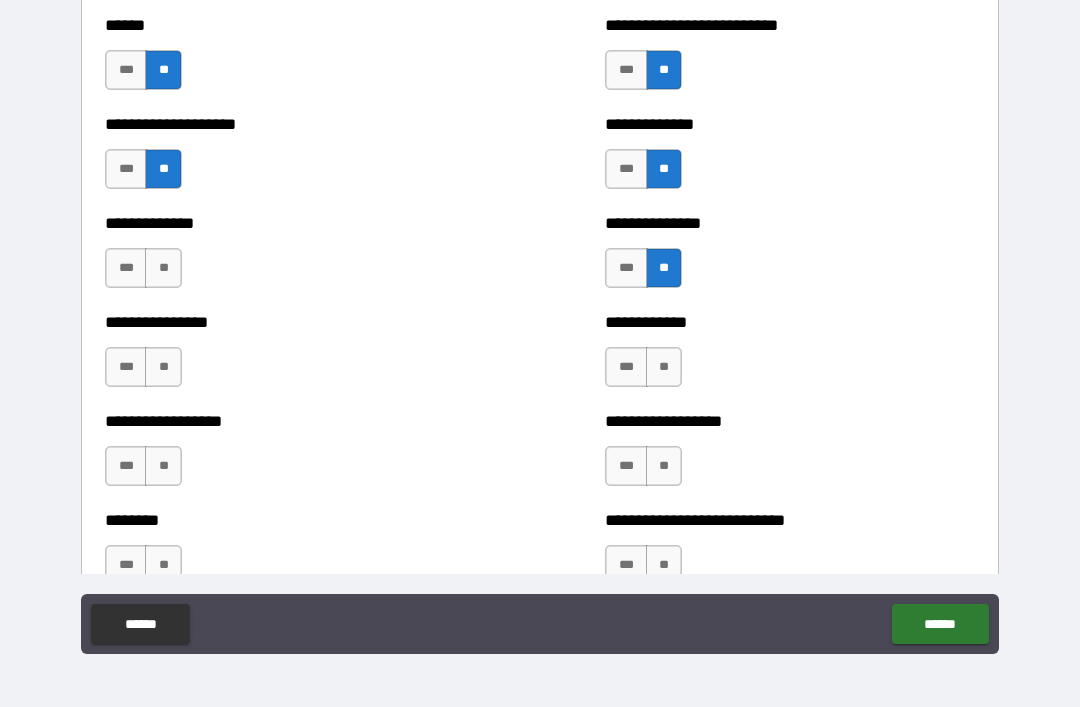 click on "**" at bounding box center (163, 268) 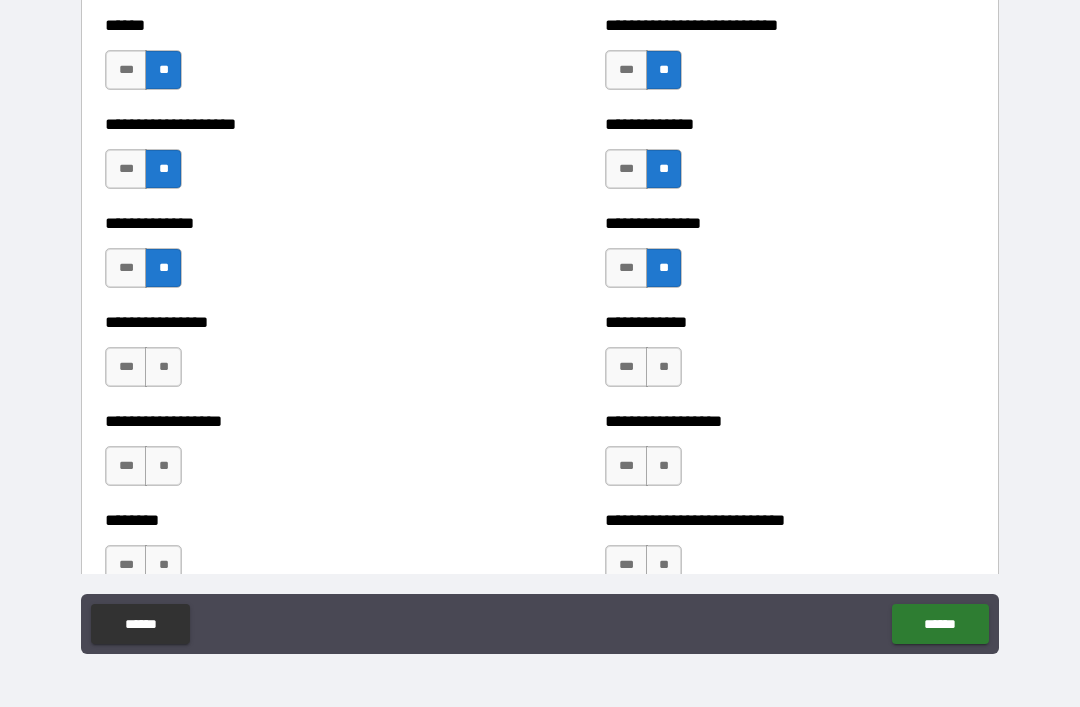 click on "**" at bounding box center [163, 367] 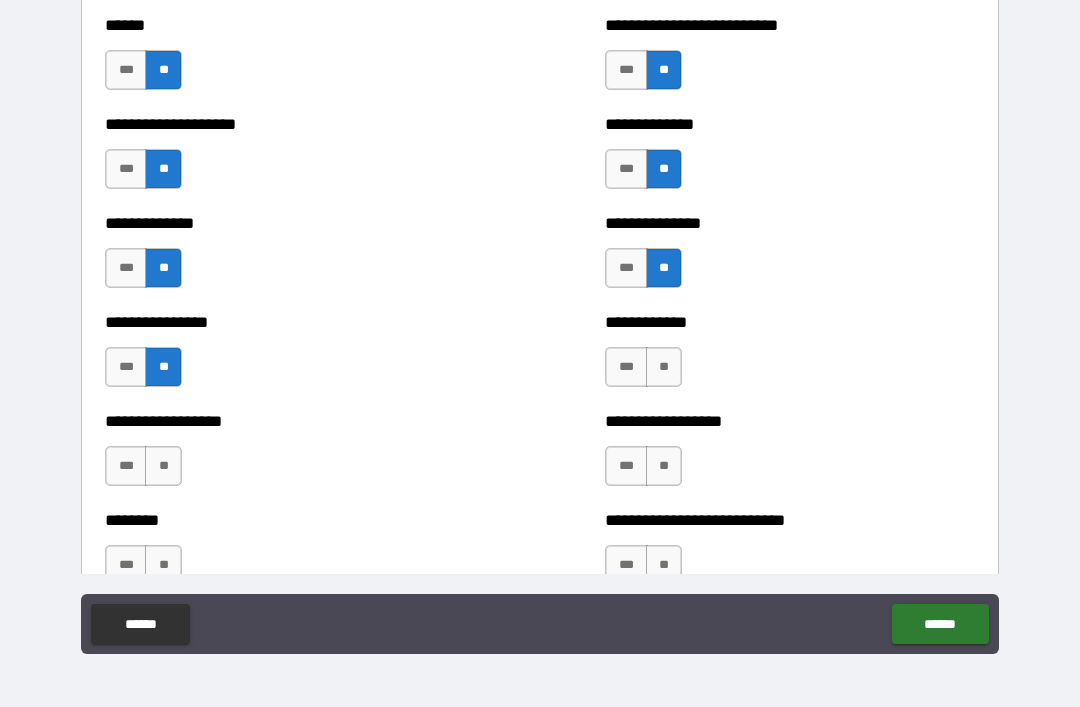 click on "**" at bounding box center [664, 367] 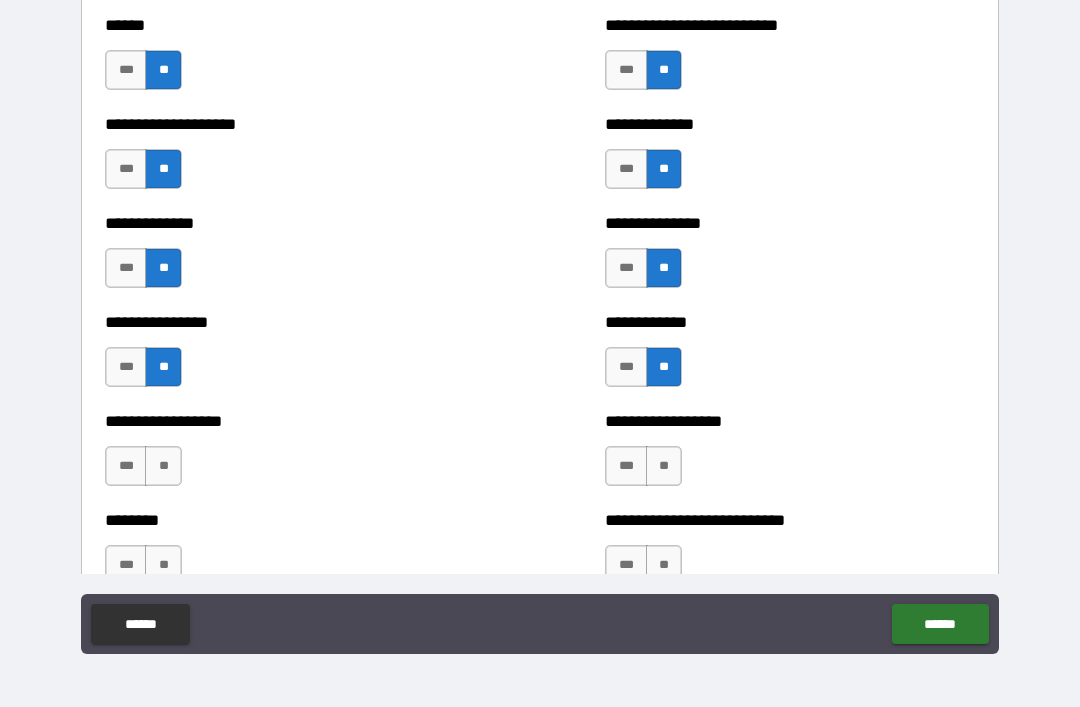 click on "**" at bounding box center [664, 466] 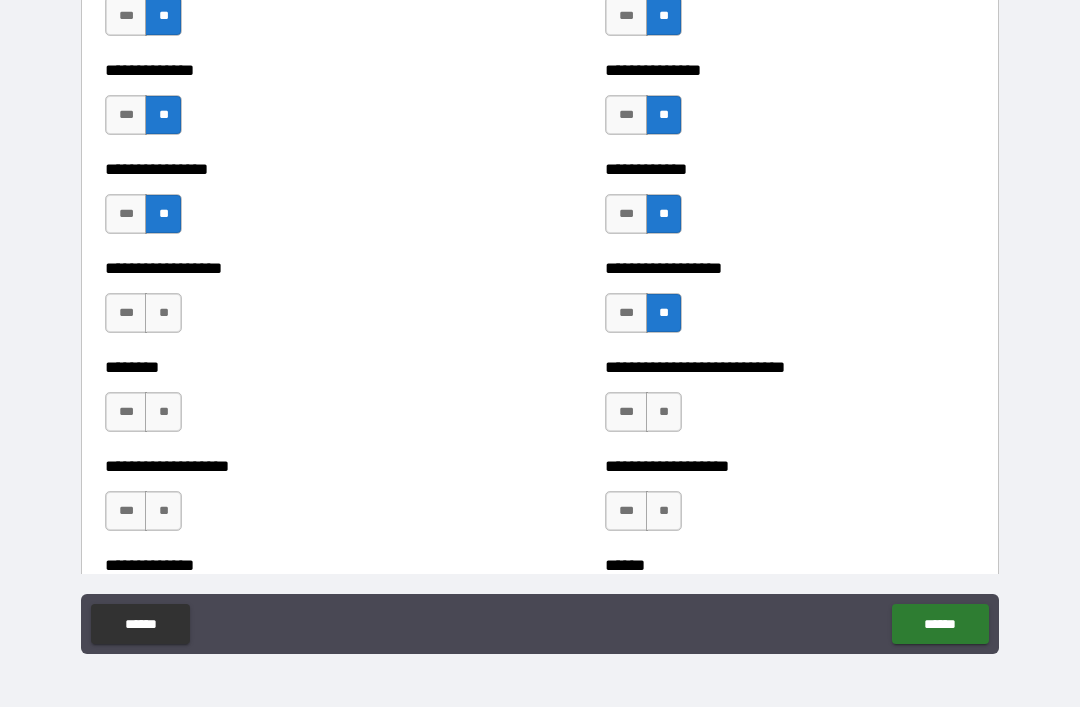 scroll, scrollTop: 4177, scrollLeft: 0, axis: vertical 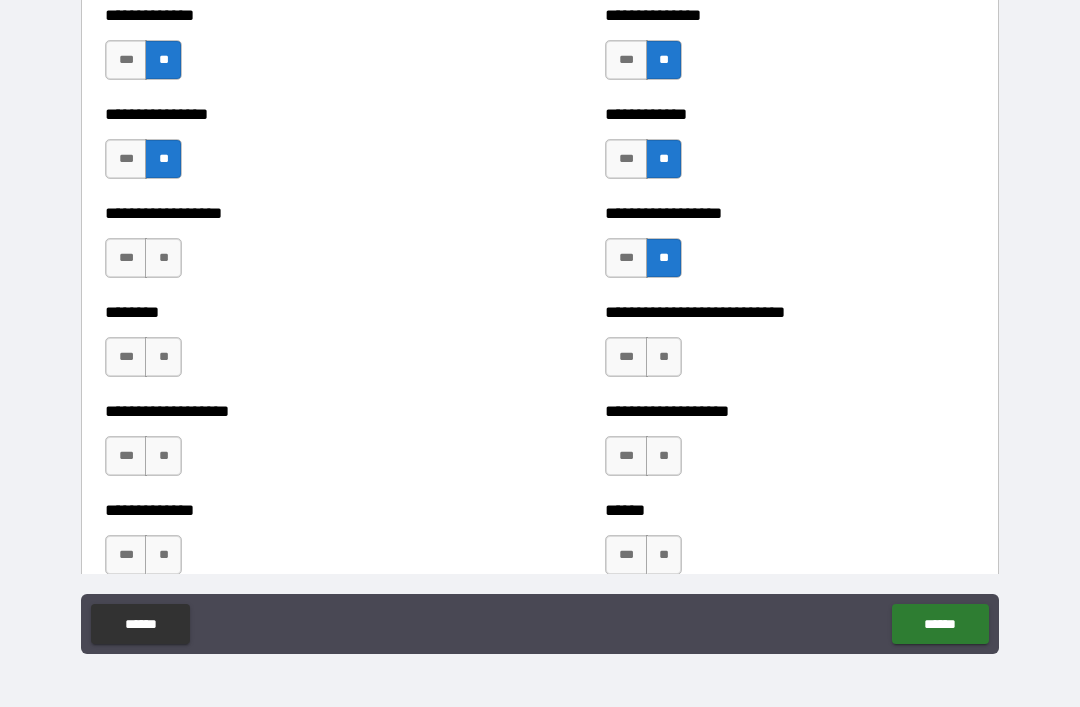 click on "**" at bounding box center [664, 357] 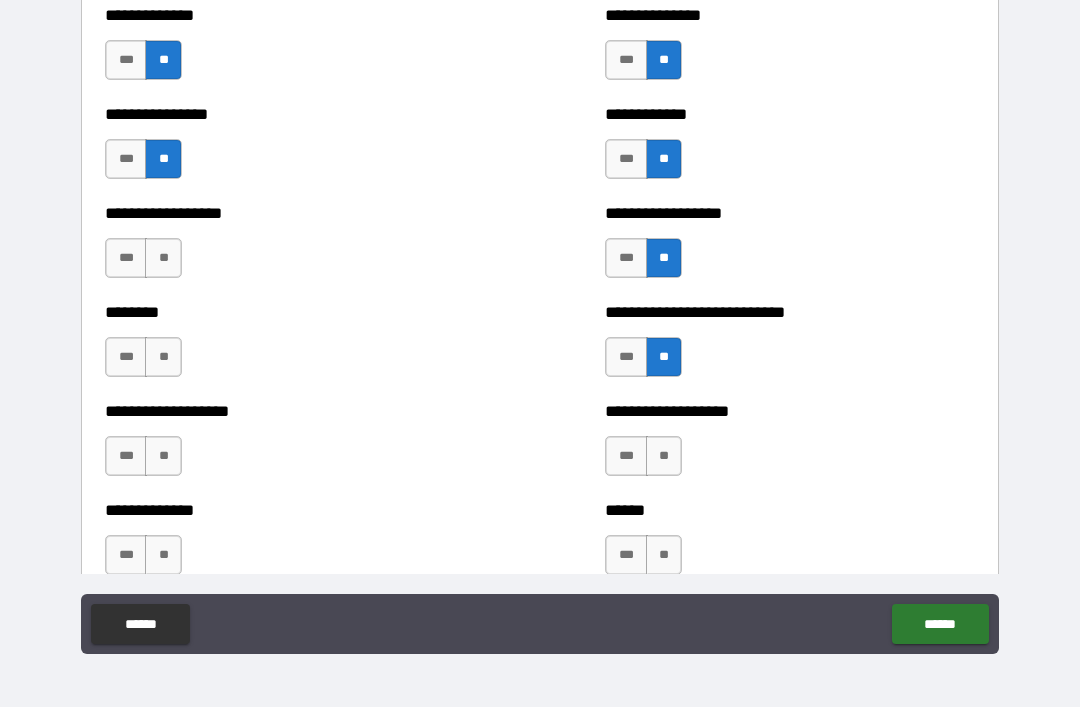 click on "**" at bounding box center (163, 258) 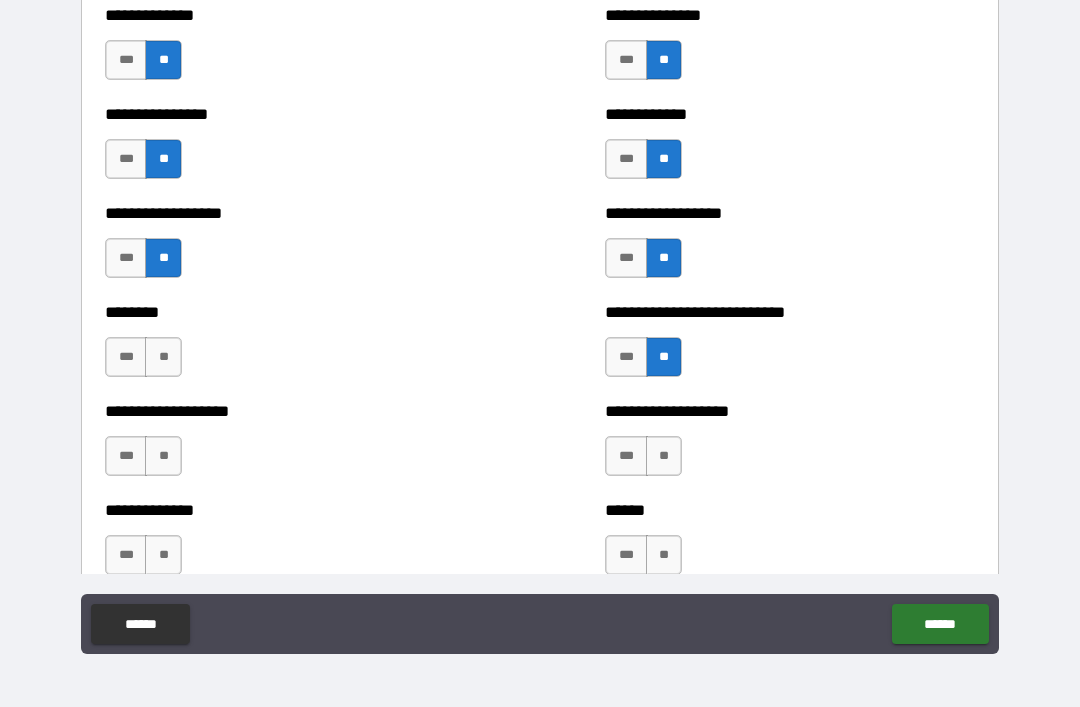 click on "**" at bounding box center (163, 357) 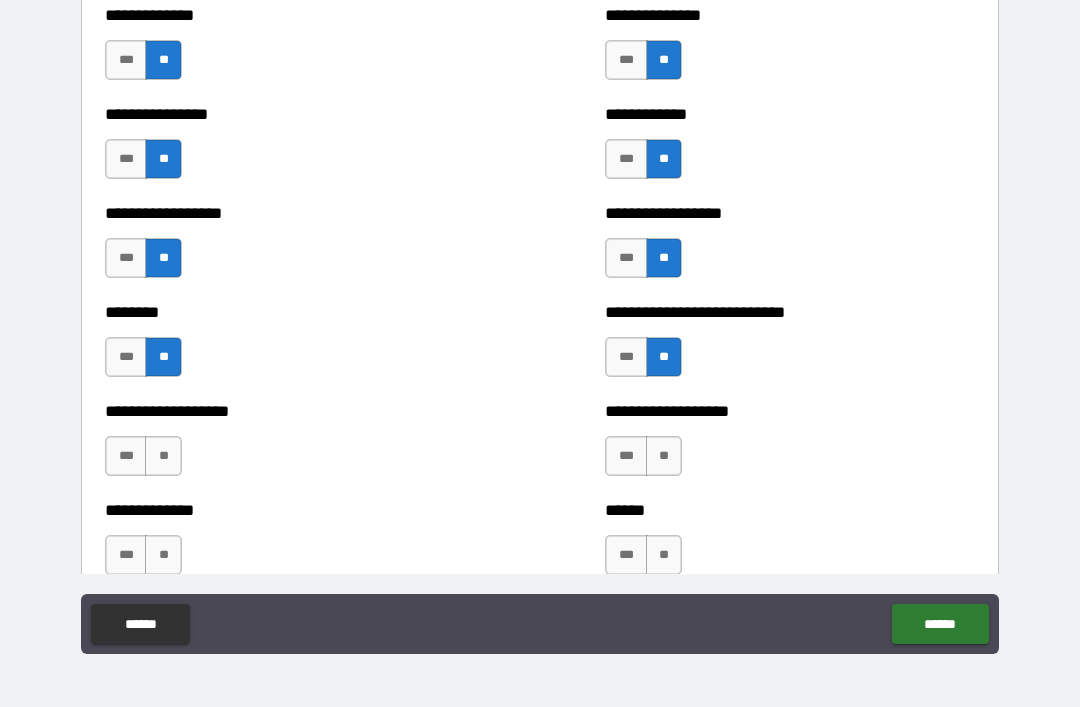 click on "**" at bounding box center (163, 456) 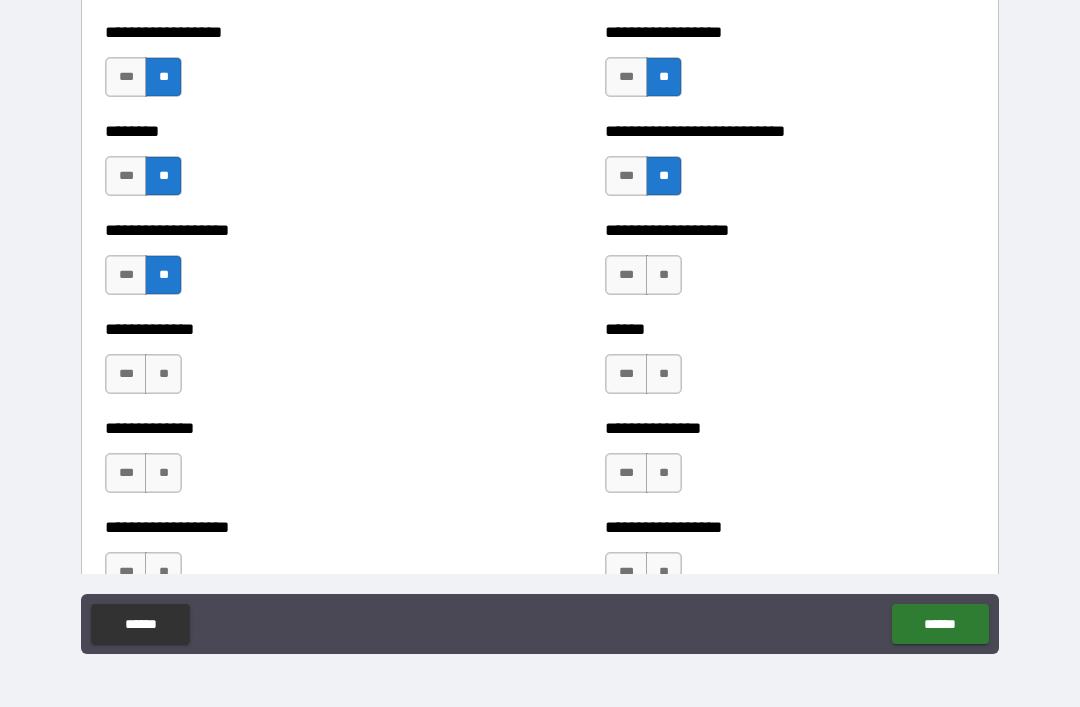 scroll, scrollTop: 4360, scrollLeft: 0, axis: vertical 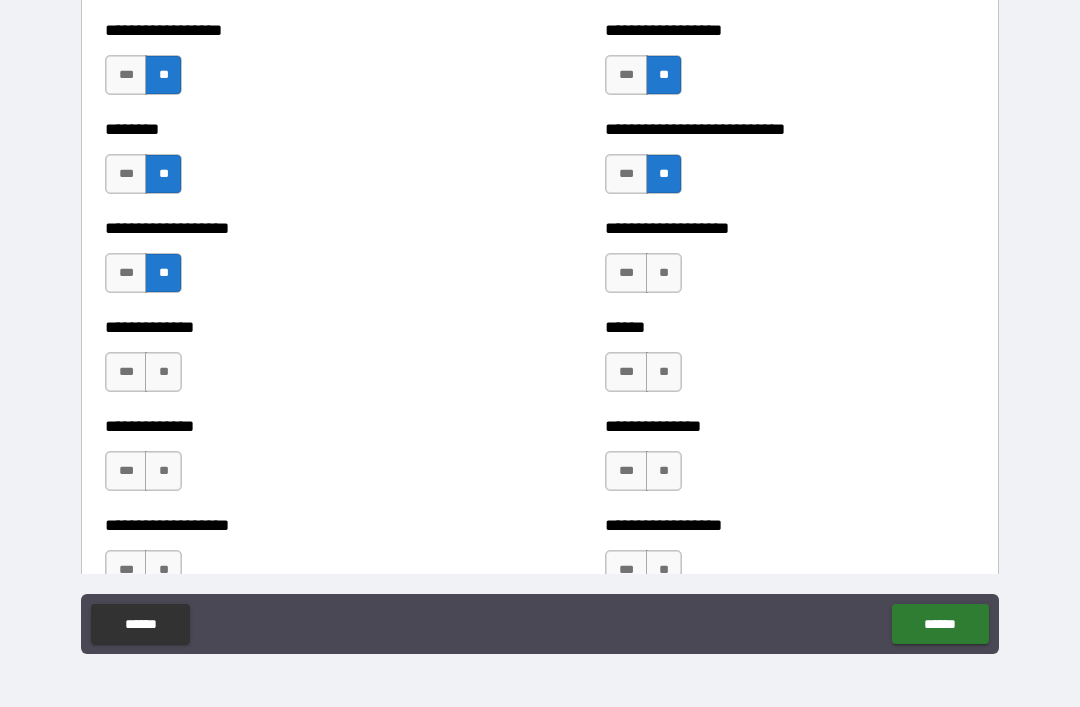 click on "**" at bounding box center (664, 273) 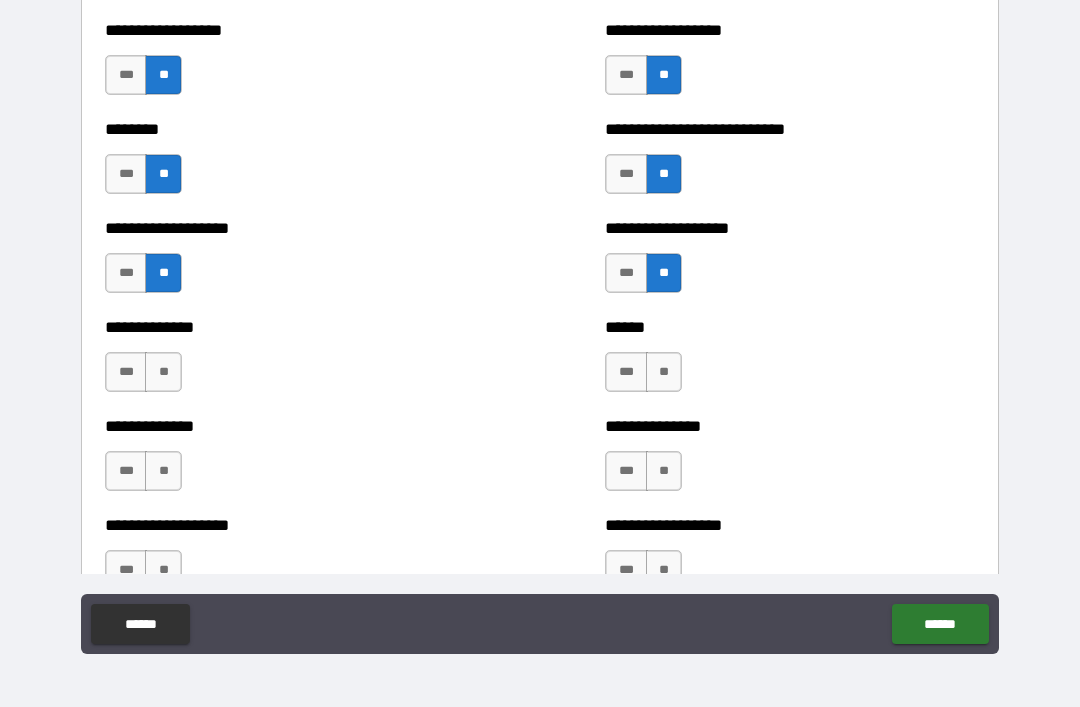 click on "**" at bounding box center (664, 372) 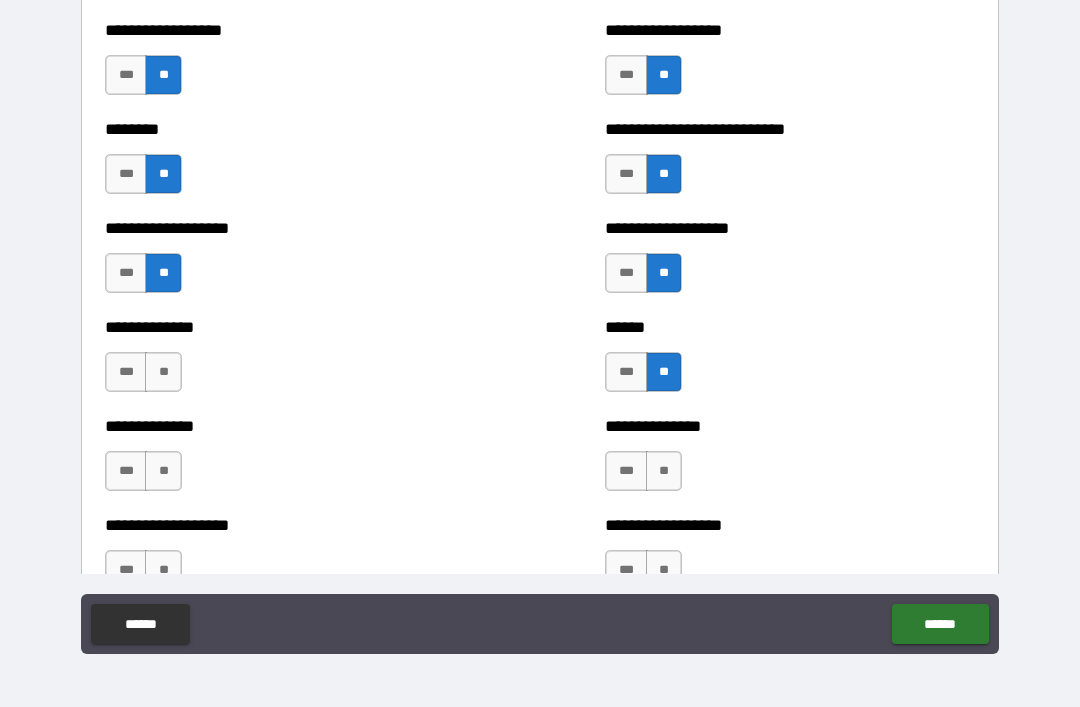 click on "**" at bounding box center (664, 471) 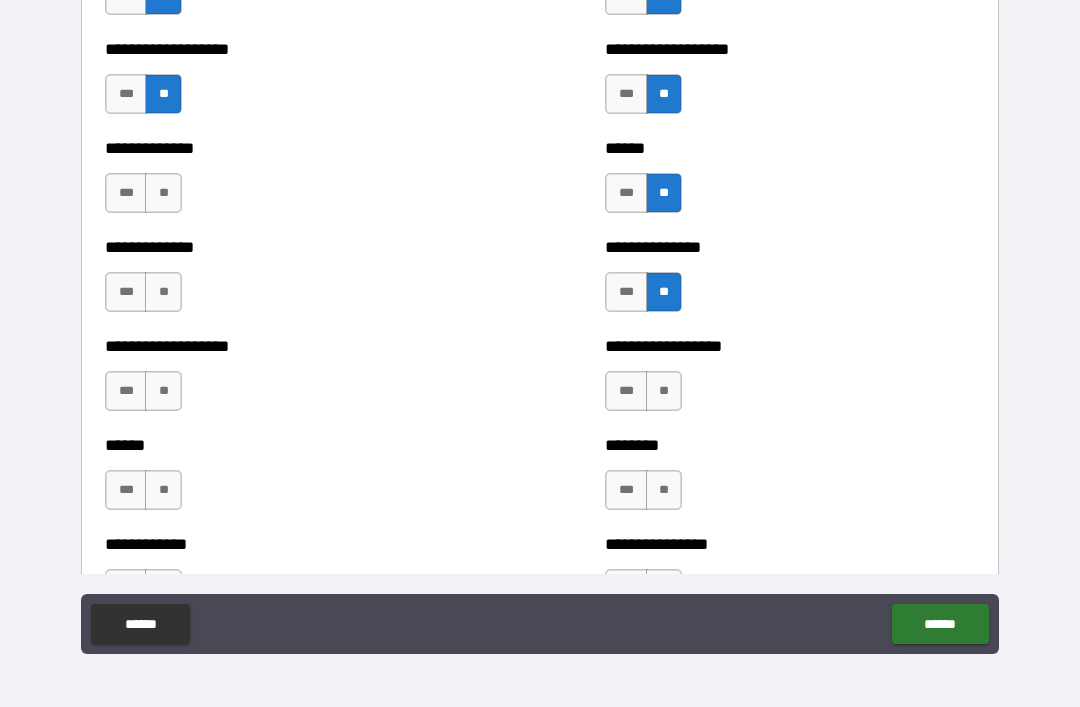 scroll, scrollTop: 4540, scrollLeft: 0, axis: vertical 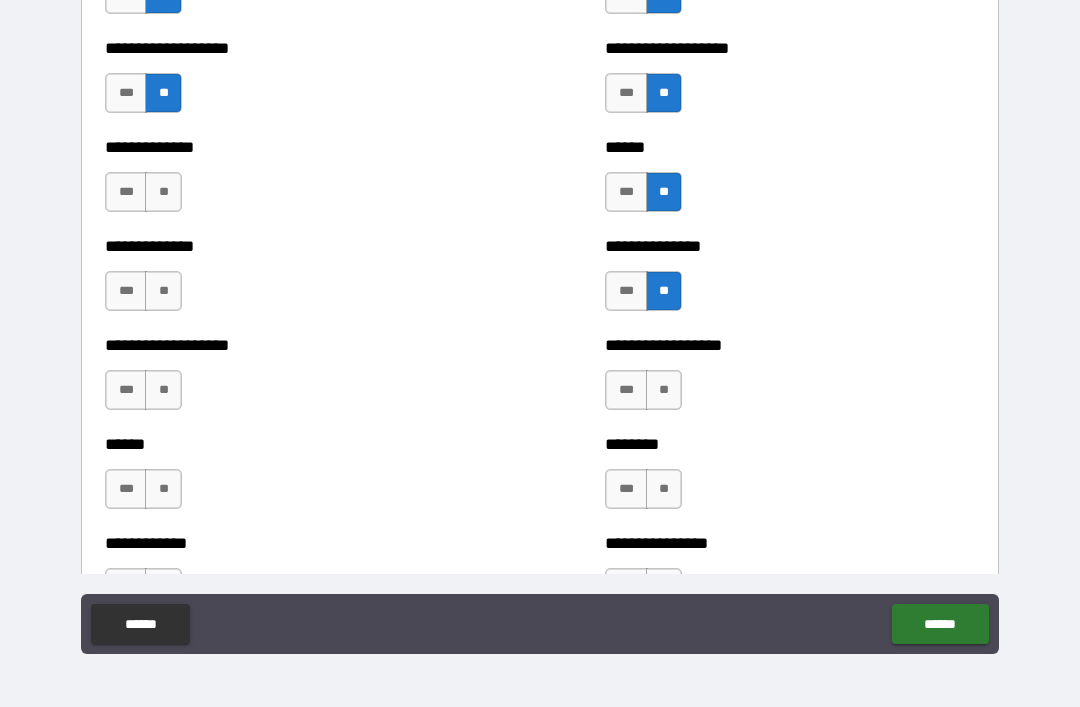 click on "**" at bounding box center (163, 192) 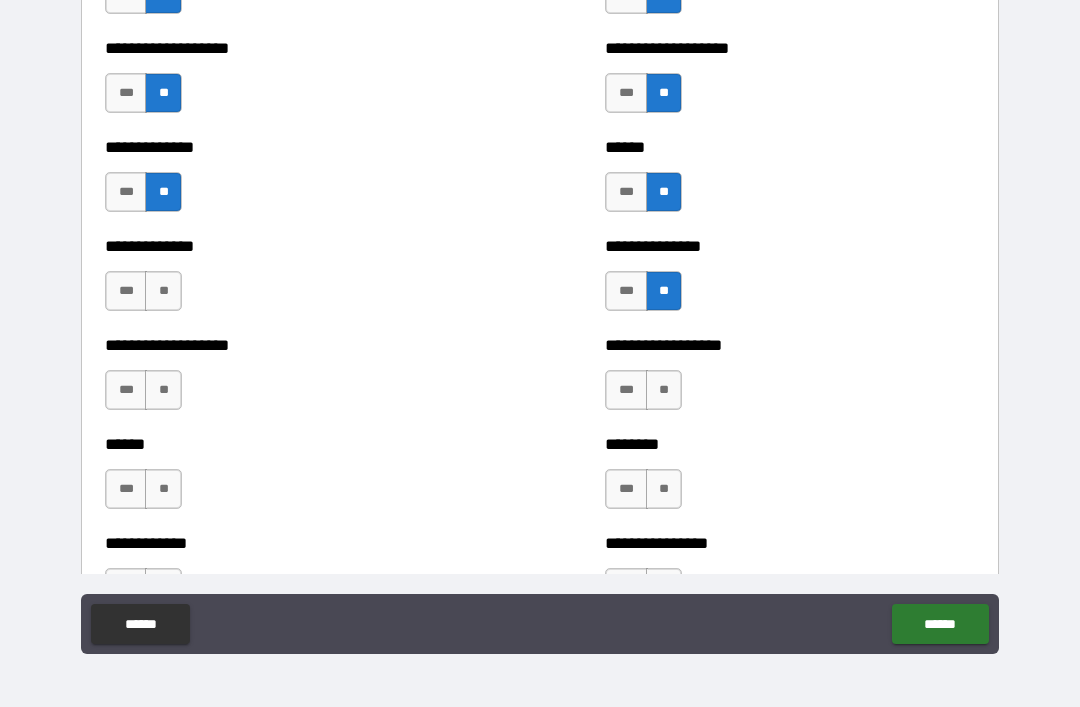 click on "**********" at bounding box center [290, 281] 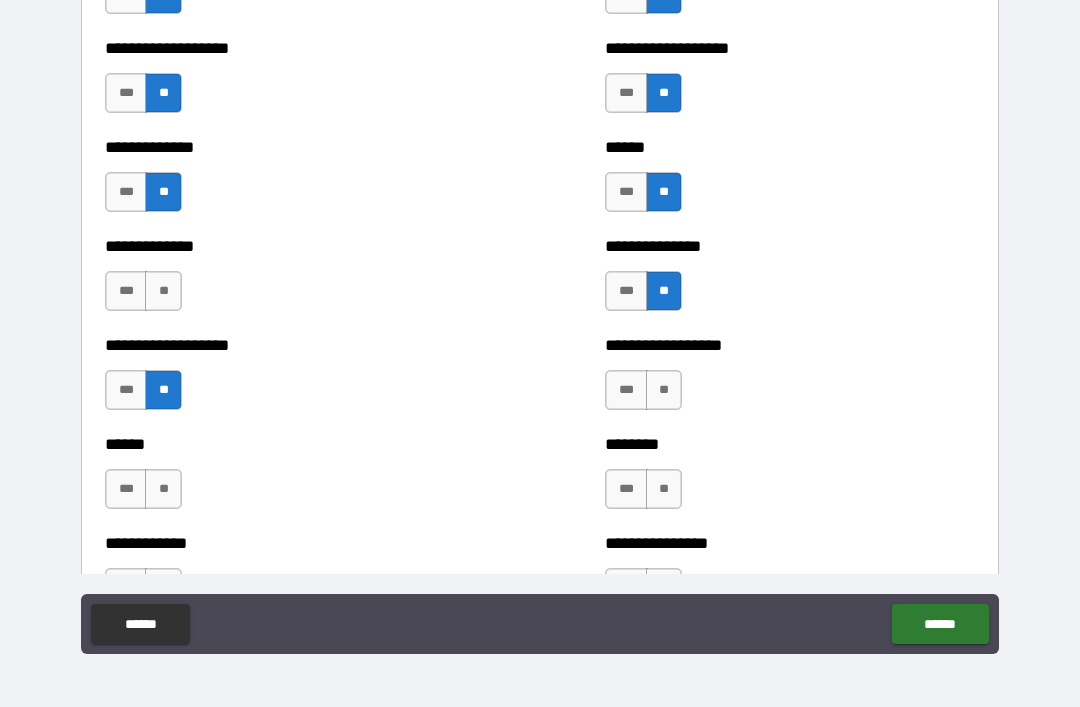 click on "**" at bounding box center (163, 291) 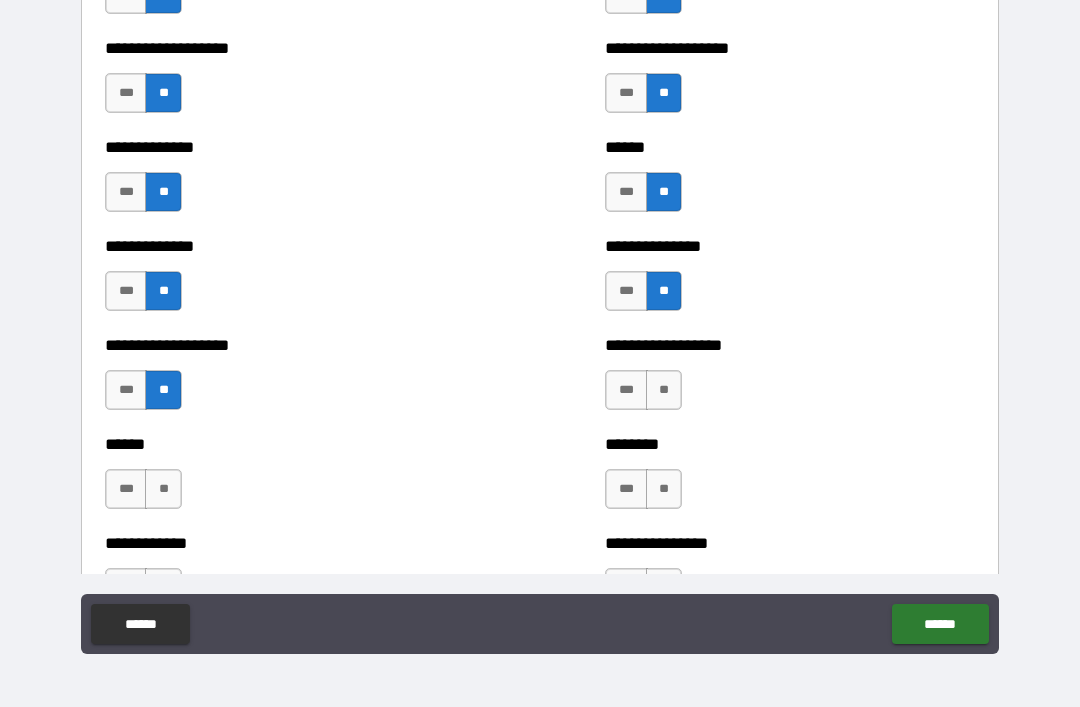 click on "**" at bounding box center [664, 390] 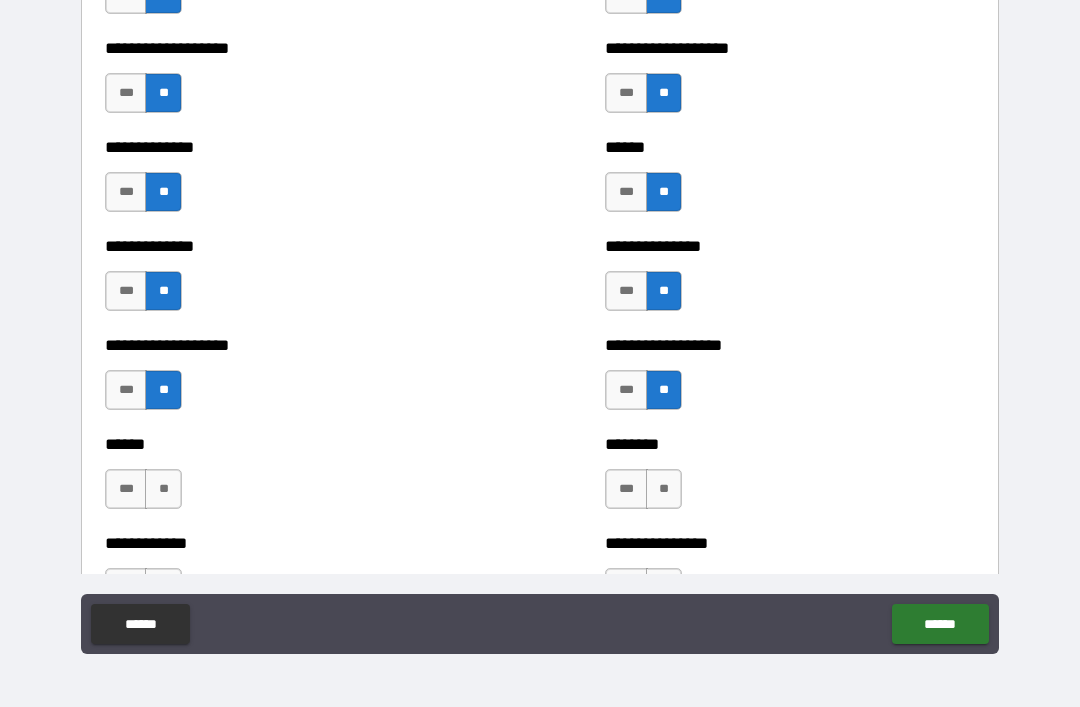 click on "**" at bounding box center [664, 489] 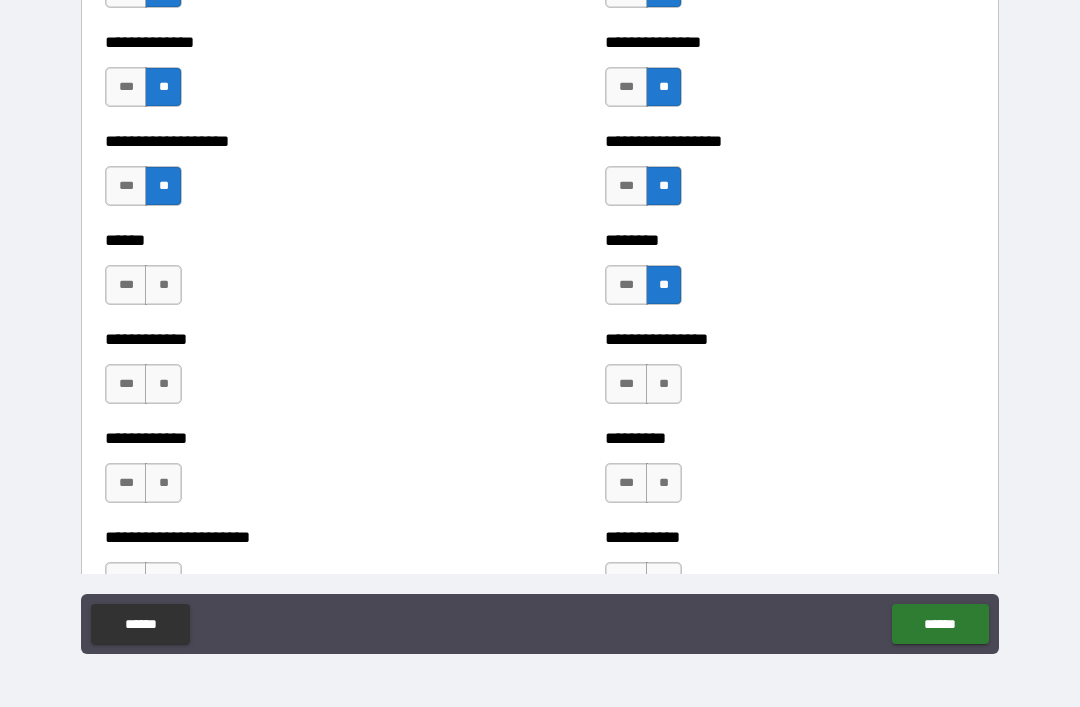 scroll, scrollTop: 4760, scrollLeft: 0, axis: vertical 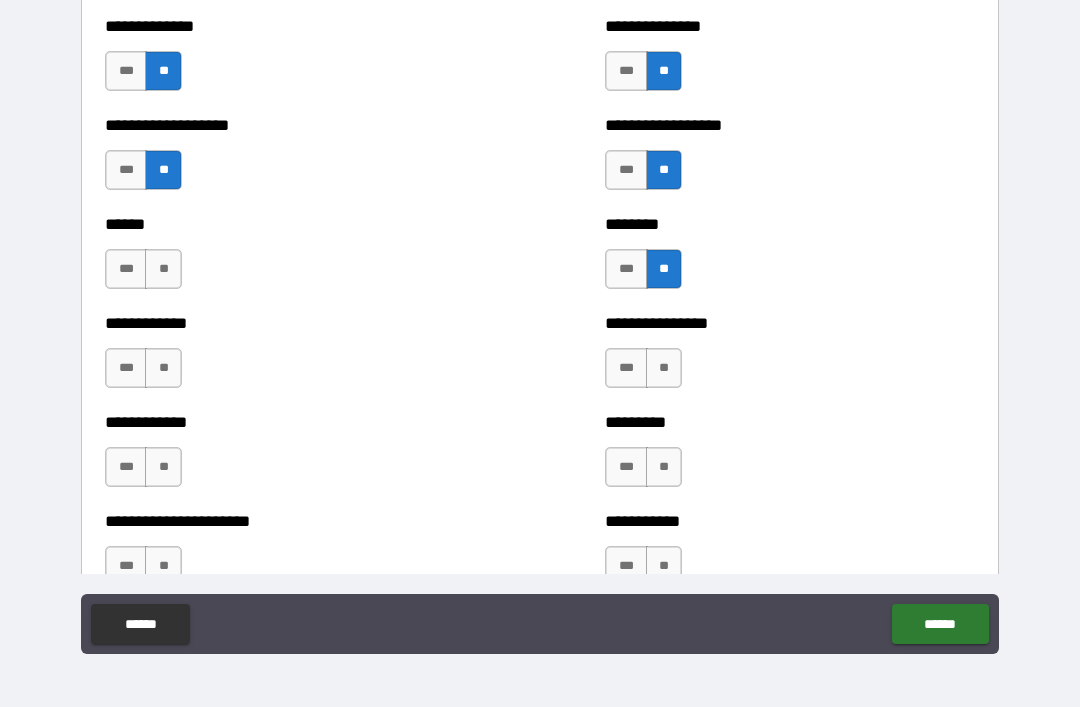 click on "**" at bounding box center (163, 269) 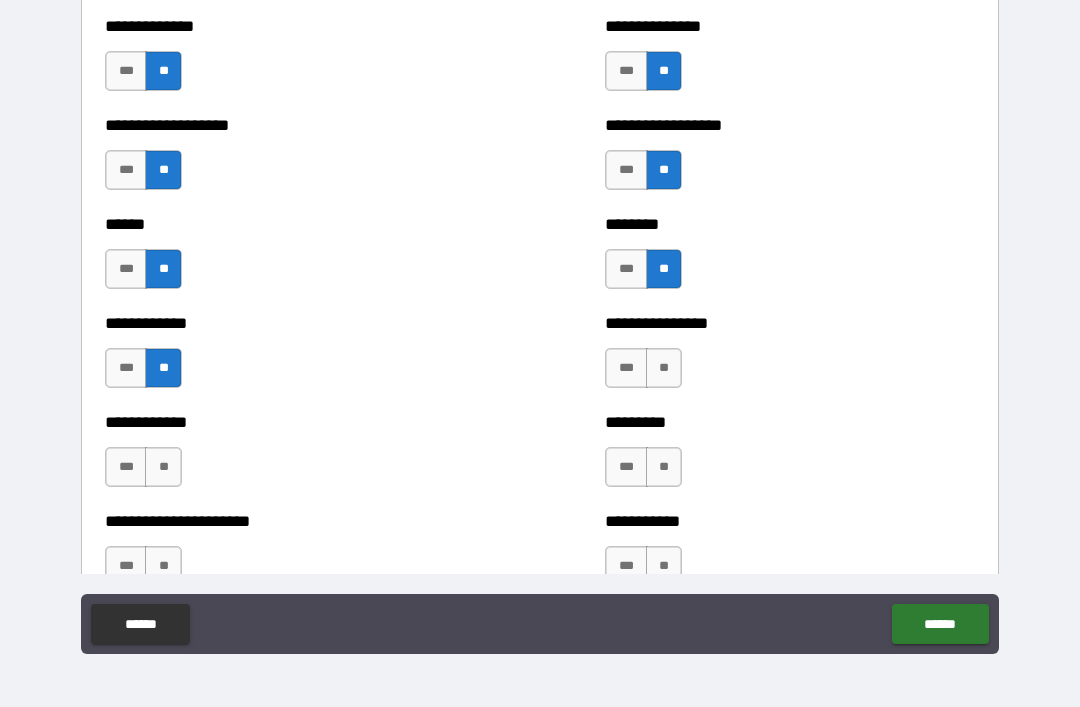 click on "**" at bounding box center [664, 368] 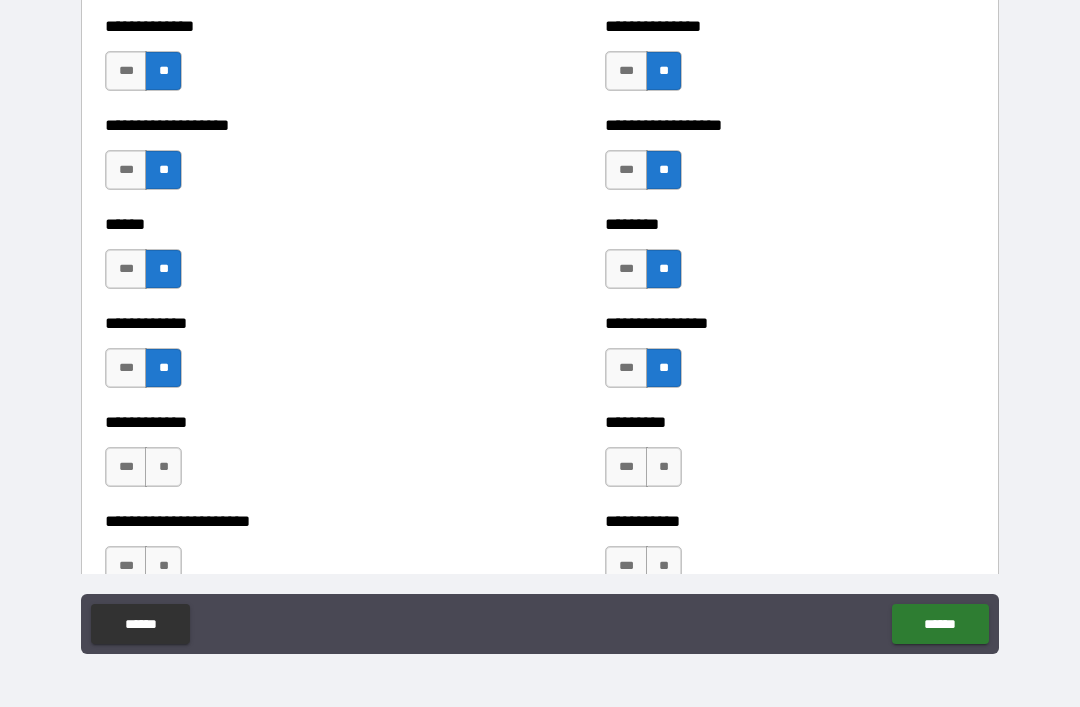 click on "********* *** **" at bounding box center [790, 457] 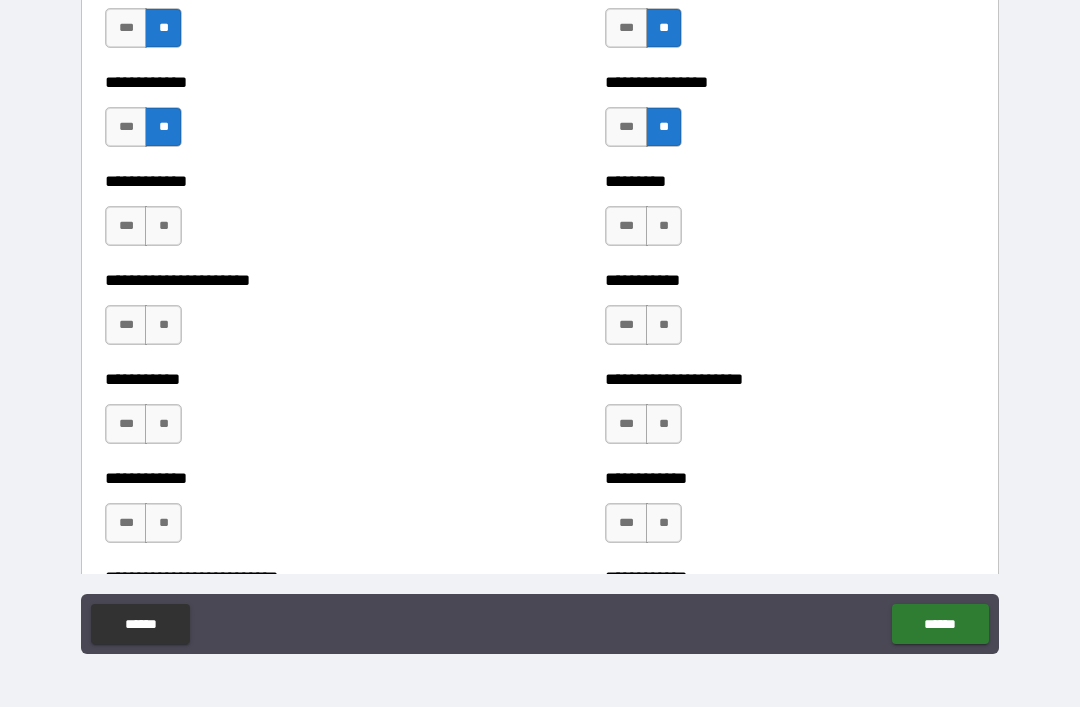 scroll, scrollTop: 5005, scrollLeft: 0, axis: vertical 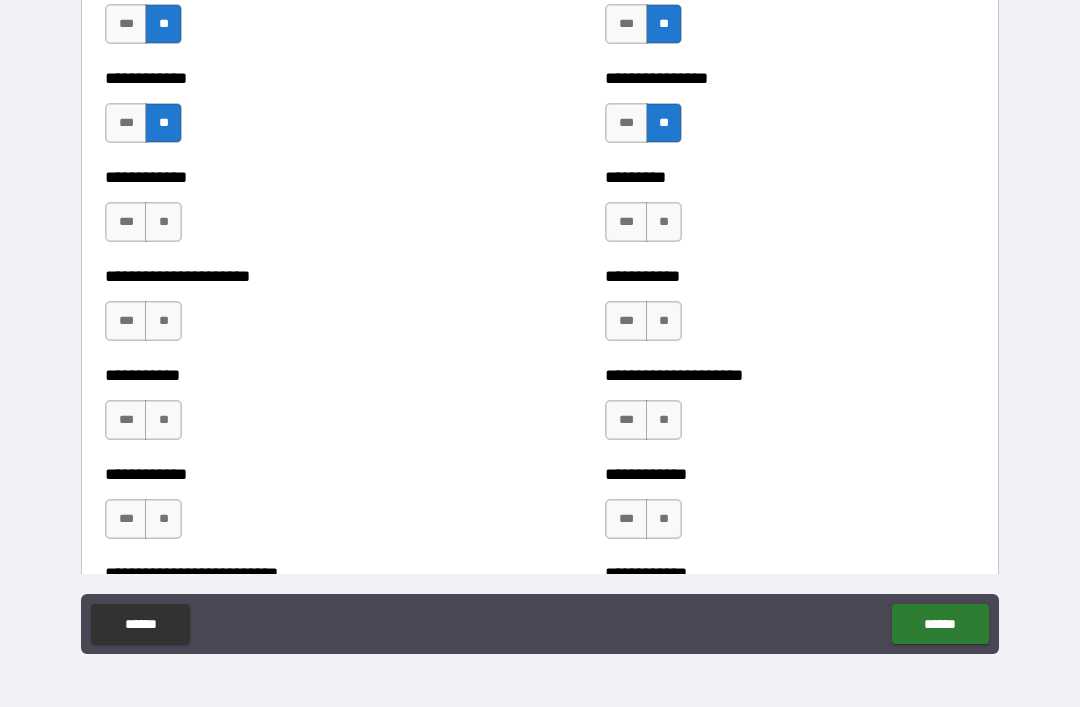 click on "**" at bounding box center [664, 222] 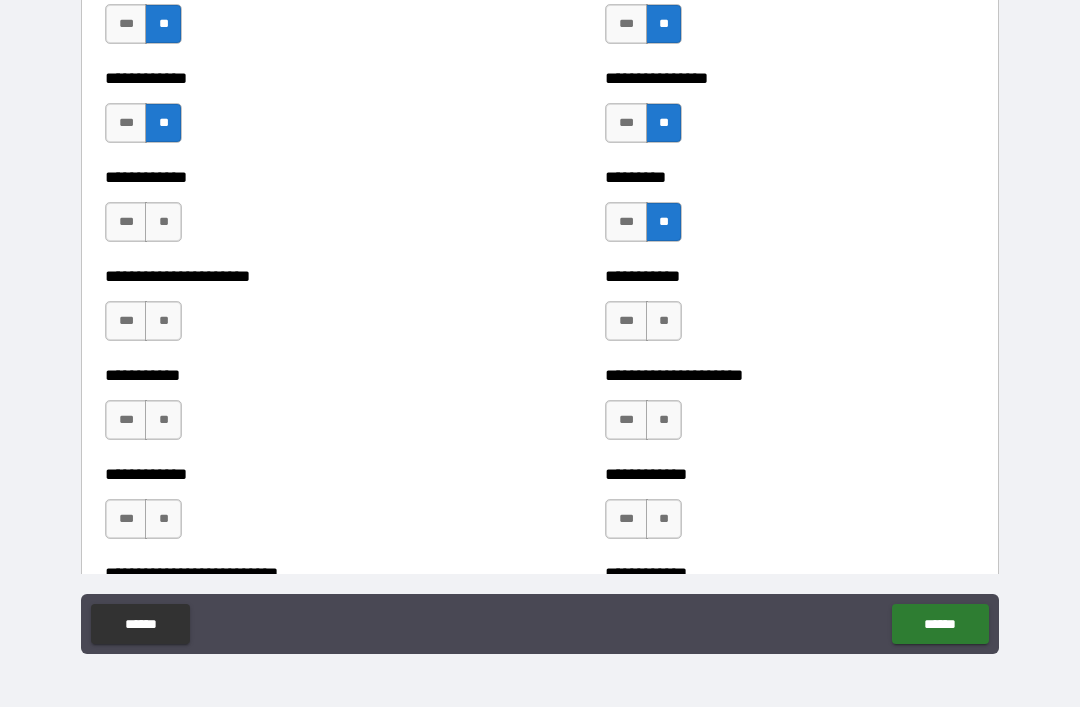 click on "**" at bounding box center [664, 321] 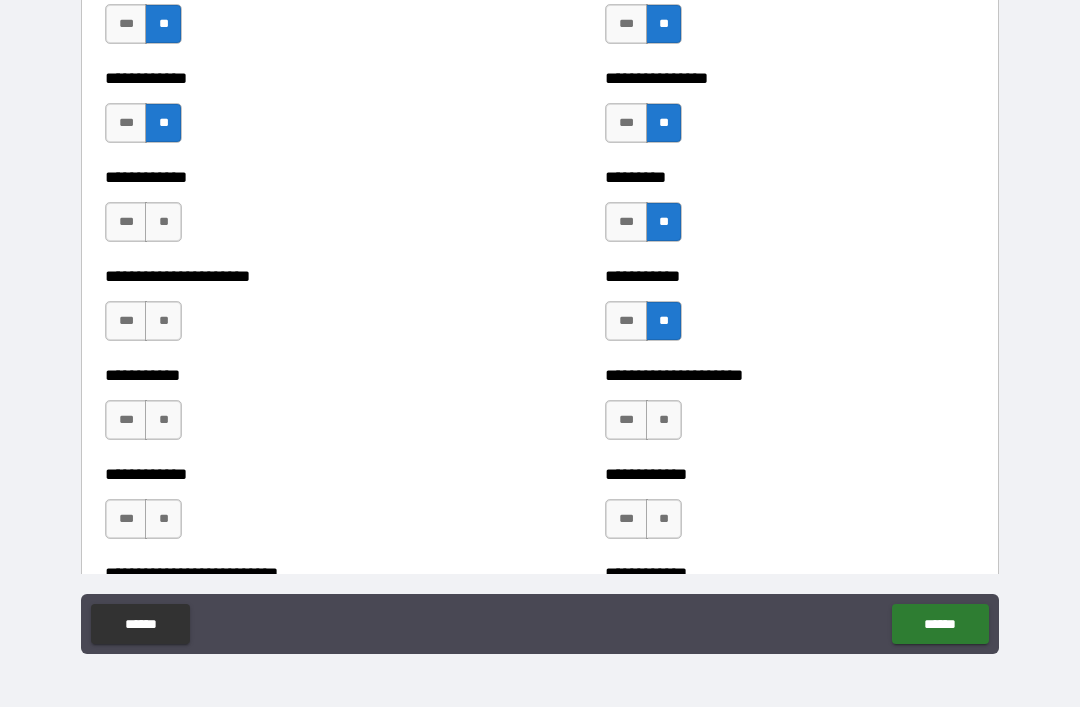 click on "**" at bounding box center [664, 420] 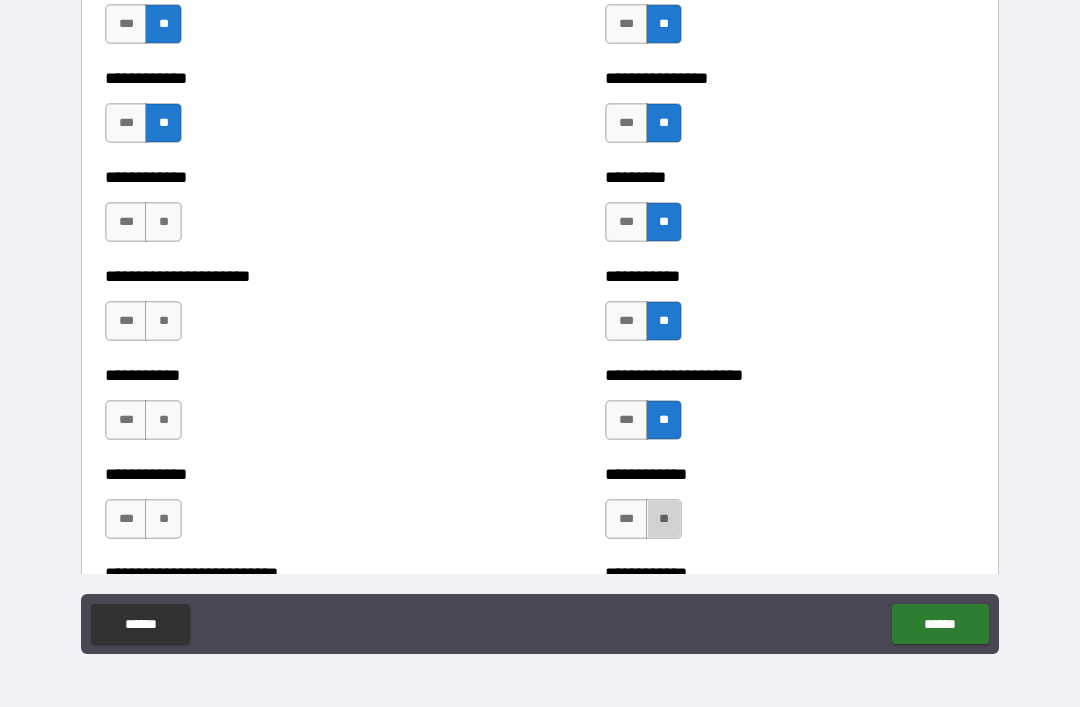 click on "**" at bounding box center [664, 519] 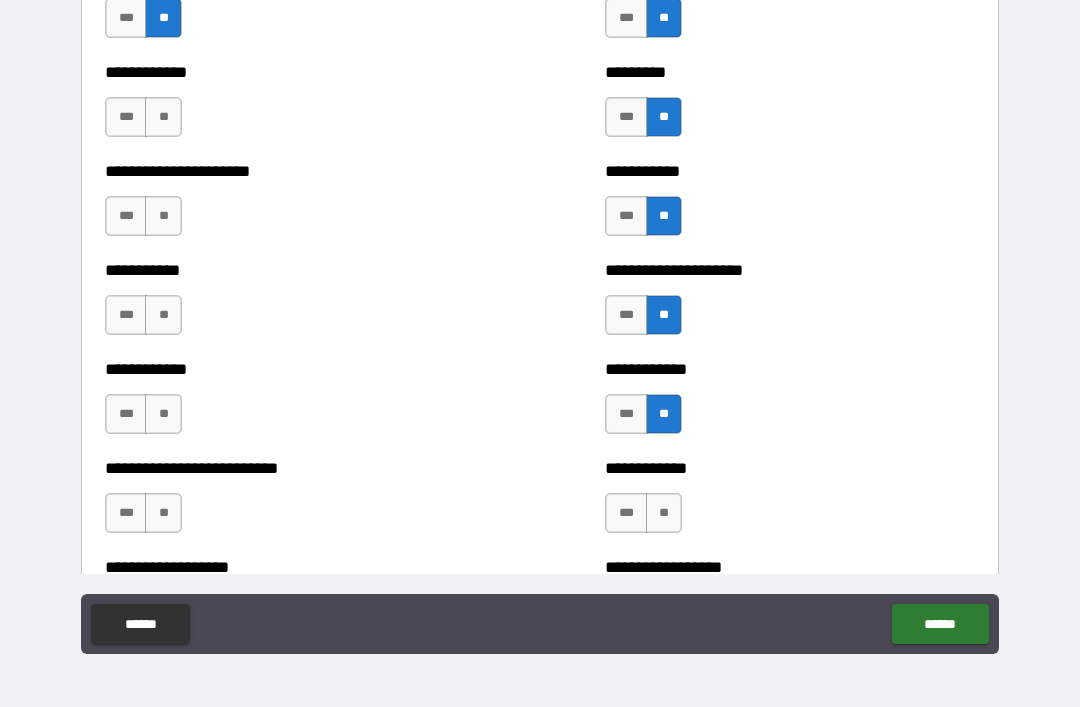 scroll, scrollTop: 5127, scrollLeft: 0, axis: vertical 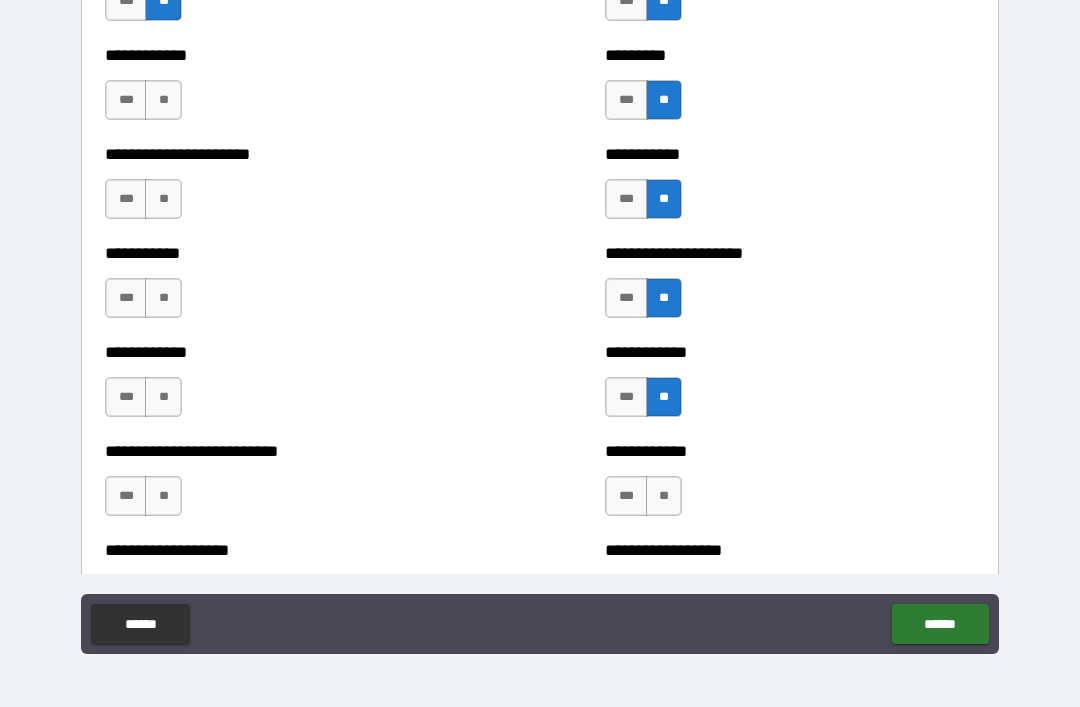 click on "**" at bounding box center [163, 100] 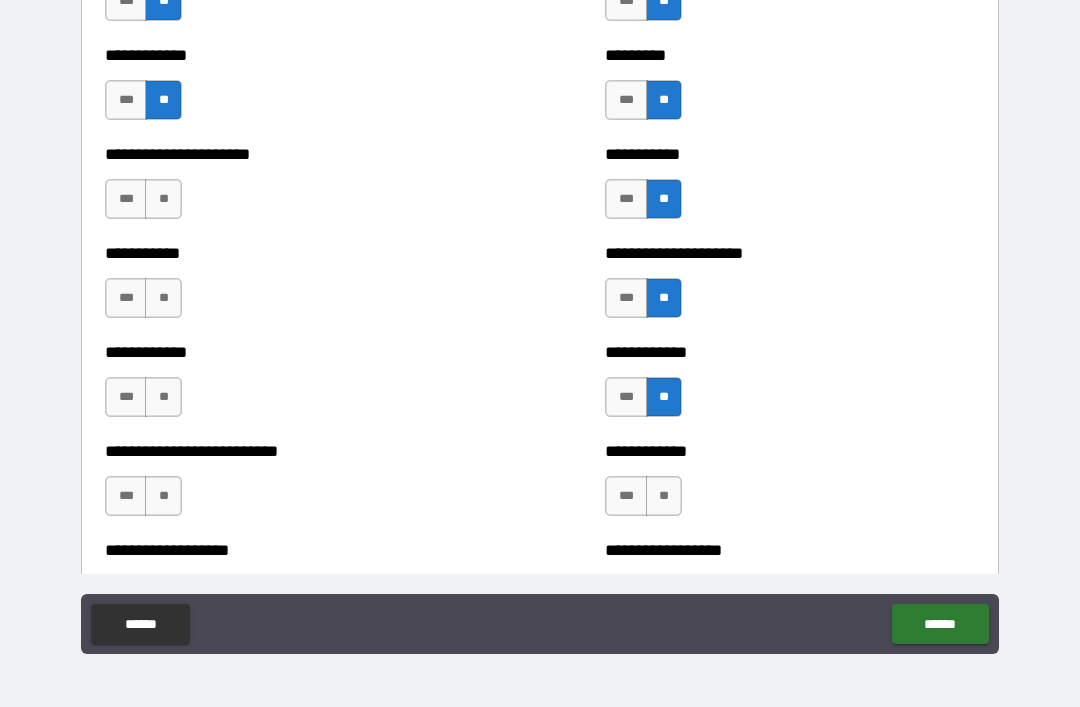 click on "**" at bounding box center [163, 199] 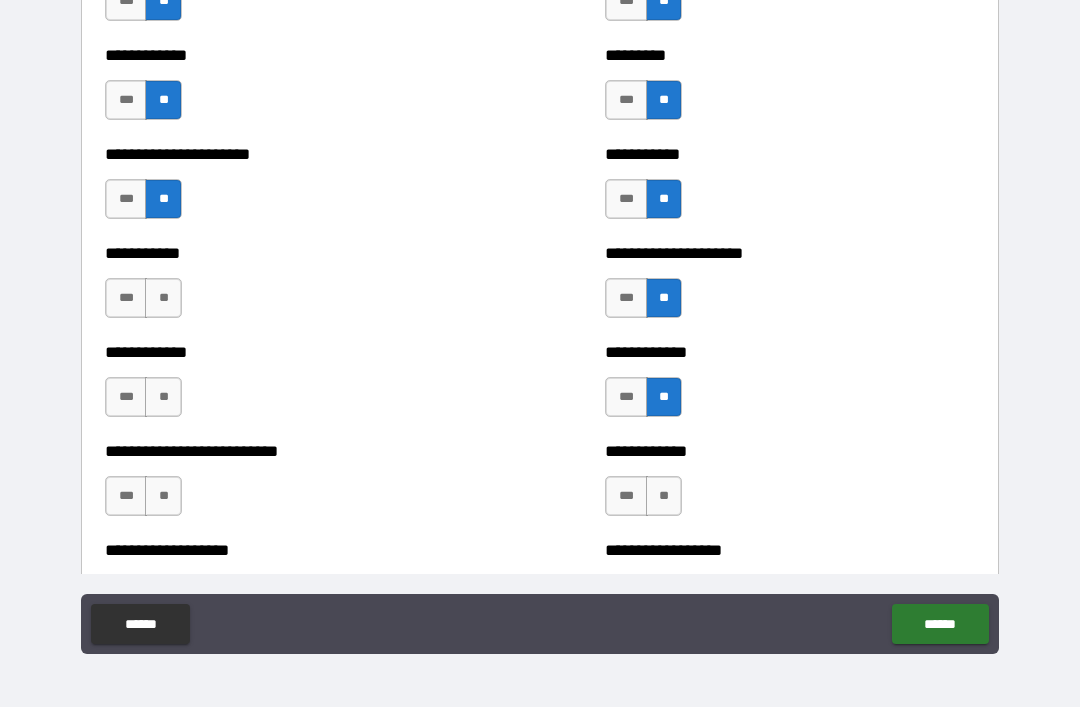click on "**" at bounding box center [163, 298] 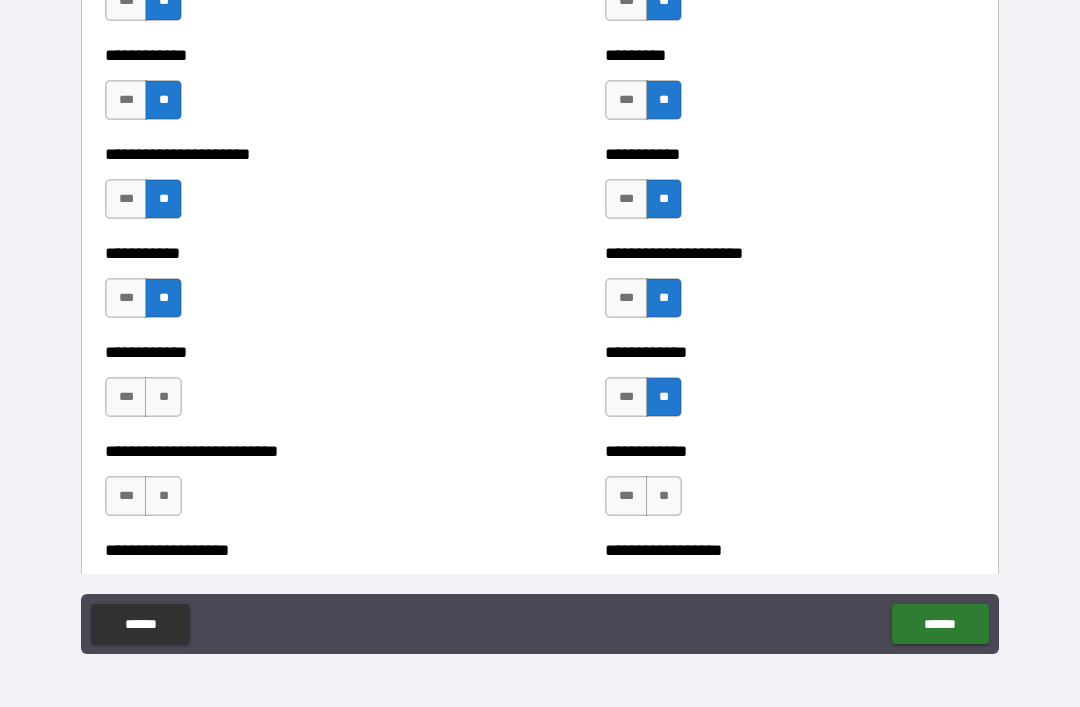 click on "**" at bounding box center [163, 397] 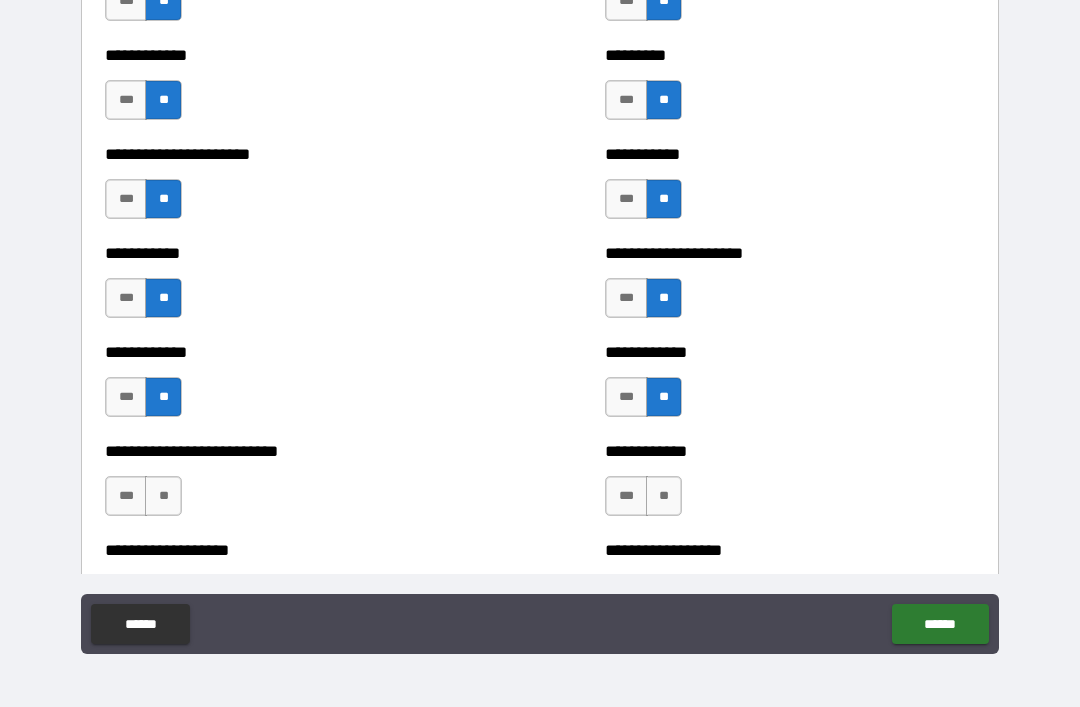 click on "**" at bounding box center [163, 496] 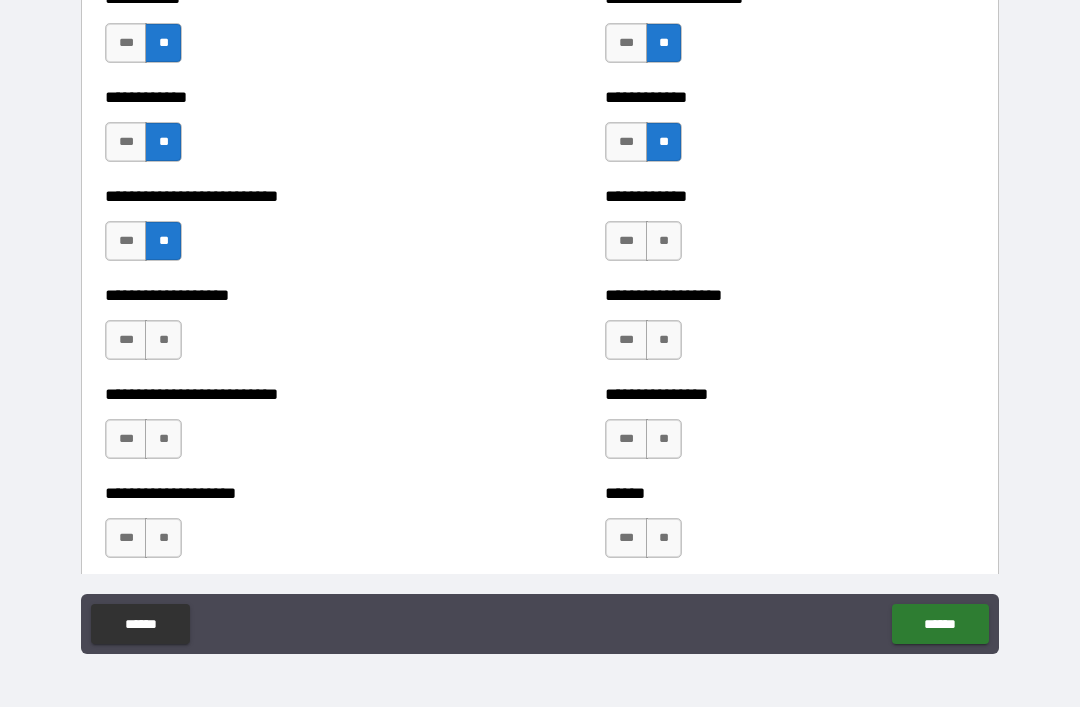 scroll, scrollTop: 5383, scrollLeft: 0, axis: vertical 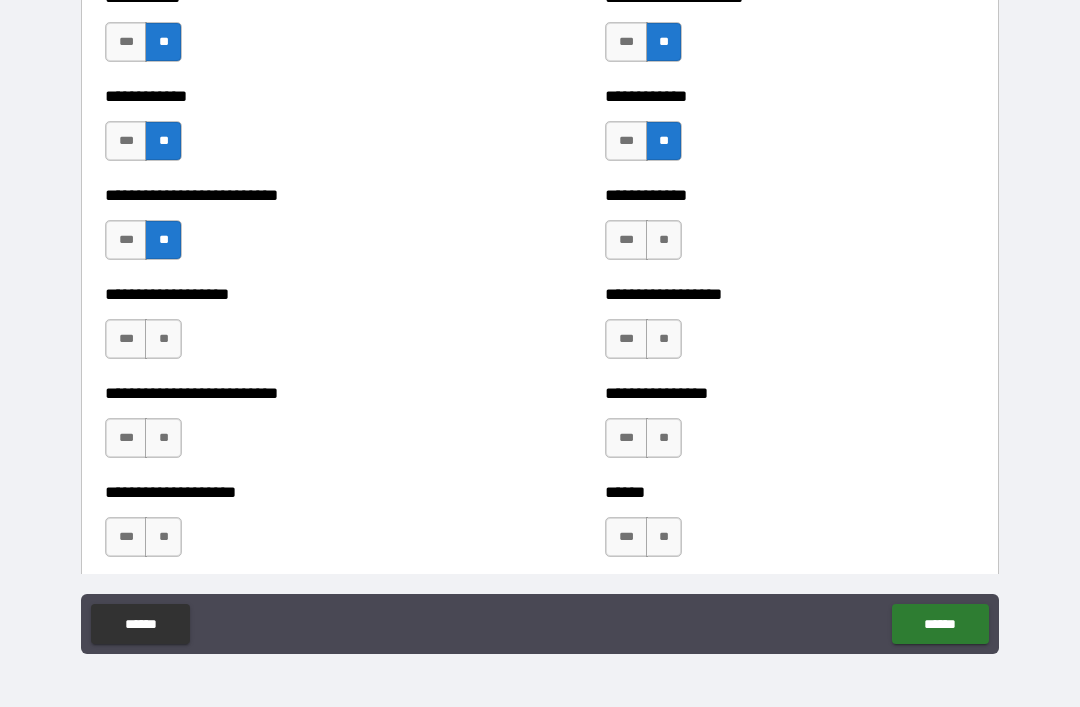 click on "**" at bounding box center [664, 240] 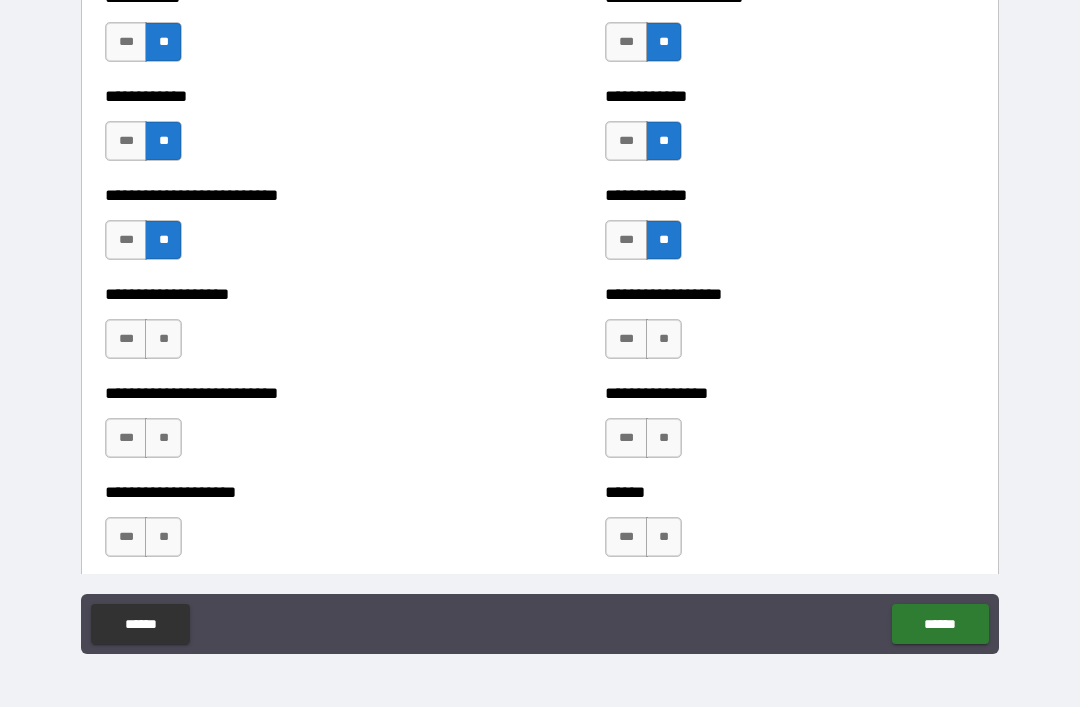 click on "**" at bounding box center (664, 339) 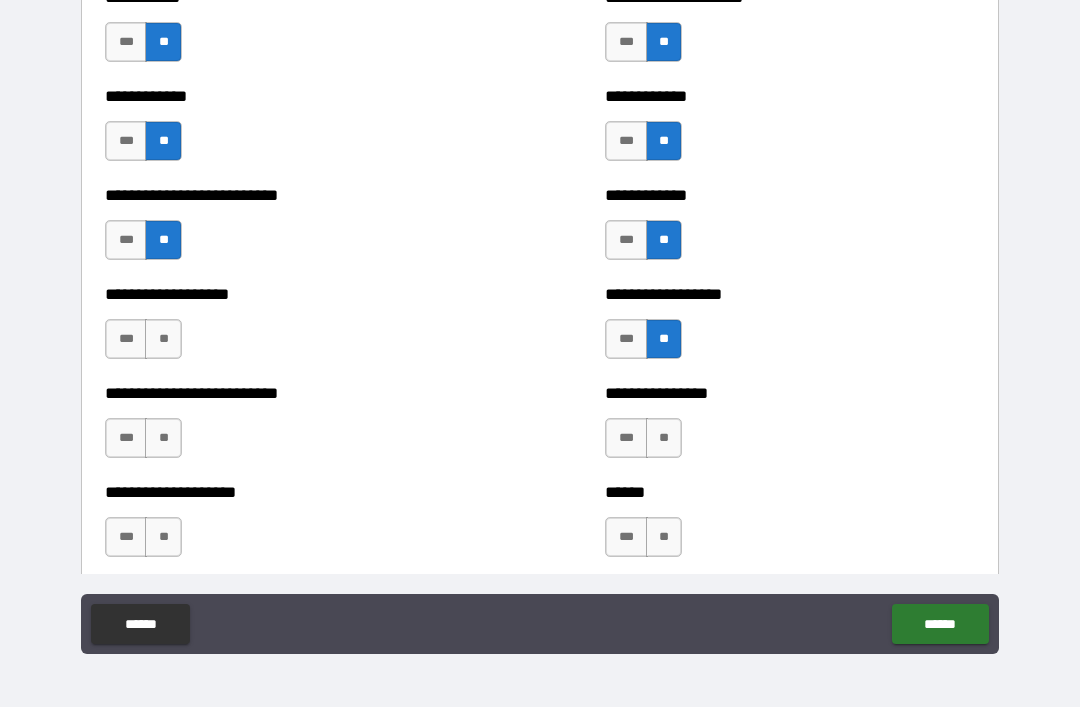 click on "**" at bounding box center (664, 438) 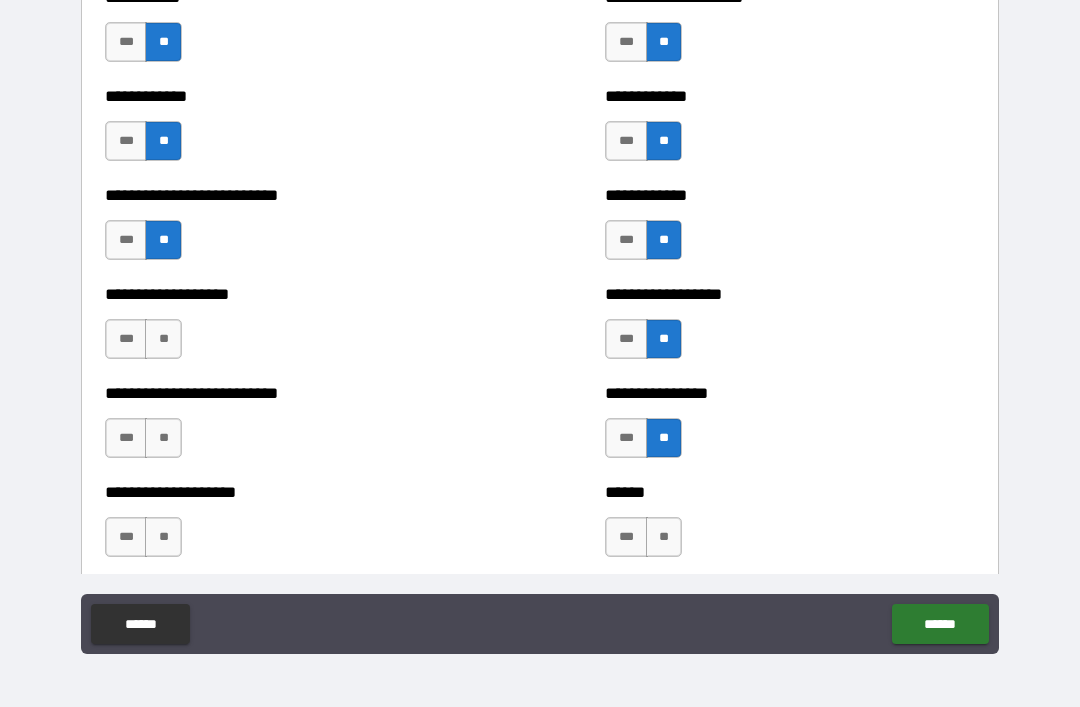 click on "**" at bounding box center (664, 537) 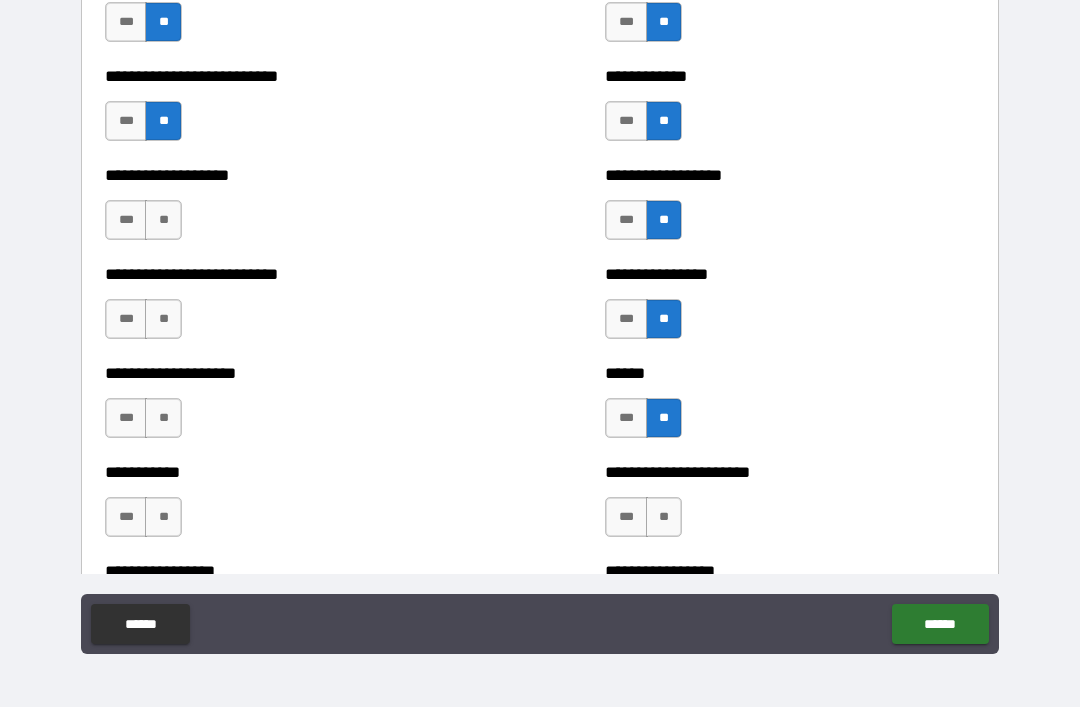 scroll, scrollTop: 5527, scrollLeft: 0, axis: vertical 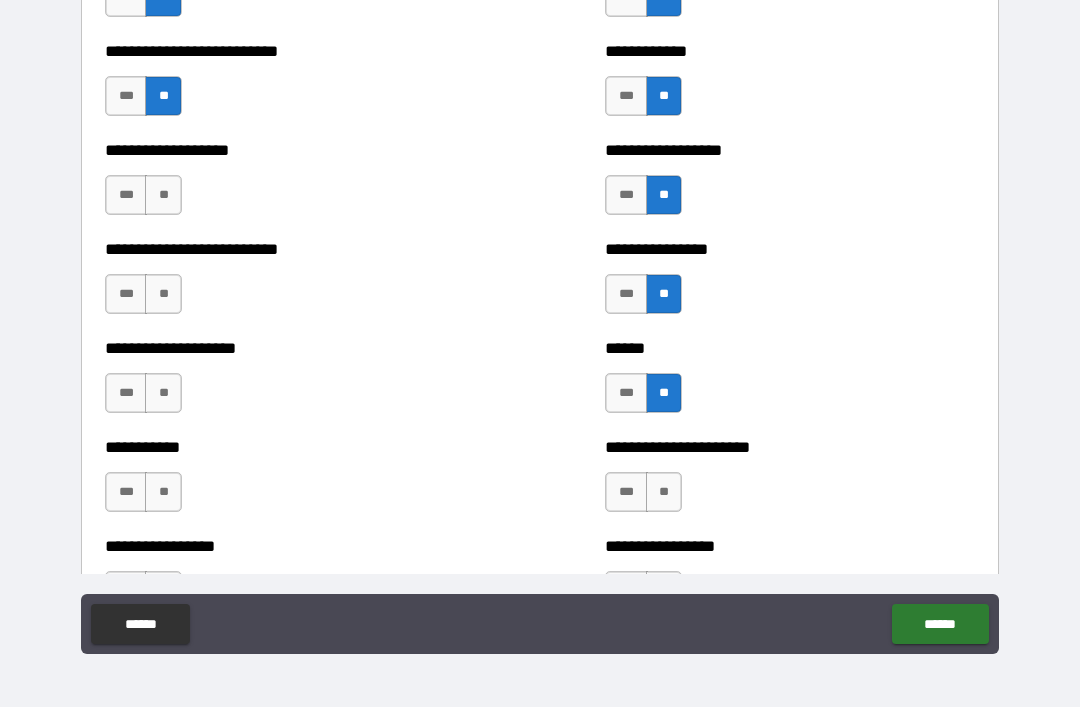 click on "**" at bounding box center [163, 195] 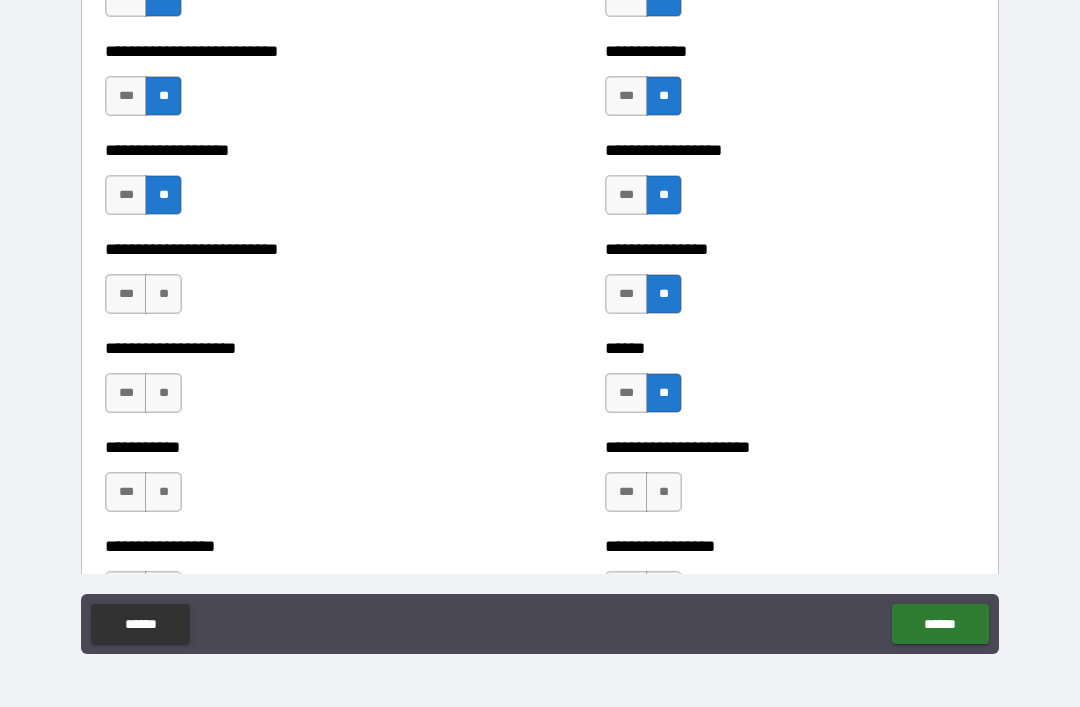 click on "**" at bounding box center [163, 294] 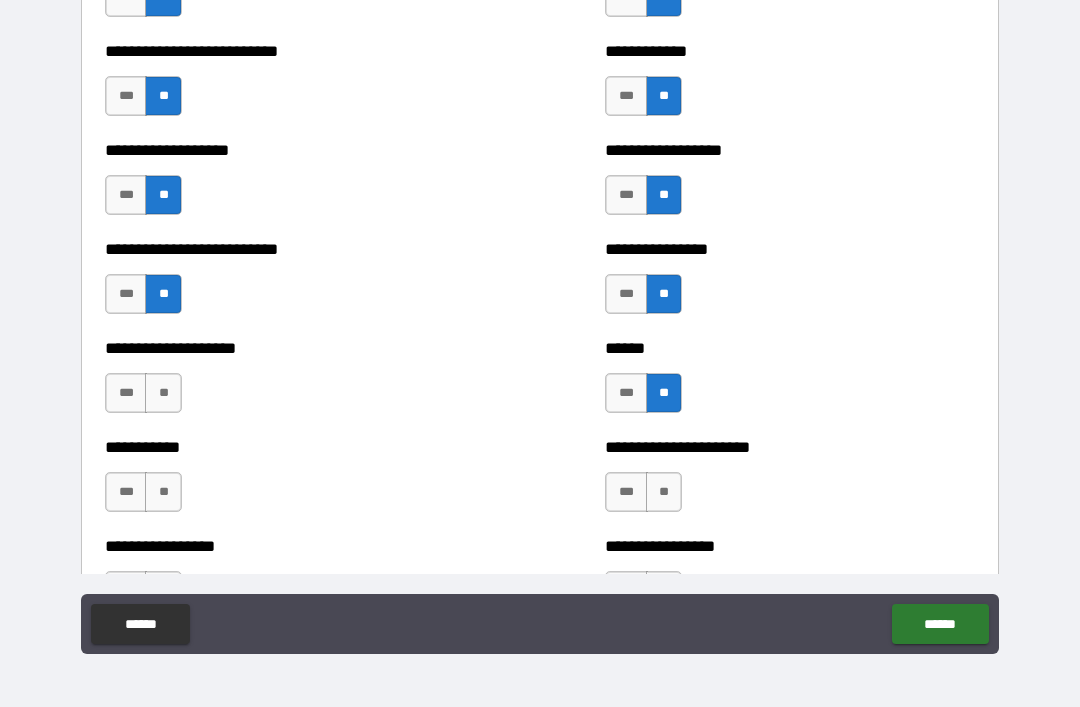 click on "**********" at bounding box center (290, 383) 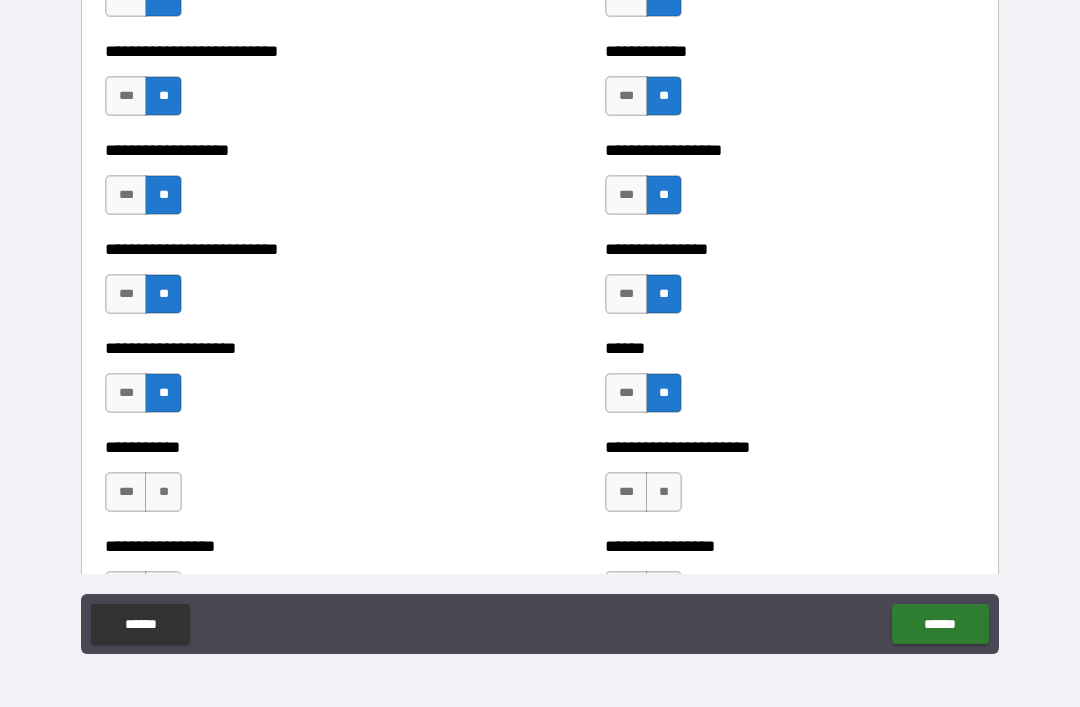 click on "**" at bounding box center [163, 492] 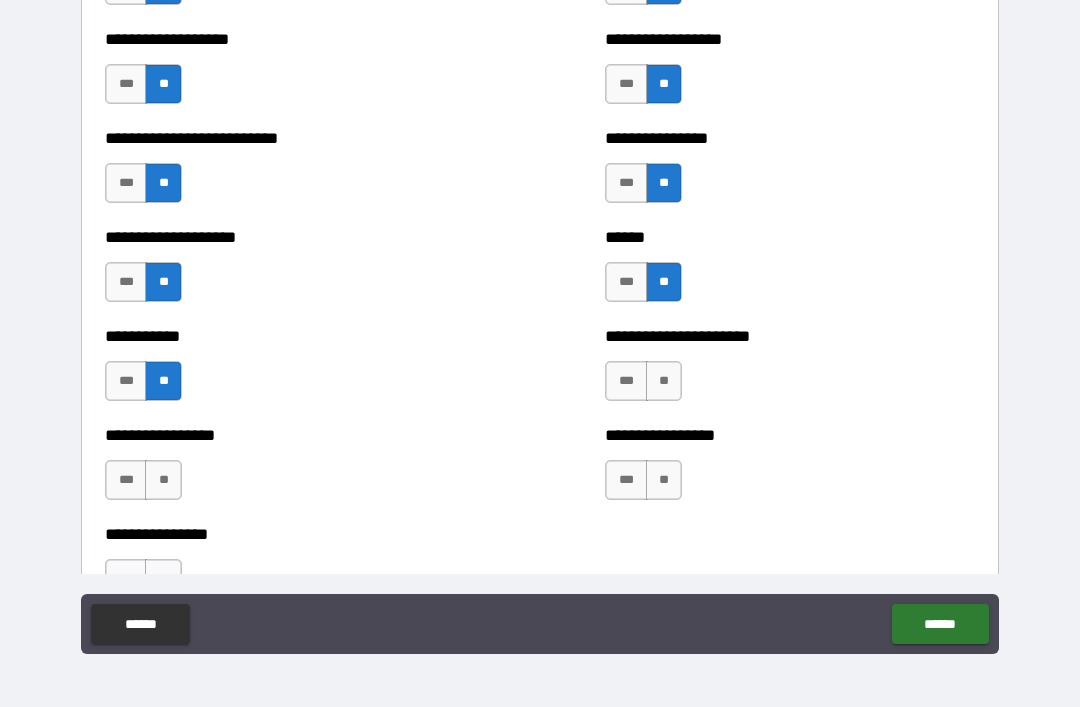 scroll, scrollTop: 5761, scrollLeft: 0, axis: vertical 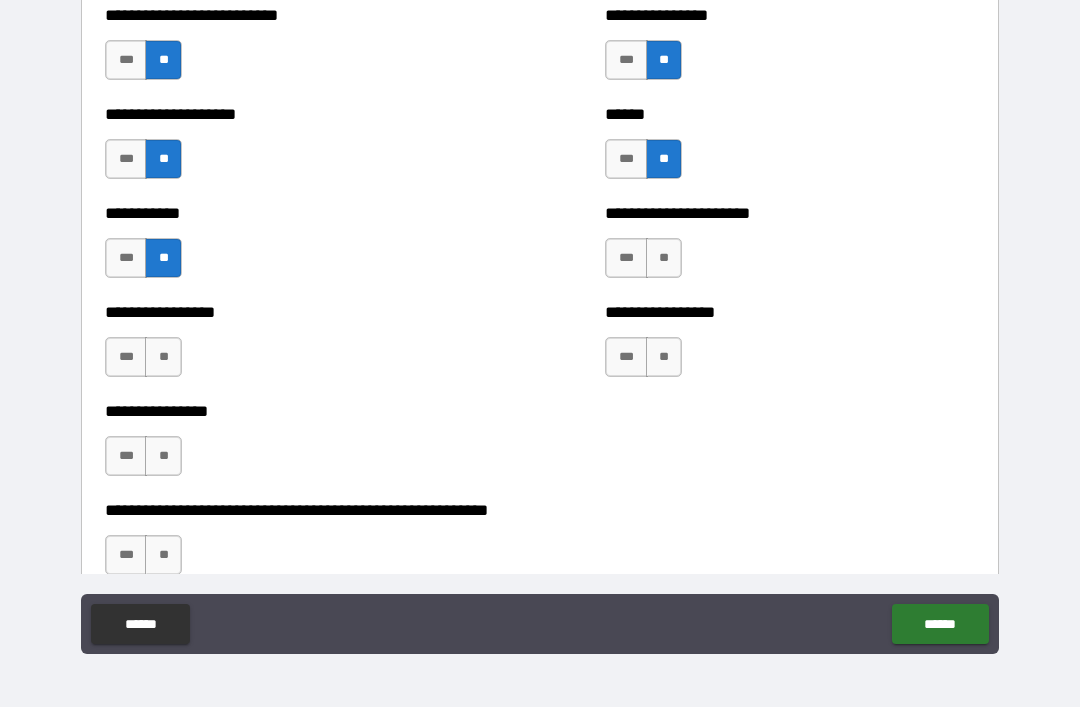click on "**" at bounding box center (664, 258) 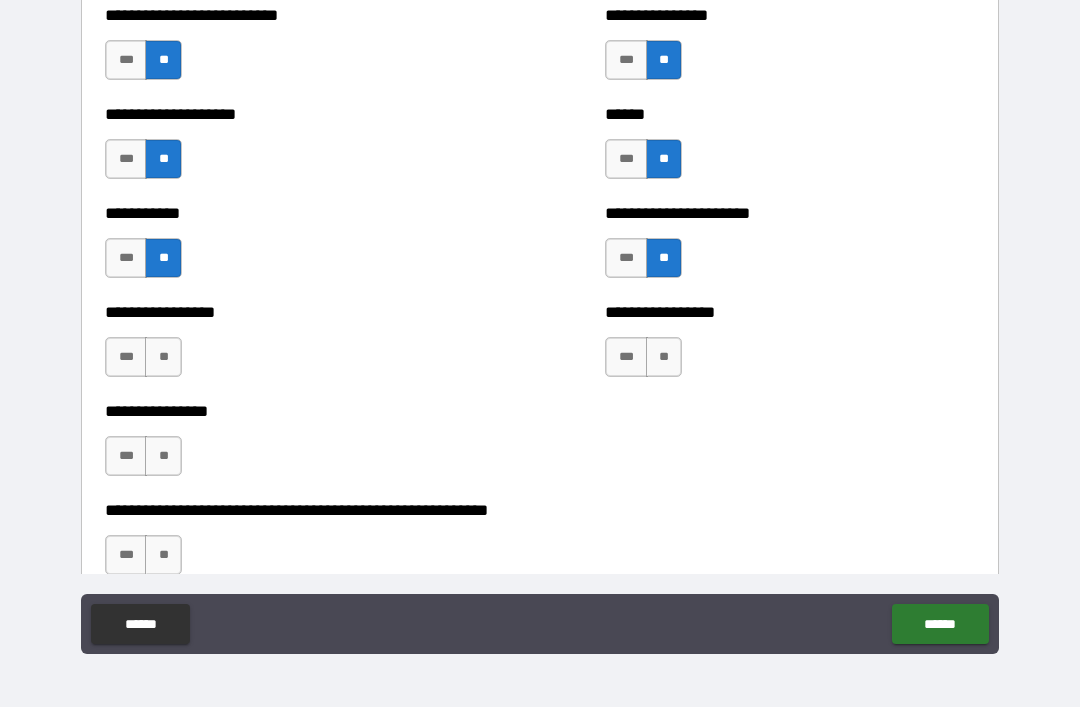click on "**********" at bounding box center (790, 347) 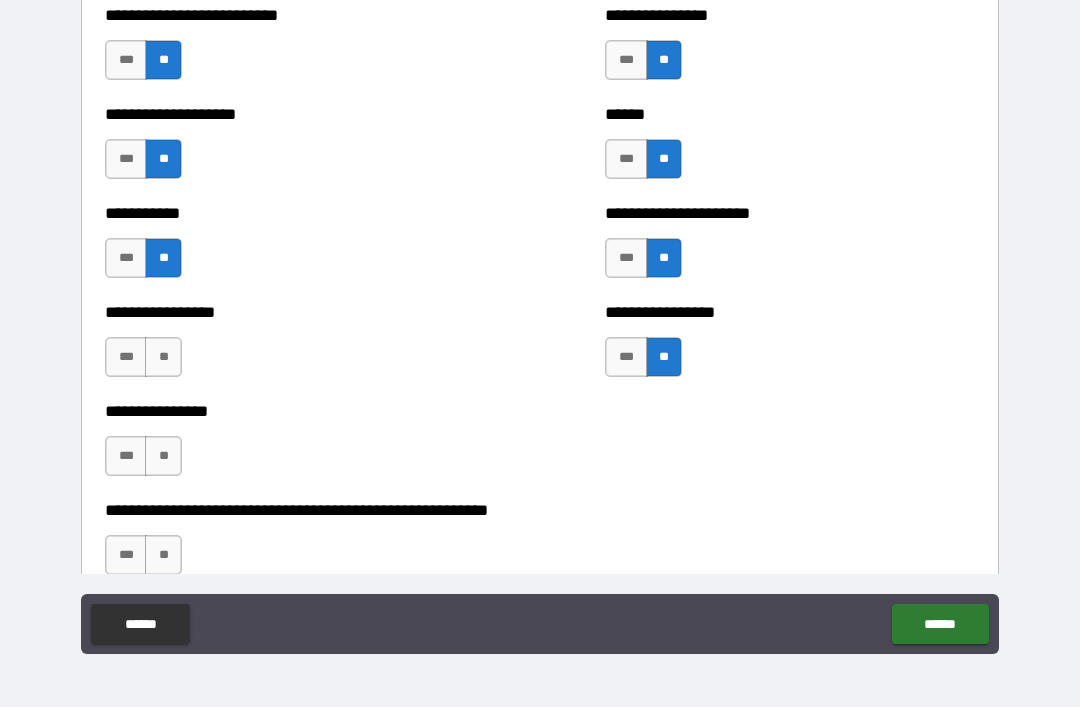 click on "**" at bounding box center [163, 357] 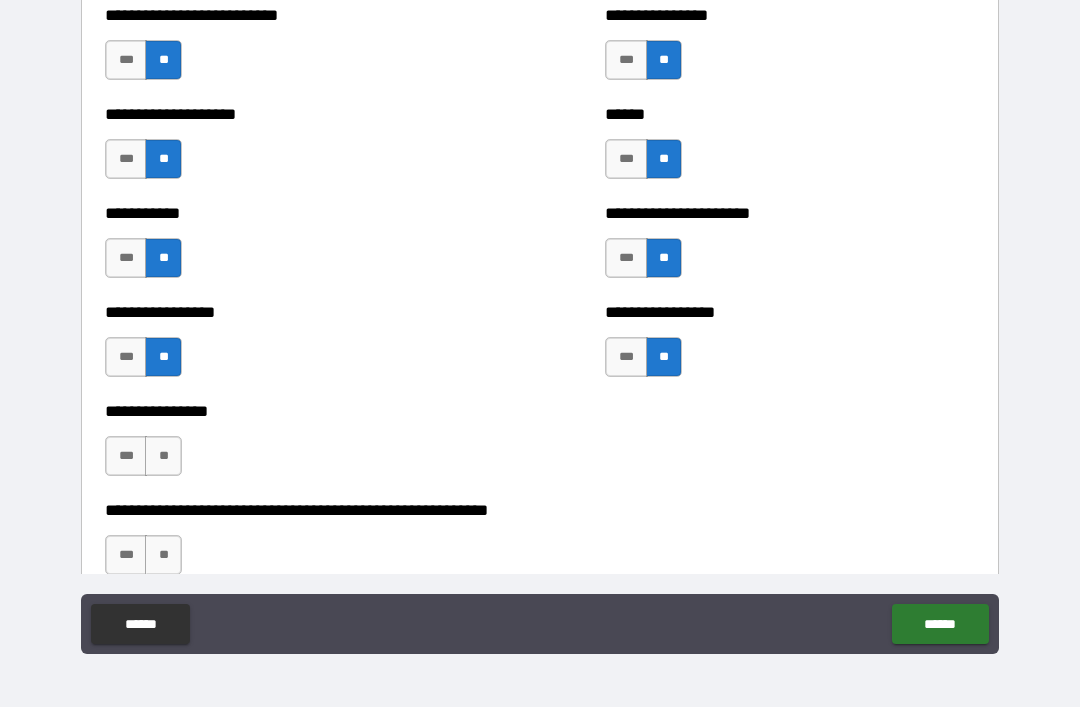 click on "**" at bounding box center [163, 456] 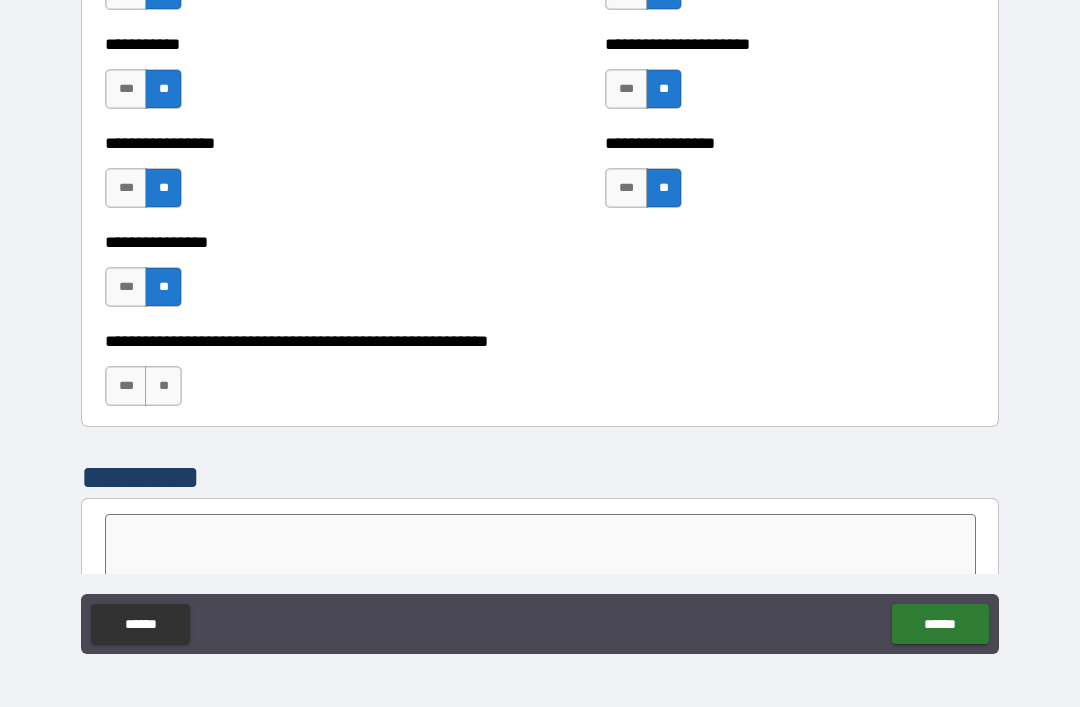 scroll, scrollTop: 5958, scrollLeft: 0, axis: vertical 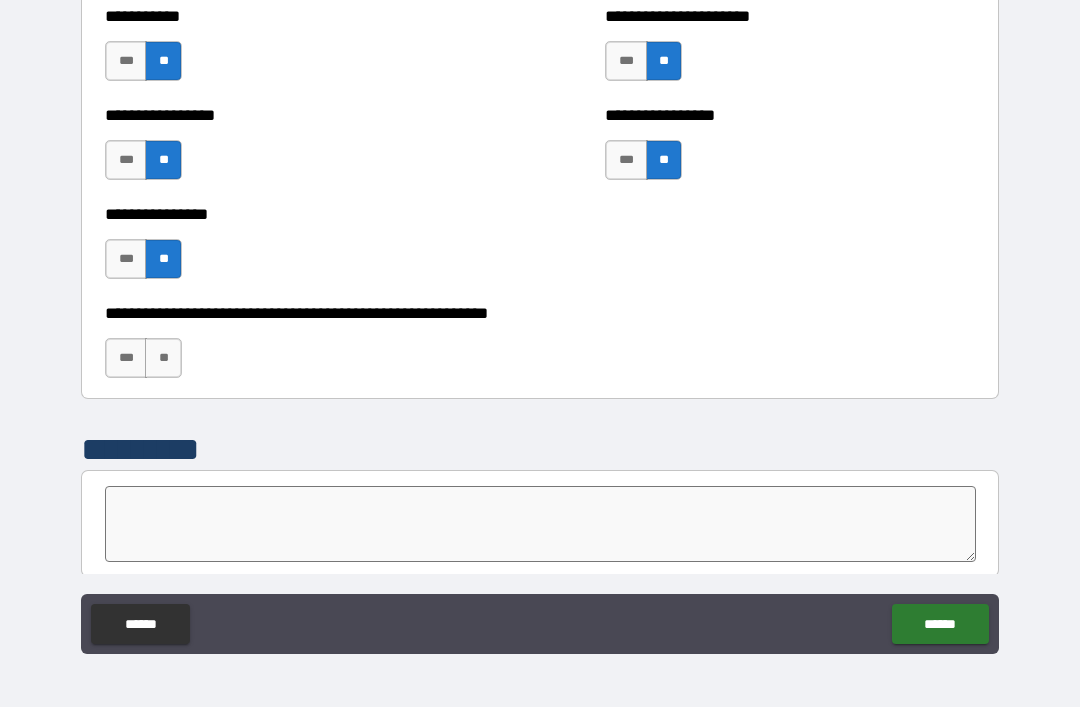 click on "**" at bounding box center [163, 358] 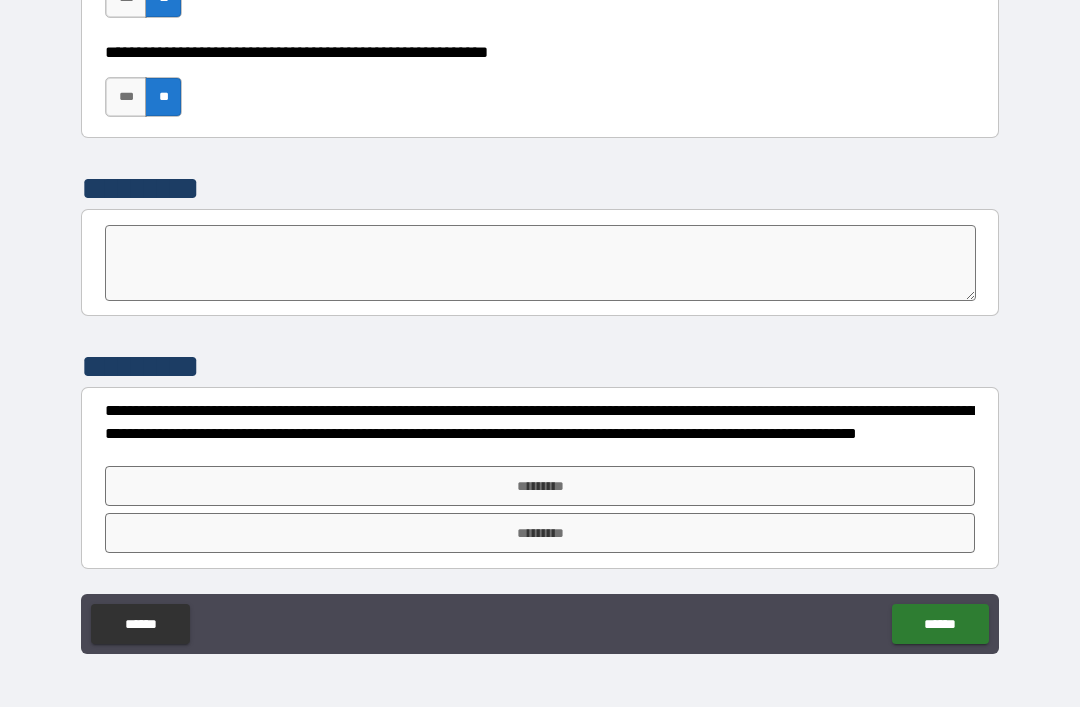 scroll, scrollTop: 6219, scrollLeft: 0, axis: vertical 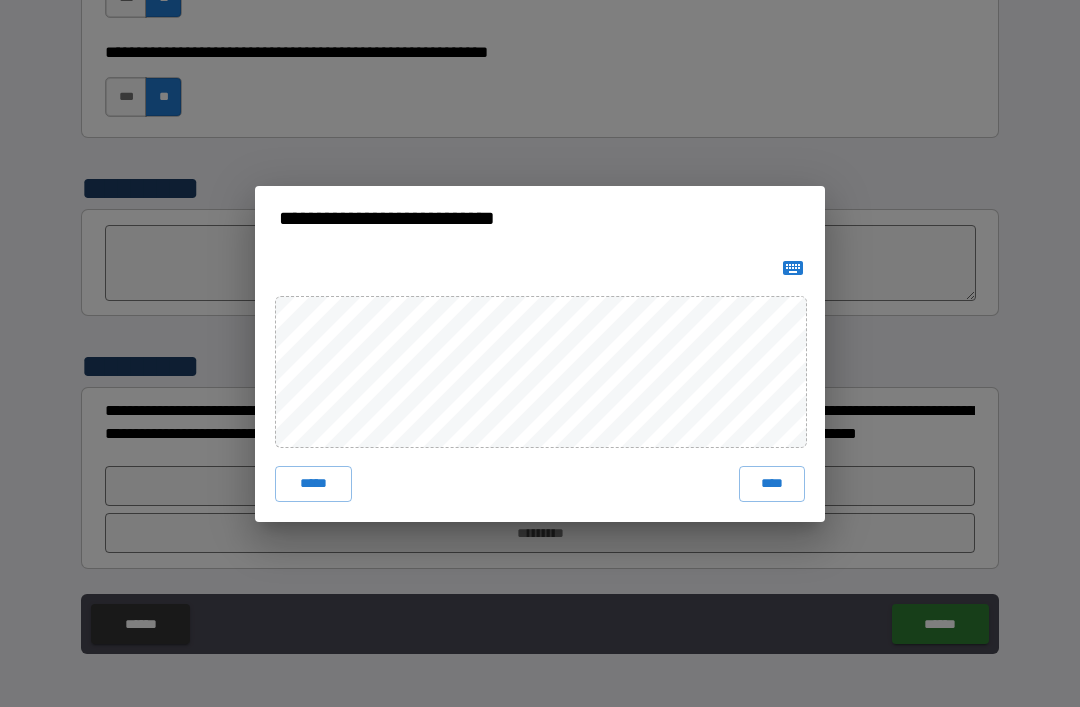 click on "****" at bounding box center (772, 484) 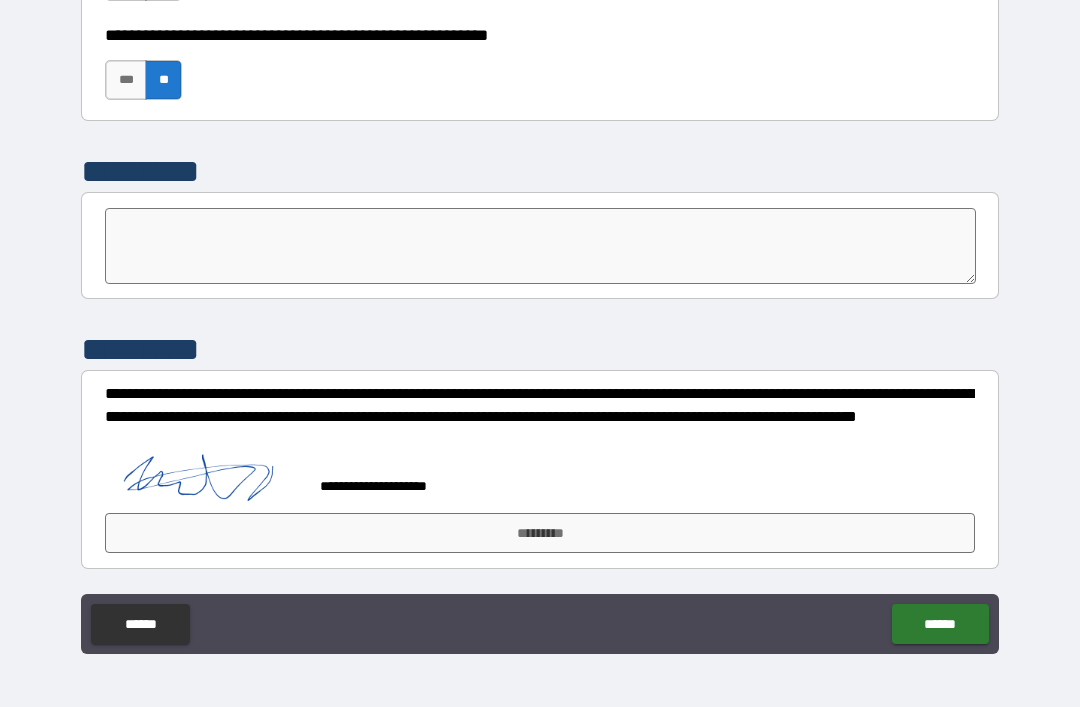 scroll, scrollTop: 6236, scrollLeft: 0, axis: vertical 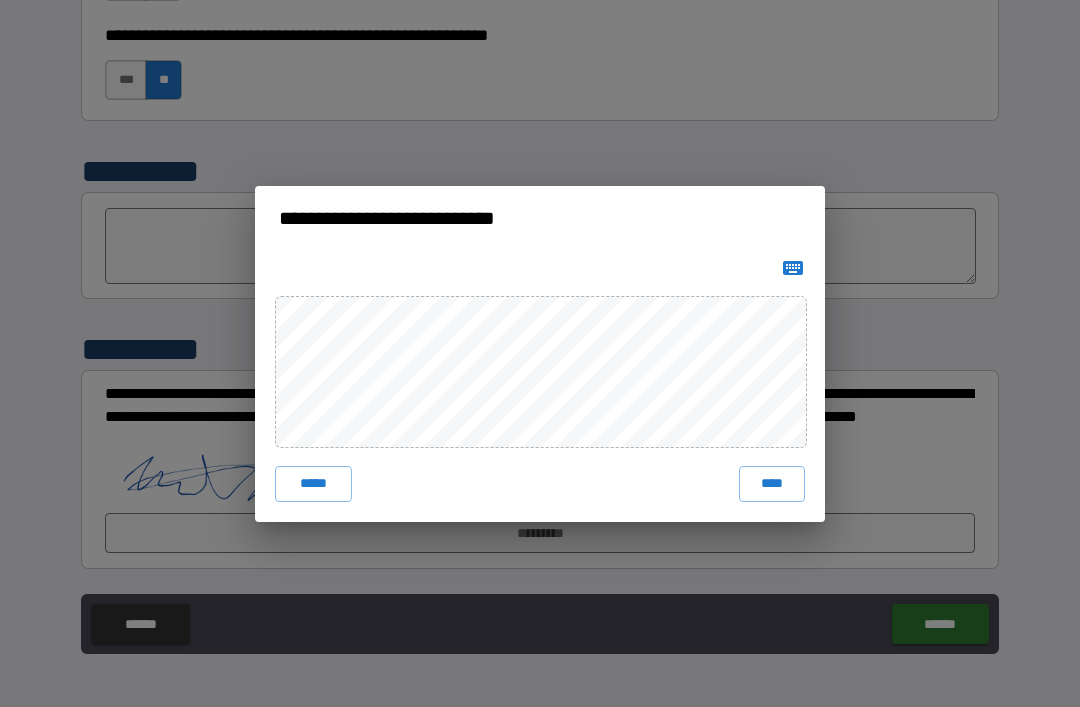 click on "****" at bounding box center (772, 484) 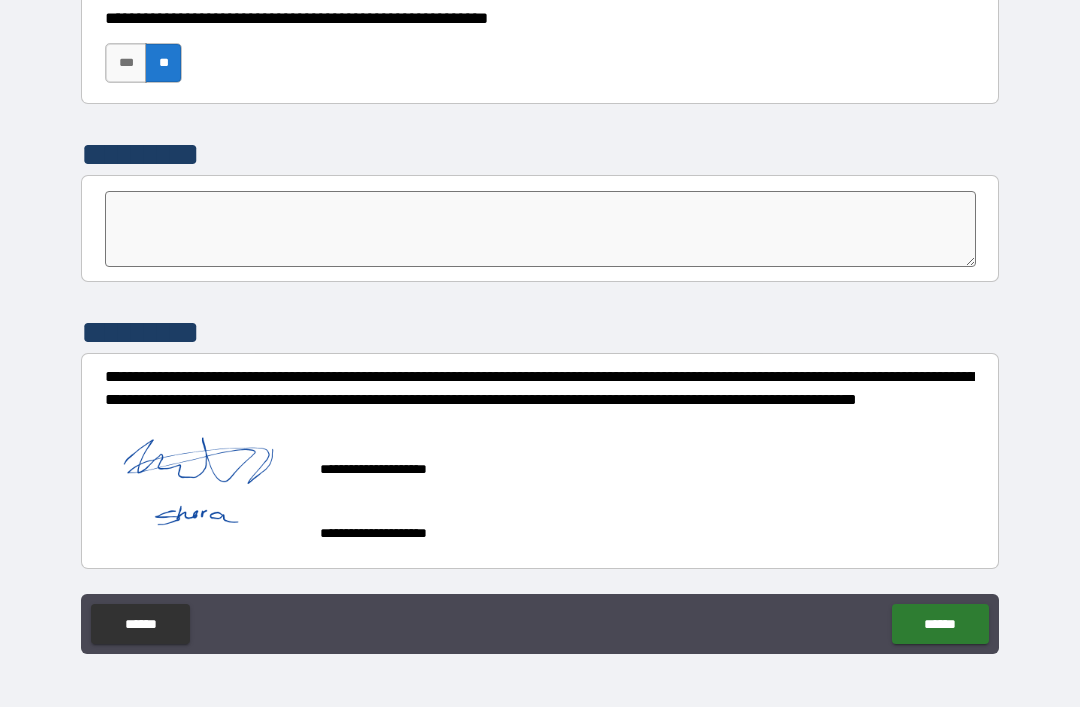 scroll, scrollTop: 6253, scrollLeft: 0, axis: vertical 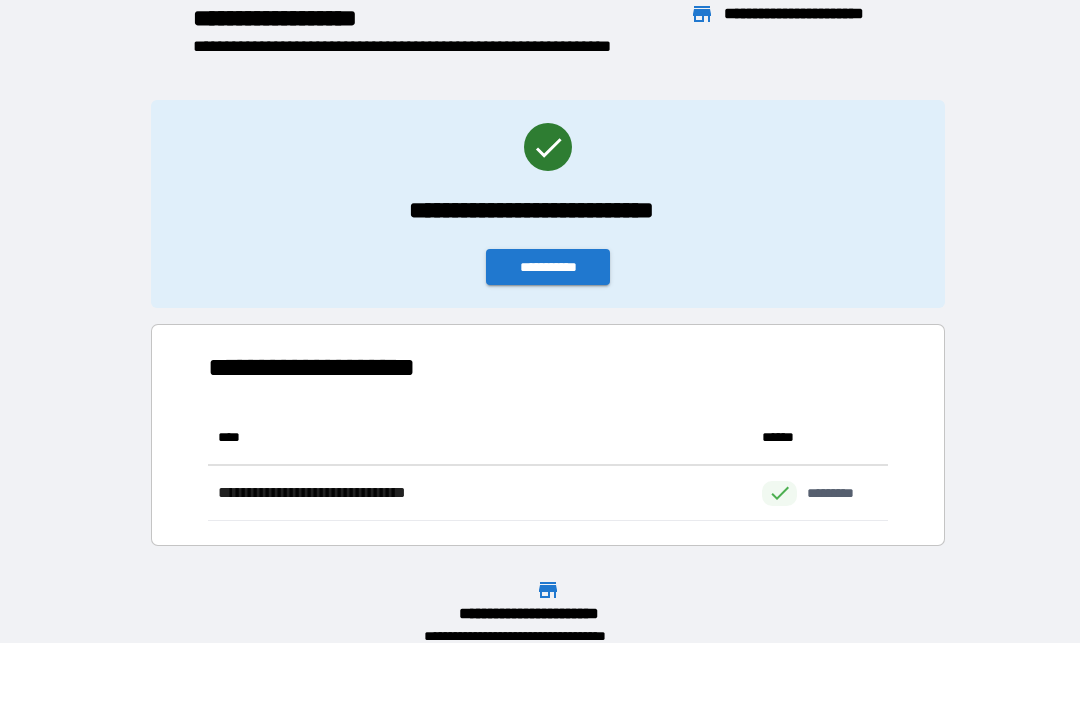 click on "**********" at bounding box center [548, 267] 